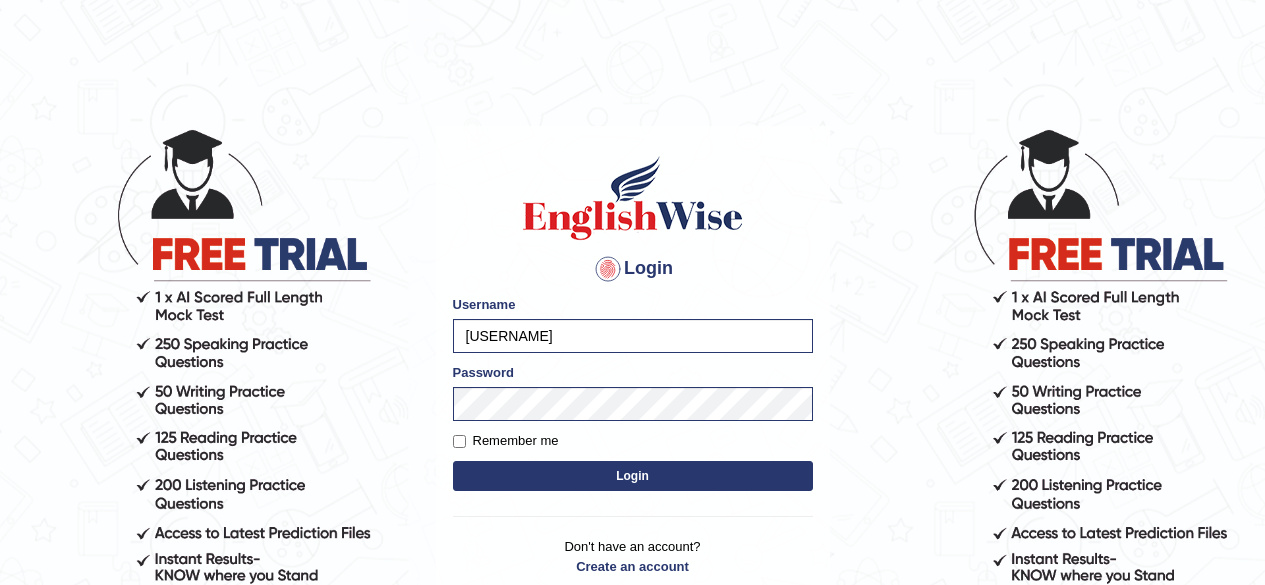 scroll, scrollTop: 0, scrollLeft: 0, axis: both 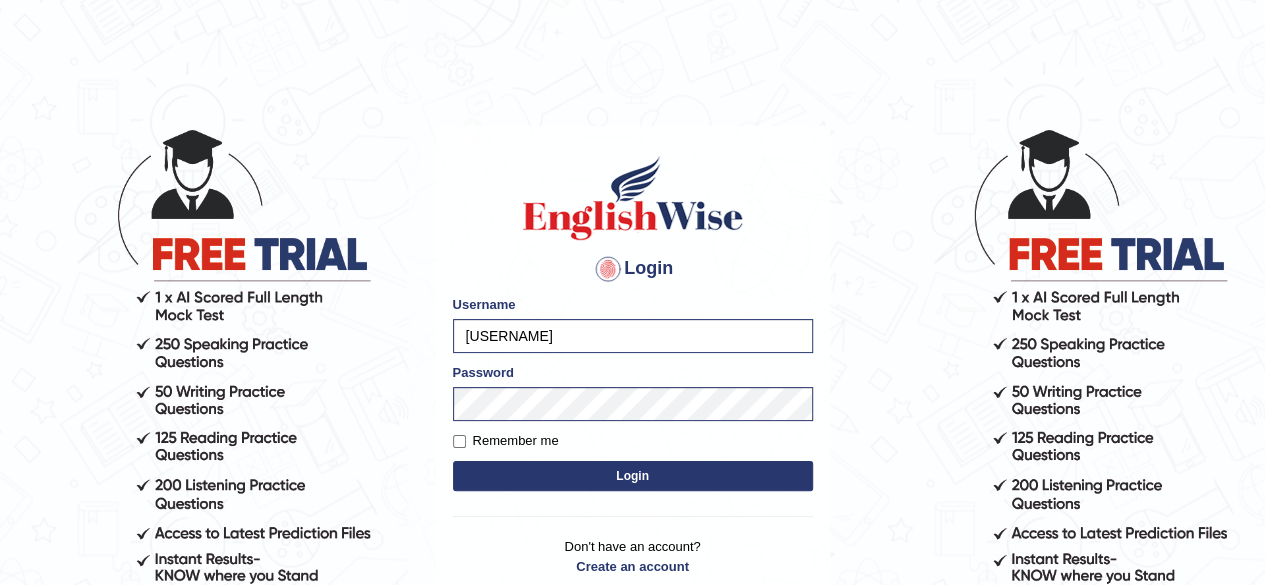 click on "Login" at bounding box center [633, 476] 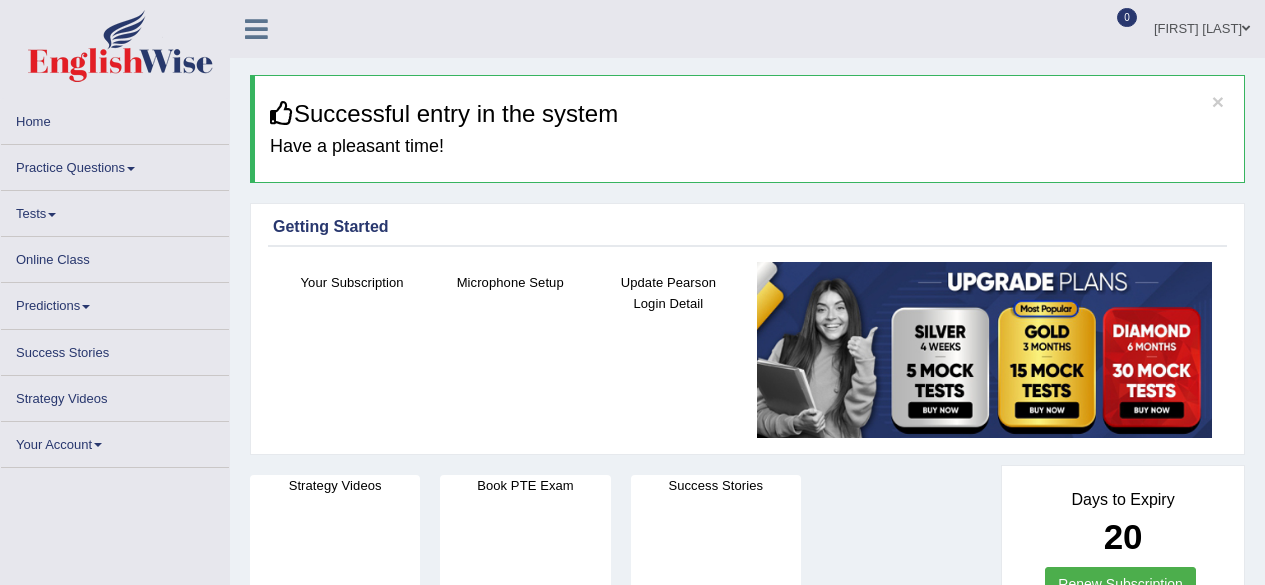 scroll, scrollTop: 0, scrollLeft: 0, axis: both 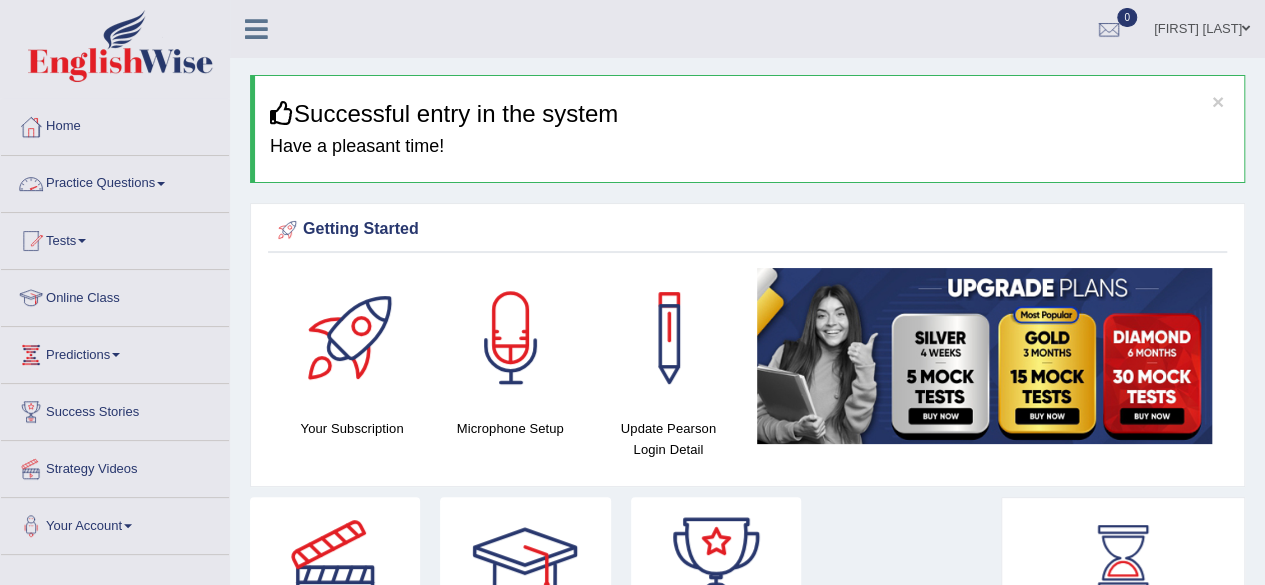 click on "Practice Questions" at bounding box center [115, 181] 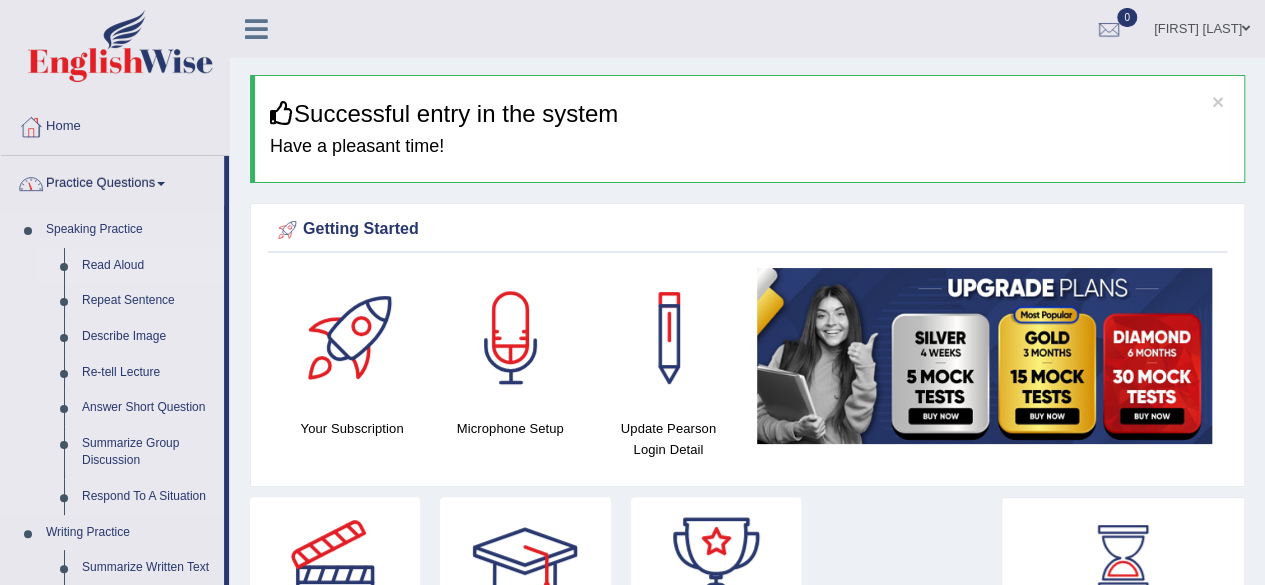 drag, startPoint x: 156, startPoint y: 187, endPoint x: 124, endPoint y: 255, distance: 75.153175 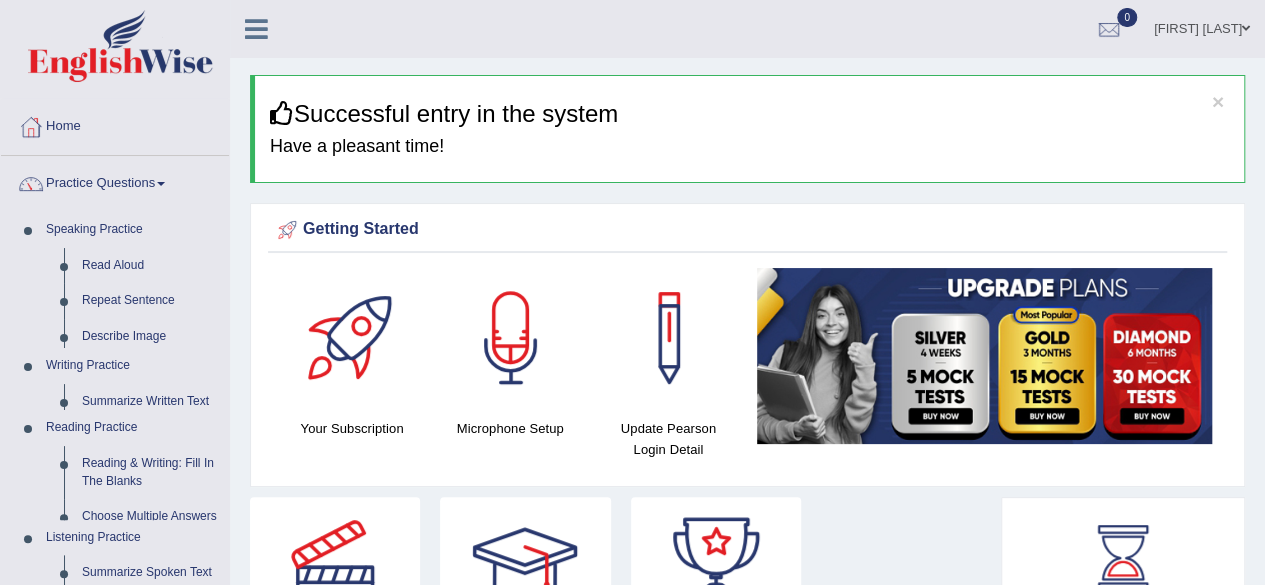 click on "Home
Practice Questions   Speaking Practice Read Aloud
Repeat Sentence
Describe Image
Re-tell Lecture
Answer Short Question
Summarize Group Discussion
Respond To A Situation
Writing Practice  Summarize Written Text
Write Essay
Reading Practice  Reading & Writing: Fill In The Blanks
Choose Multiple Answers
Re-order Paragraphs
Fill In The Blanks
Choose Single Answer
Listening Practice  Summarize Spoken Text
Highlight Incorrect Words
Highlight Correct Summary
Select Missing Word
Choose Single Answer
Choose Multiple Answers
Fill In The Blanks
Write From Dictation
Pronunciation
Tests  Take Practice Sectional Test
Take Mock Test
History
Online Class
Predictions  Latest Predictions
Success Stories
Strategy Videos
Your Account  Notifications
Microphone Setup
Change Password
Manage Subscription
Pearson Login Details
Update Profile" at bounding box center [115, 514] 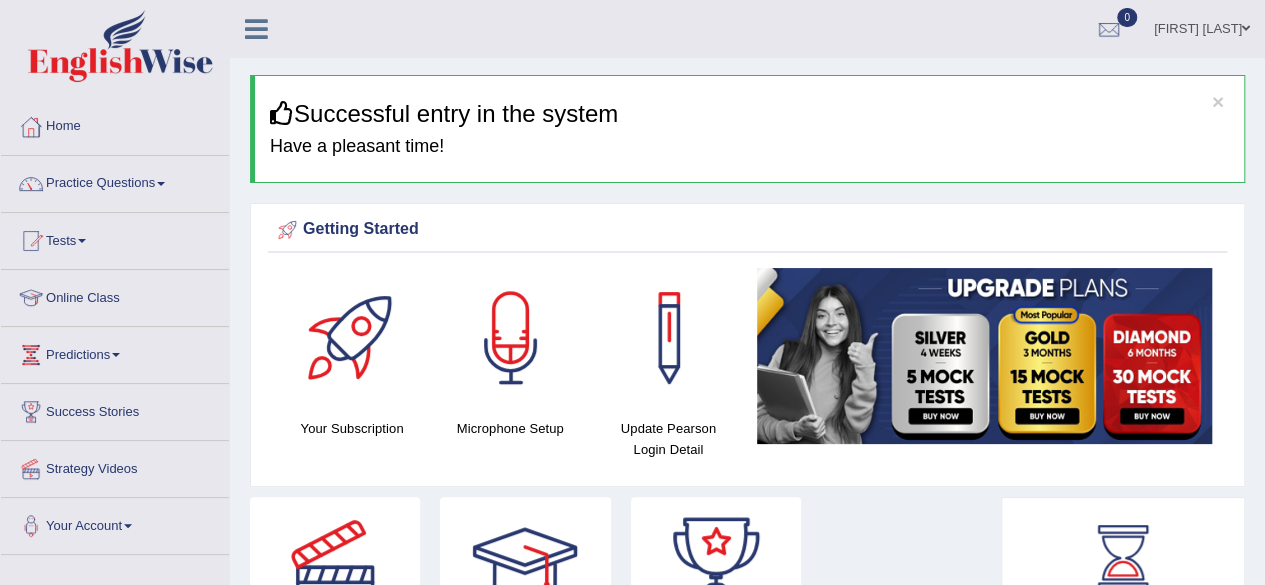 click at bounding box center (161, 184) 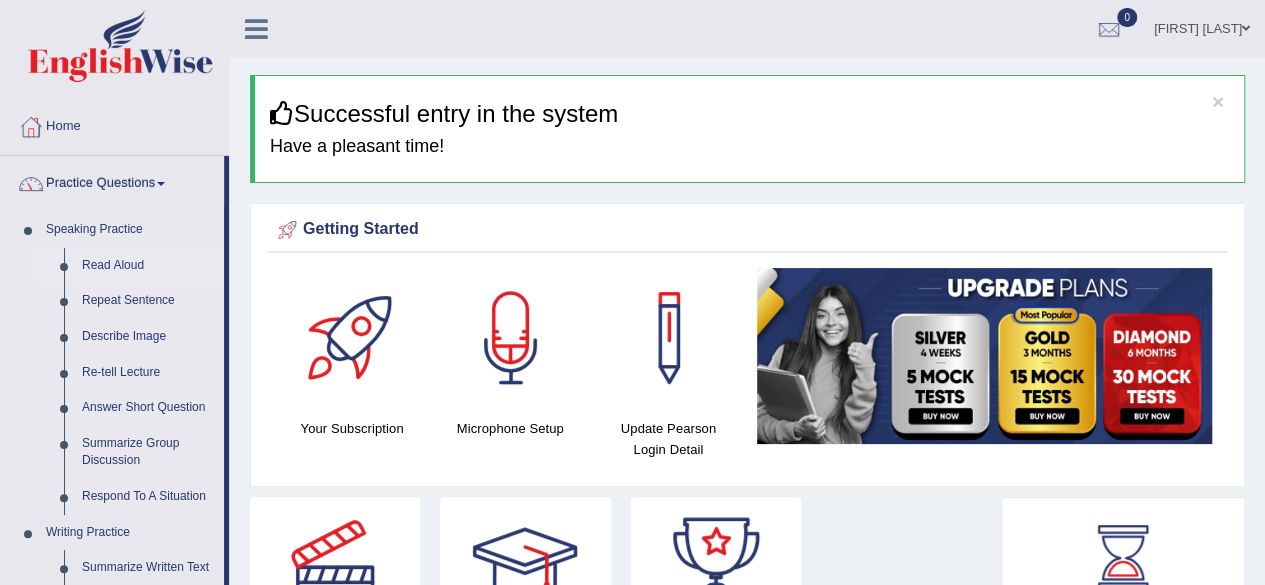 click on "Read Aloud" at bounding box center (148, 266) 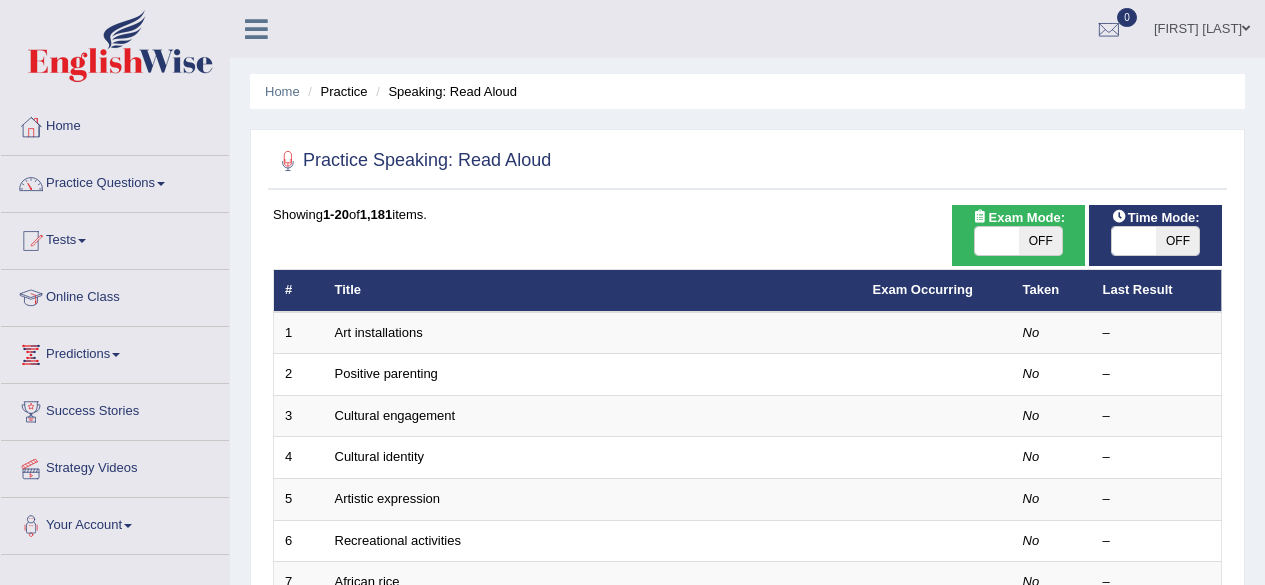 scroll, scrollTop: 0, scrollLeft: 0, axis: both 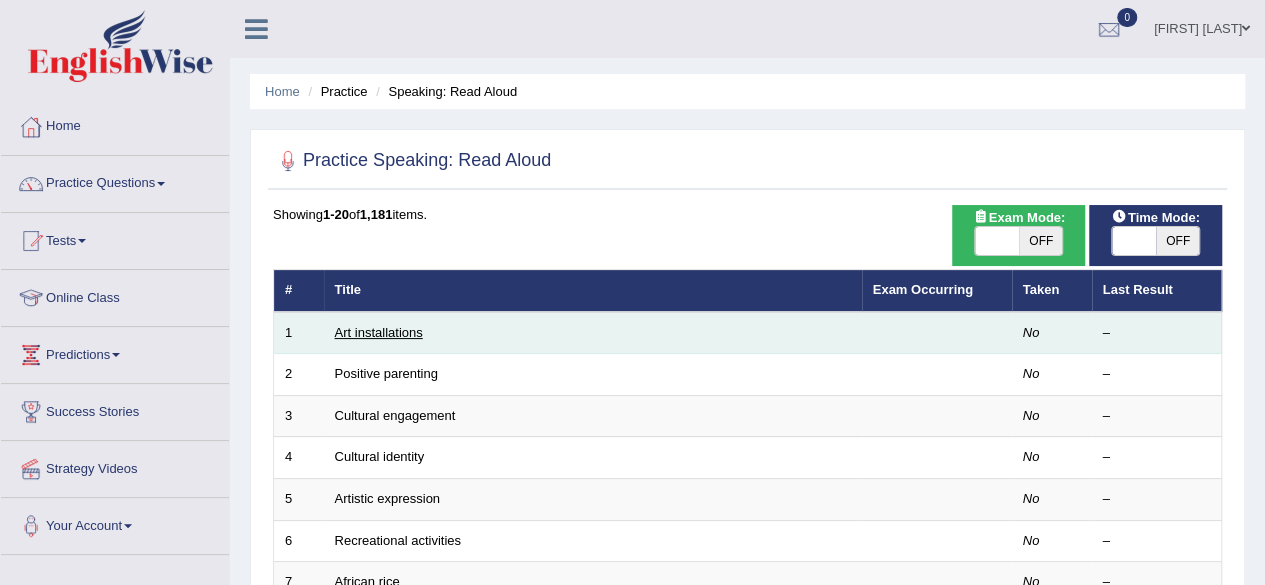 click on "Art installations" at bounding box center [379, 332] 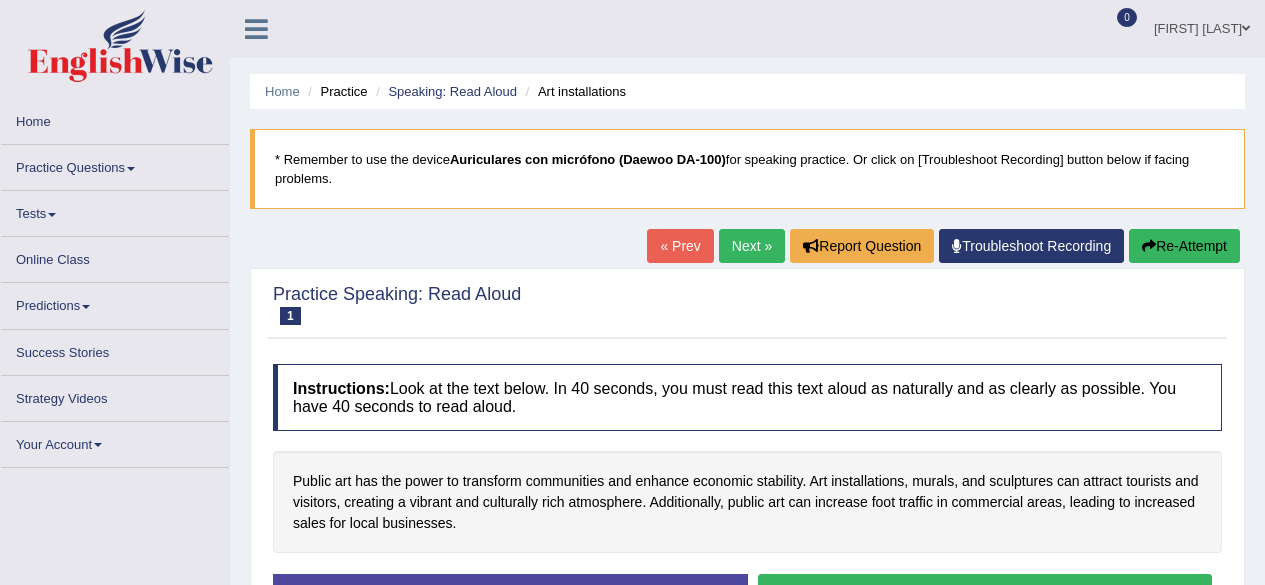 scroll, scrollTop: 0, scrollLeft: 0, axis: both 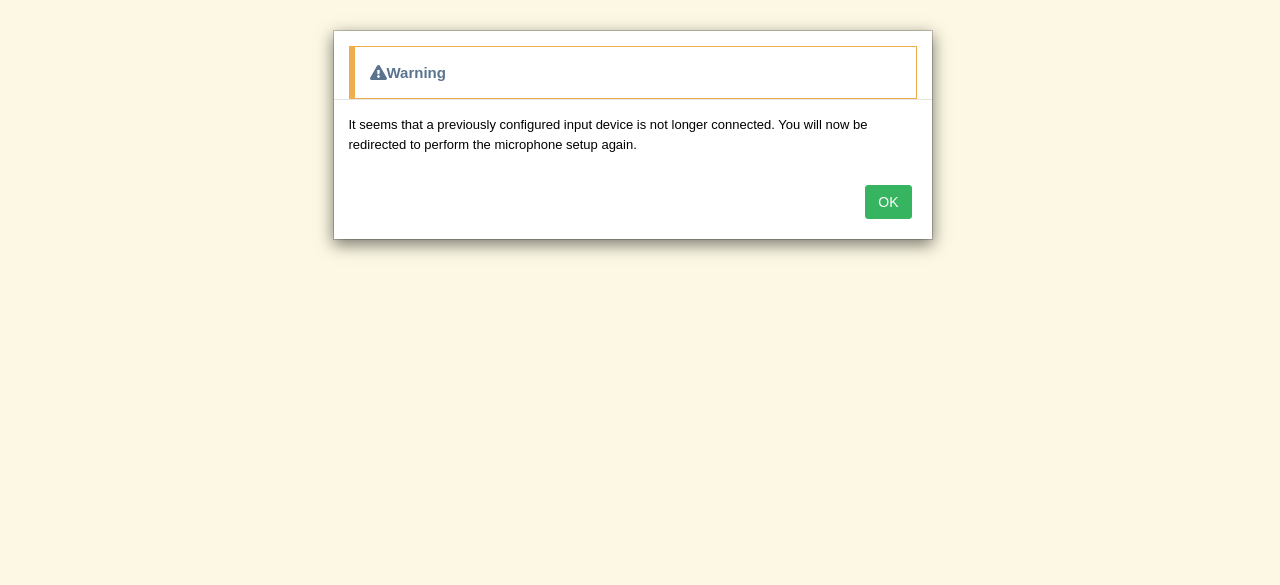 drag, startPoint x: 1274, startPoint y: 114, endPoint x: 1271, endPoint y: 222, distance: 108.04166 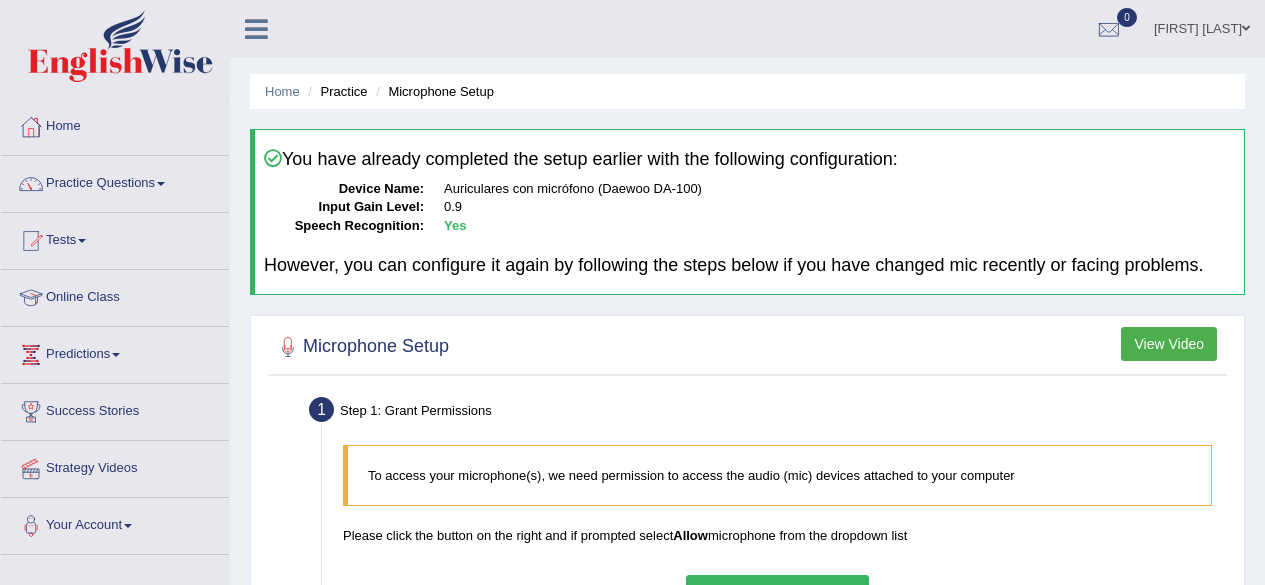 scroll, scrollTop: 0, scrollLeft: 0, axis: both 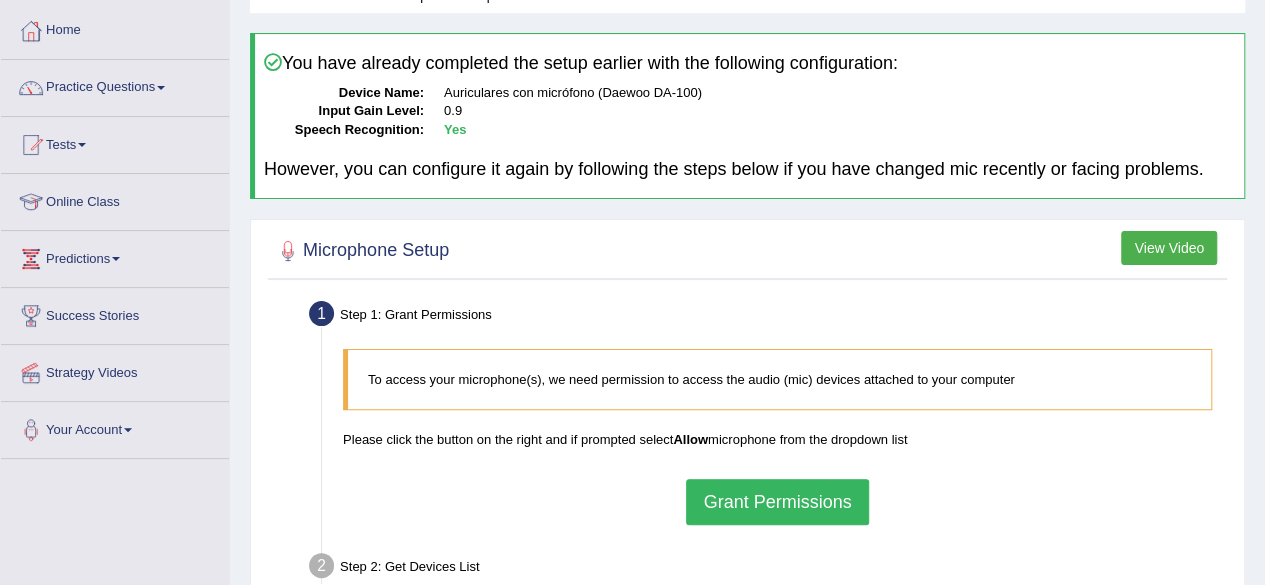 click on "Grant Permissions" at bounding box center [777, 502] 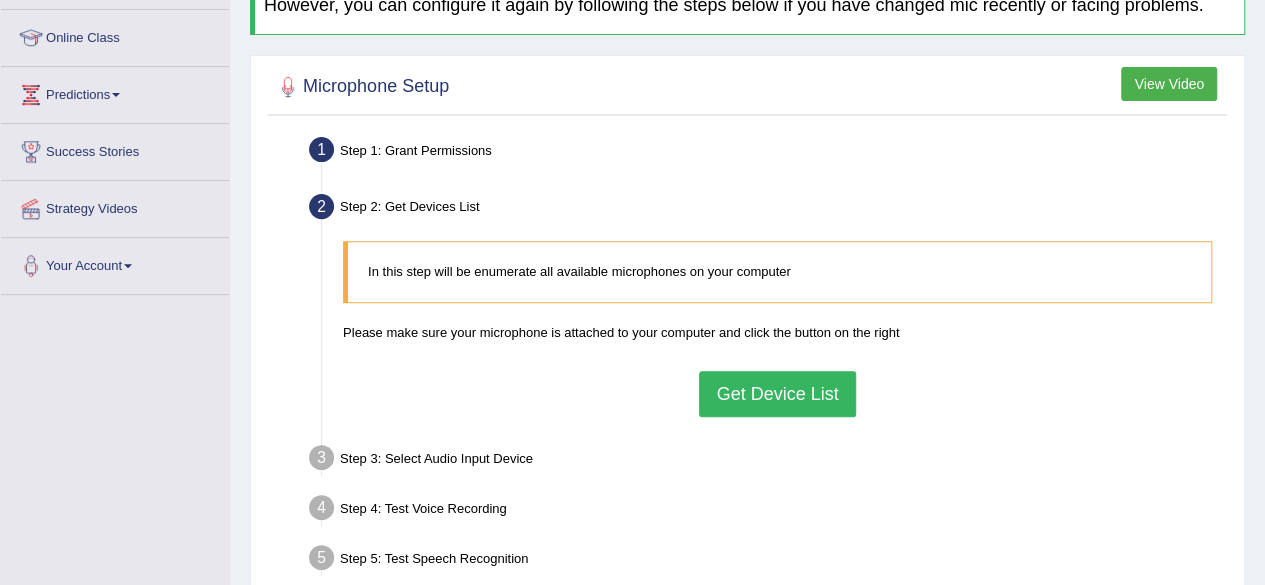 scroll, scrollTop: 291, scrollLeft: 0, axis: vertical 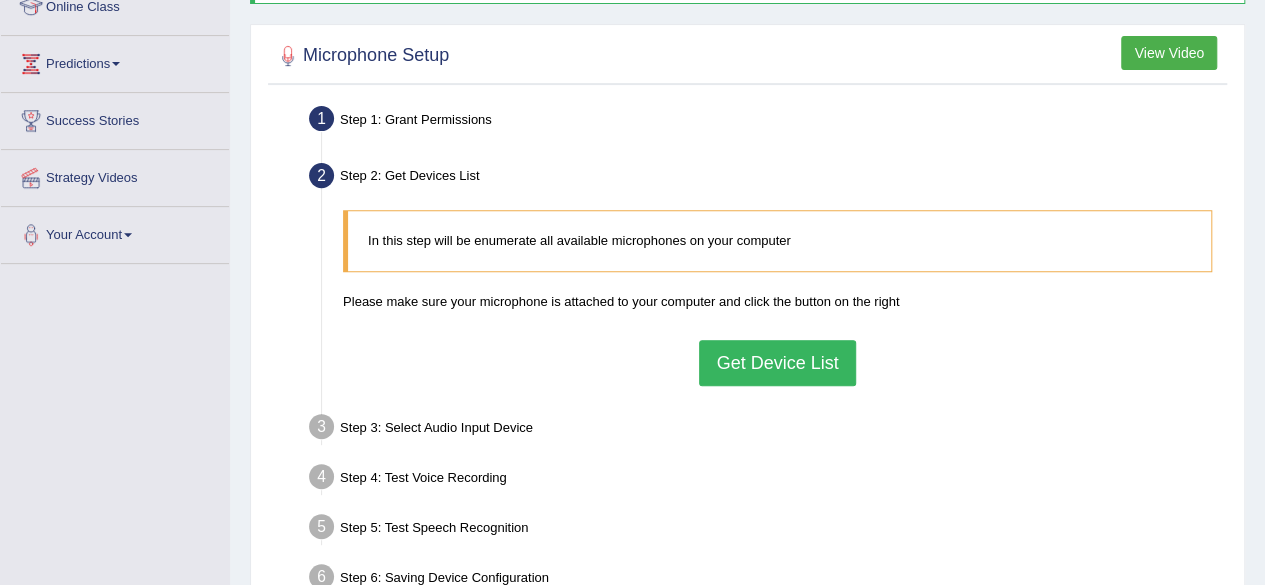 click on "Get Device List" at bounding box center (777, 363) 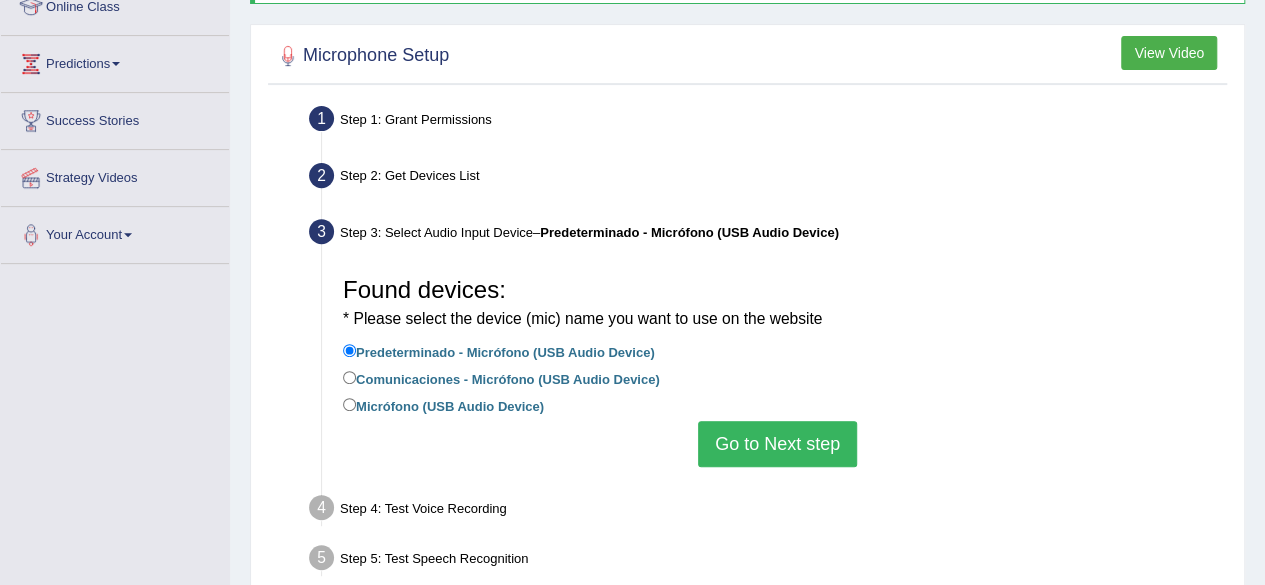 click on "Go to Next step" at bounding box center [777, 444] 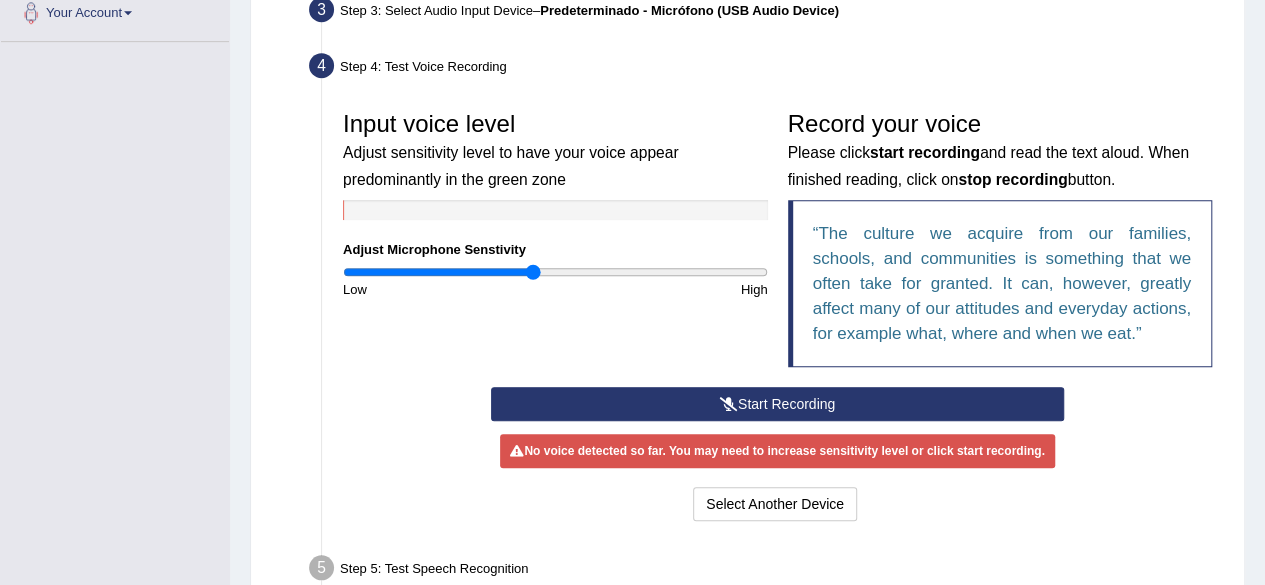 scroll, scrollTop: 507, scrollLeft: 0, axis: vertical 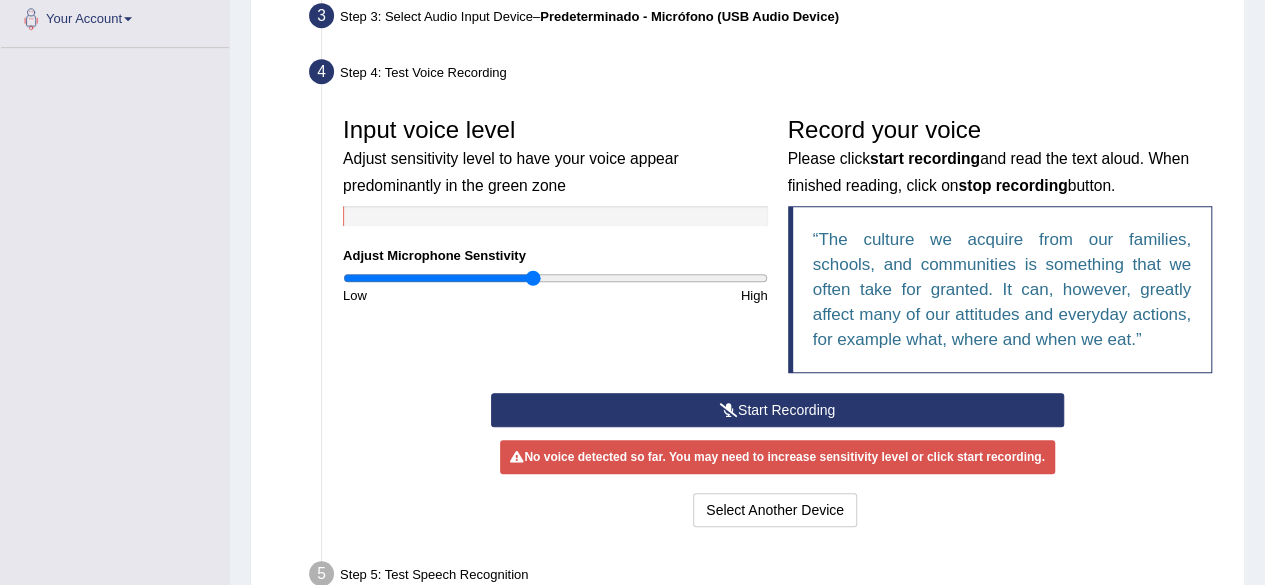 click on "Start Recording" at bounding box center (777, 410) 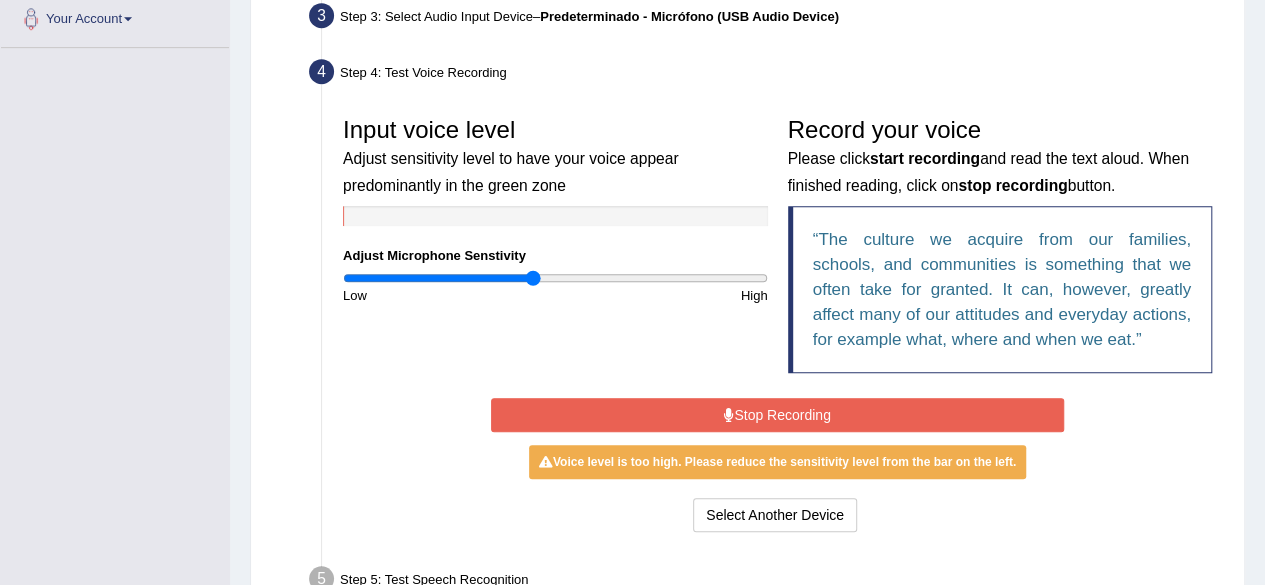 click on "Stop Recording" at bounding box center (777, 415) 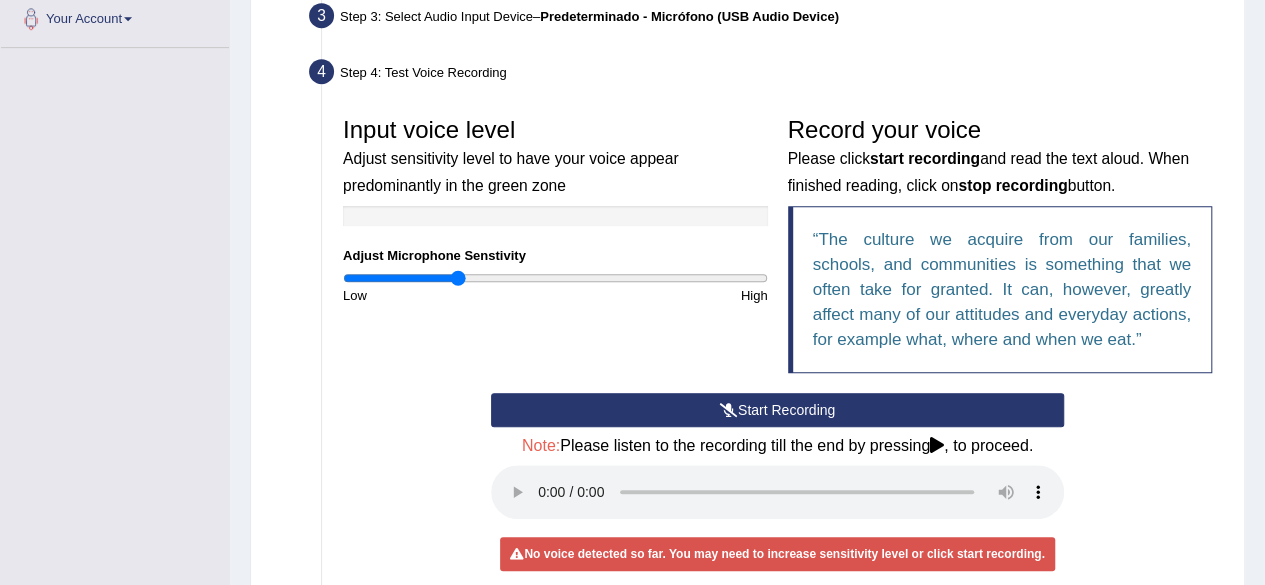 drag, startPoint x: 534, startPoint y: 277, endPoint x: 456, endPoint y: 291, distance: 79.24645 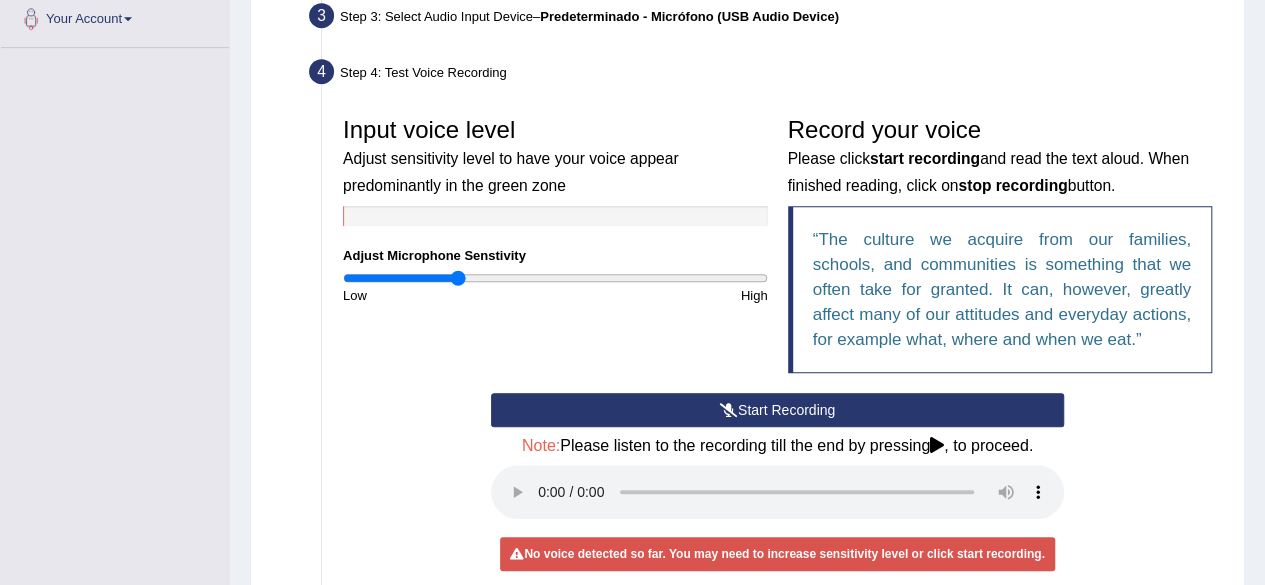 click on "Start Recording" at bounding box center [777, 410] 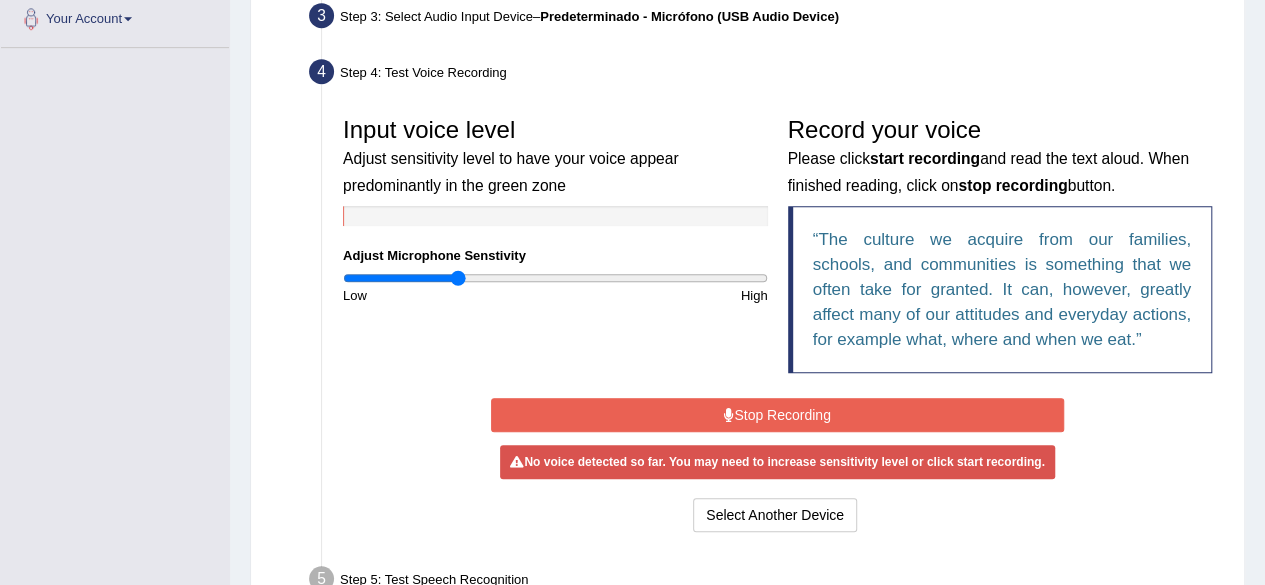 click on "Stop Recording" at bounding box center (777, 415) 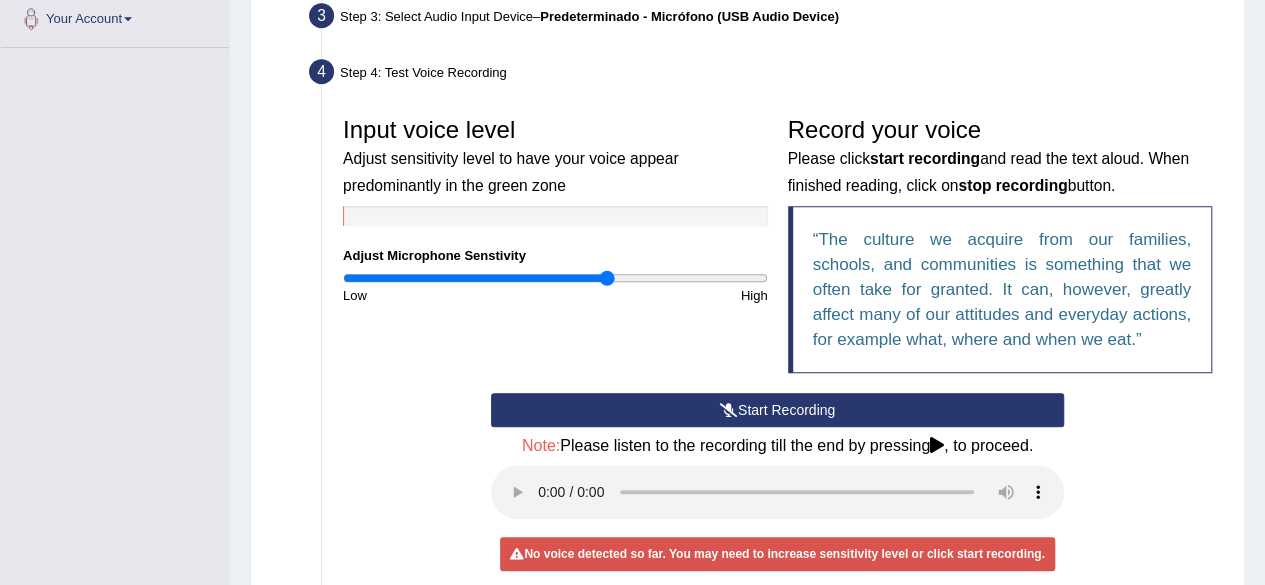 drag, startPoint x: 462, startPoint y: 271, endPoint x: 607, endPoint y: 339, distance: 160.15305 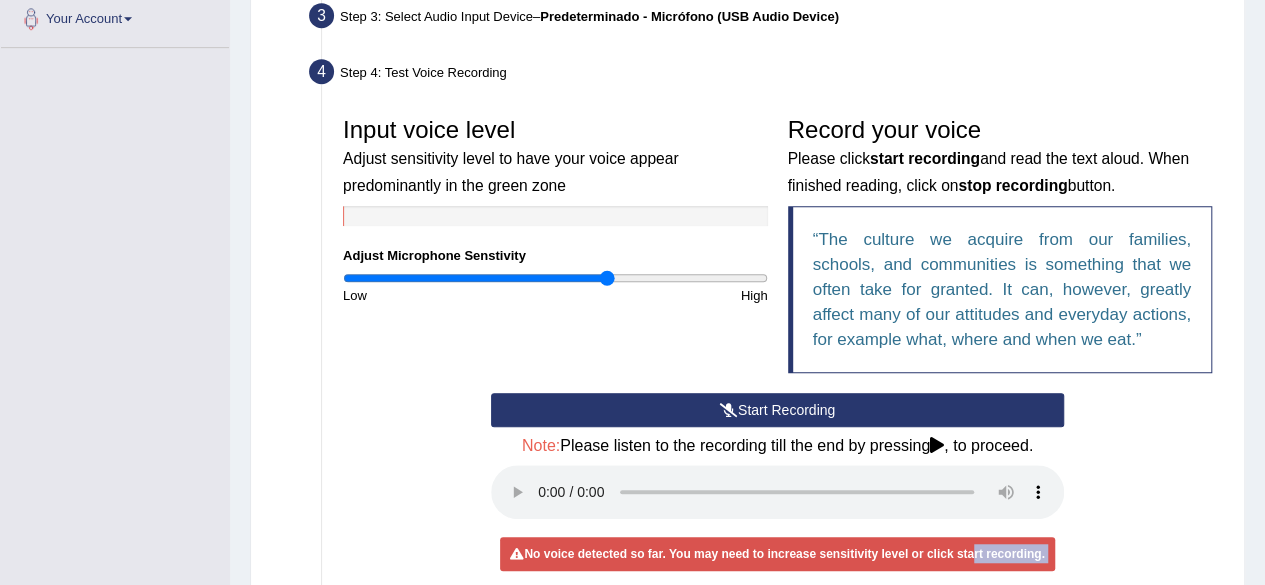 drag, startPoint x: 970, startPoint y: 565, endPoint x: 1279, endPoint y: 329, distance: 388.81488 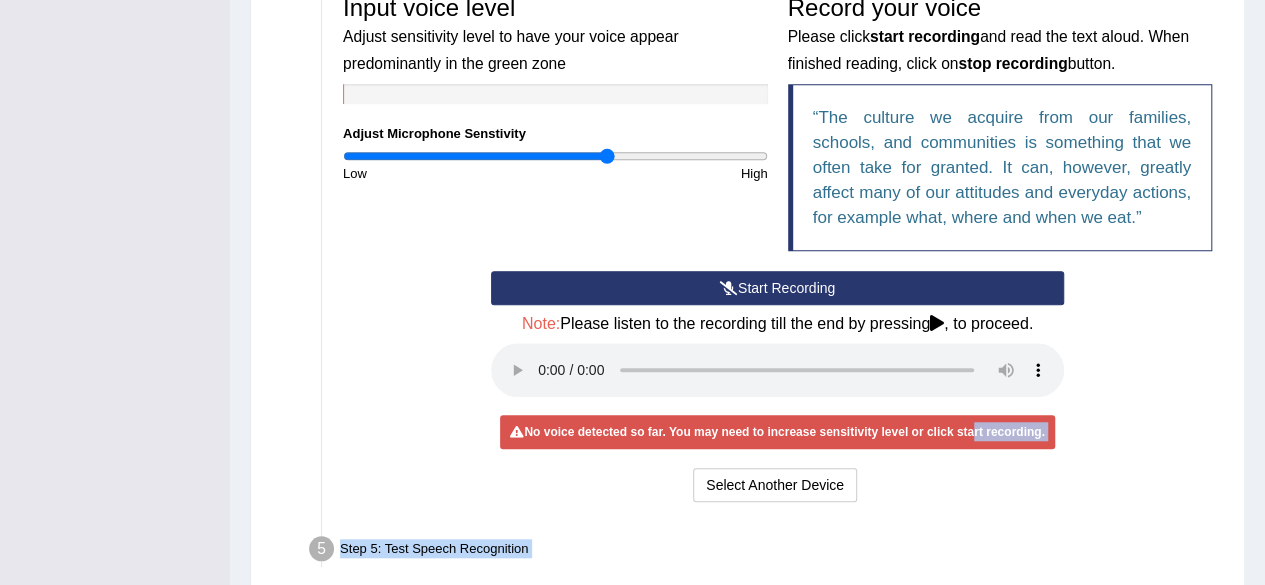 scroll, scrollTop: 634, scrollLeft: 0, axis: vertical 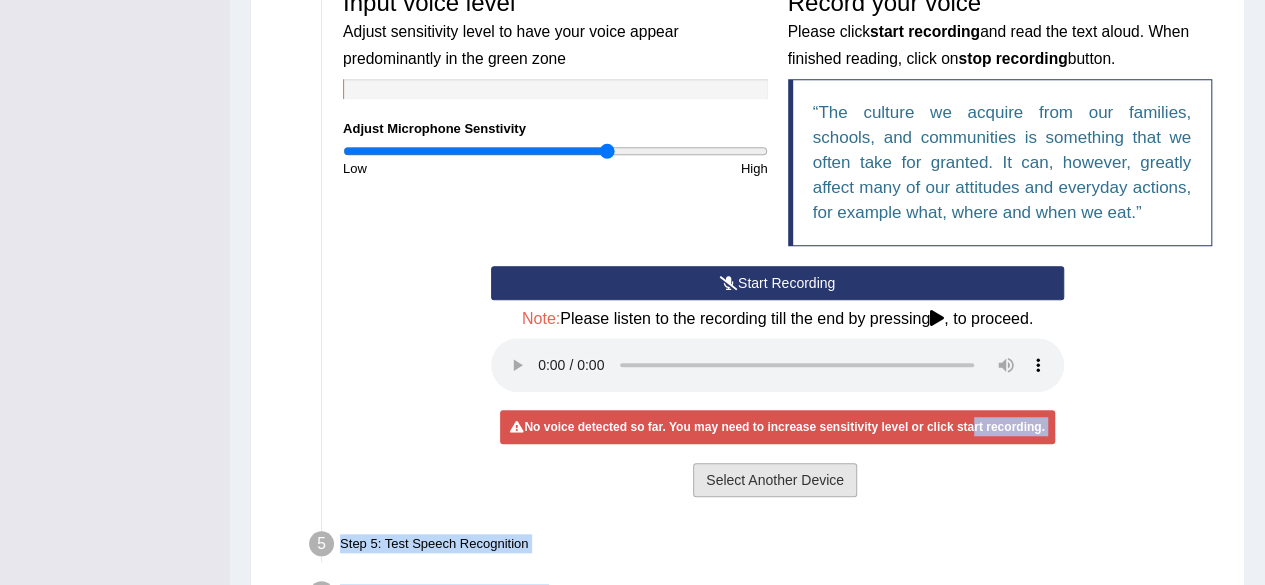 click on "Select Another Device" at bounding box center [775, 480] 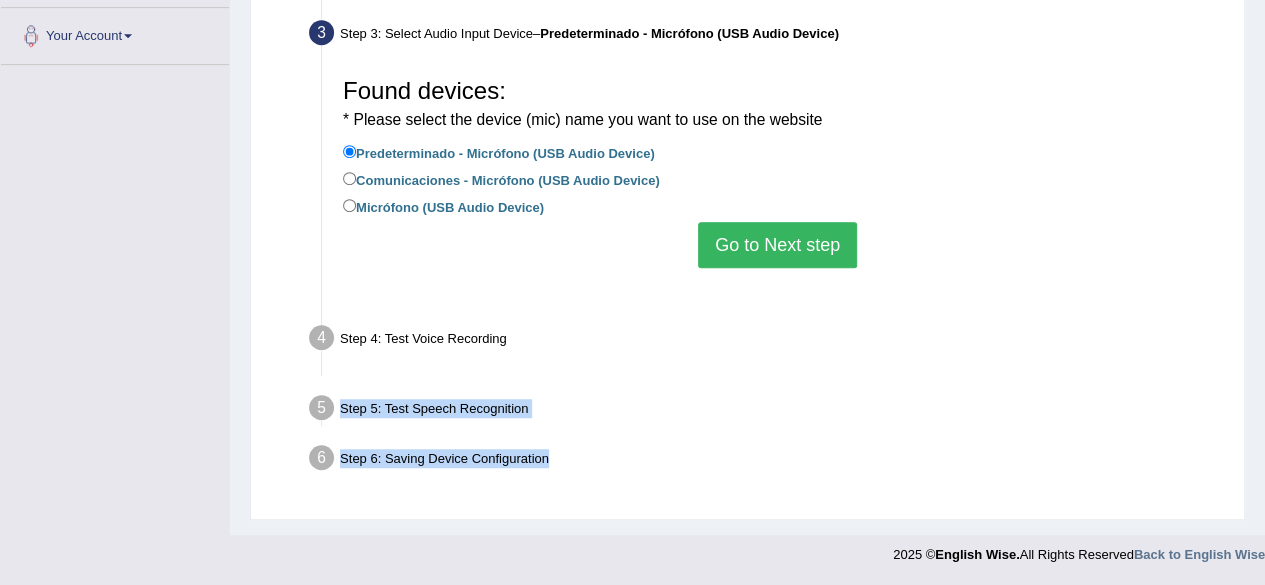 scroll, scrollTop: 464, scrollLeft: 0, axis: vertical 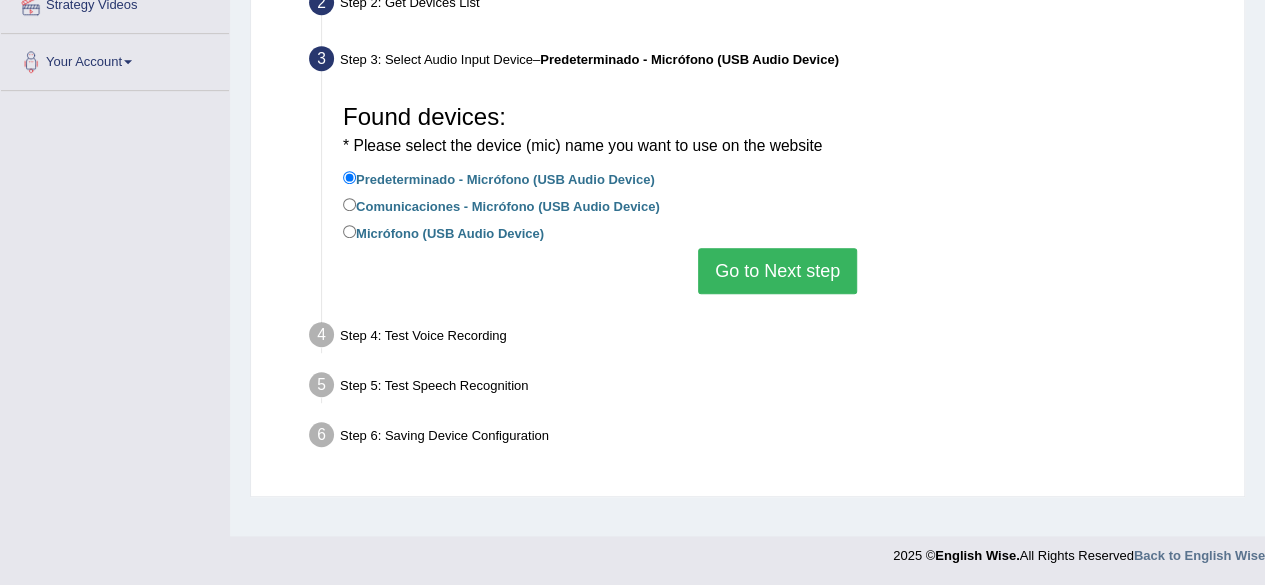 click on "Comunicaciones - Micrófono (USB Audio Device)" at bounding box center [501, 205] 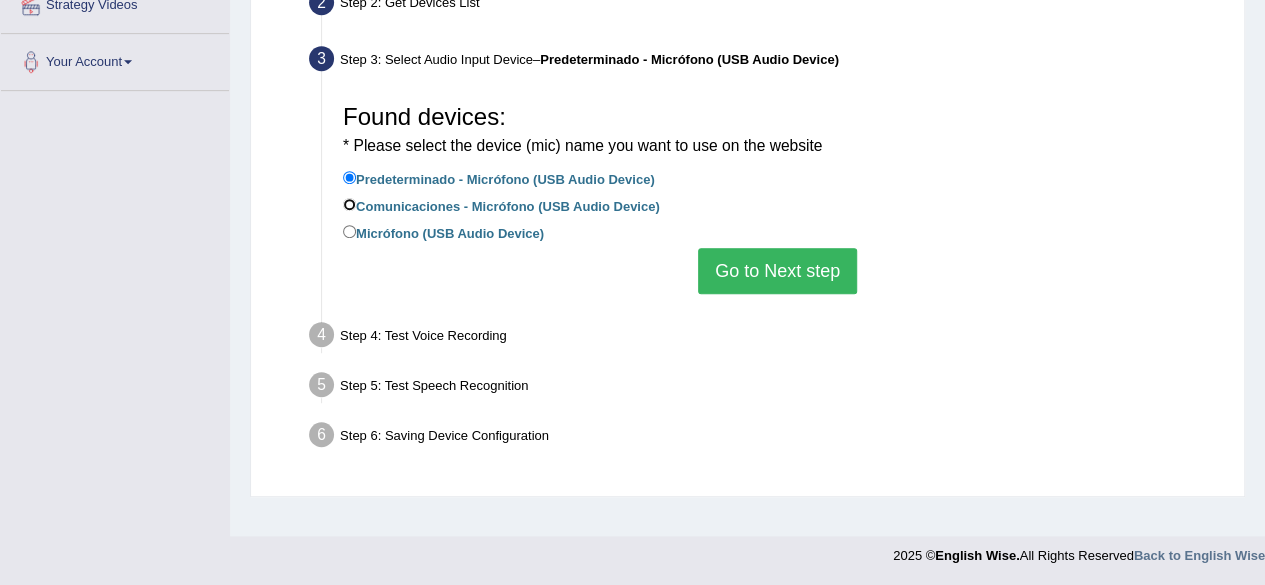 click on "Comunicaciones - Micrófono (USB Audio Device)" at bounding box center (349, 204) 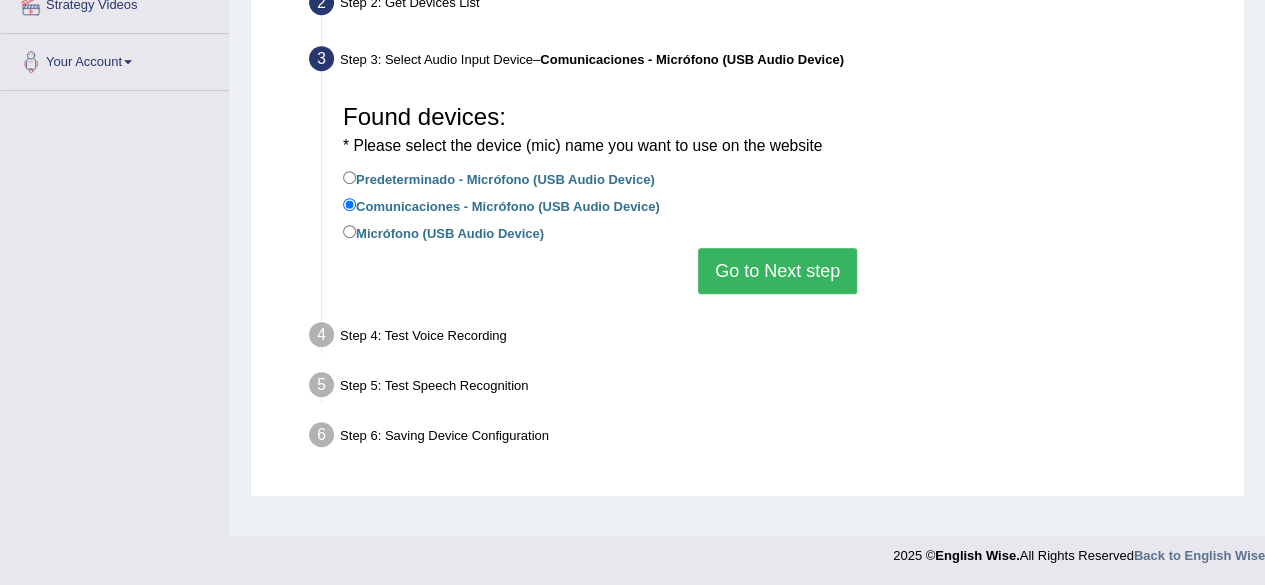 click on "Micrófono (USB Audio Device)" at bounding box center (443, 232) 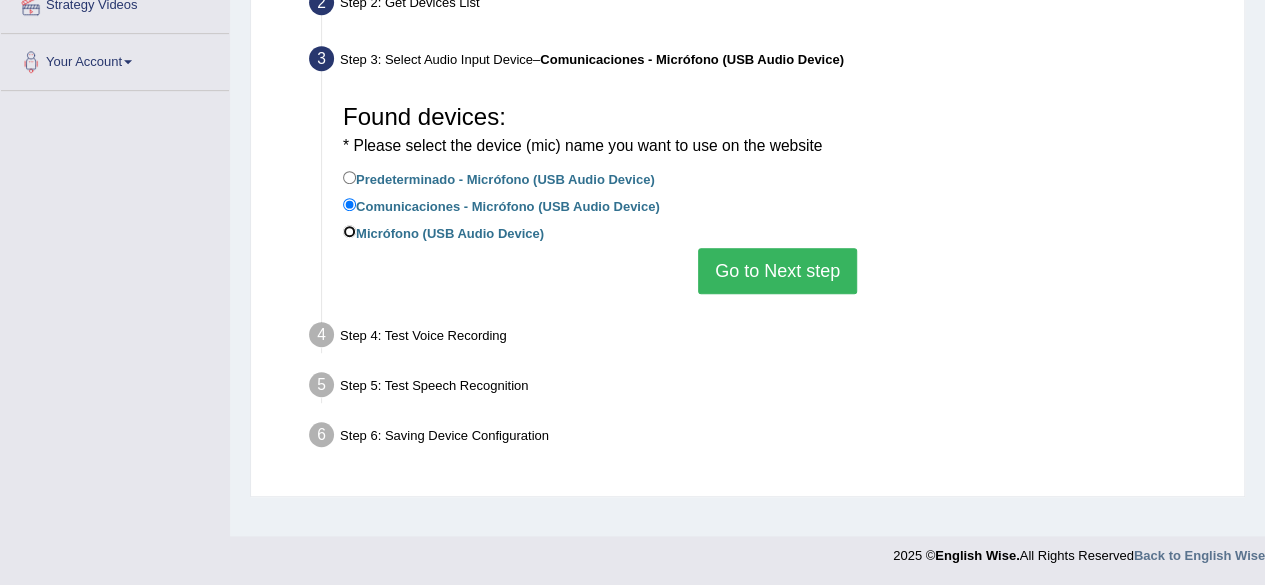 click on "Micrófono (USB Audio Device)" at bounding box center [349, 231] 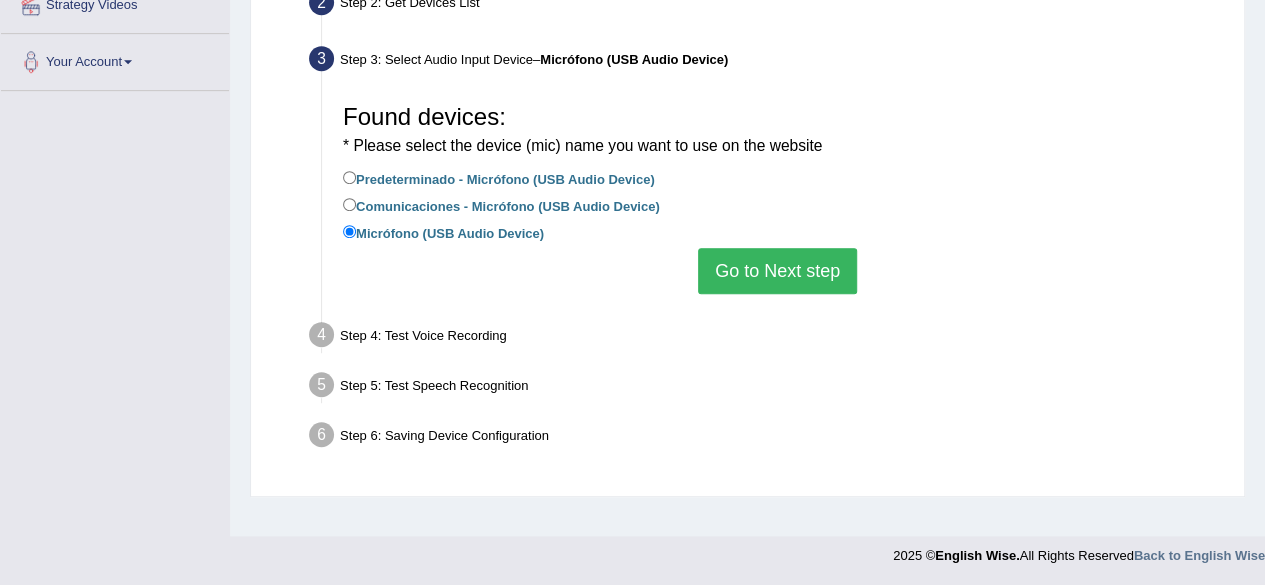 click on "Go to Next step" at bounding box center (777, 271) 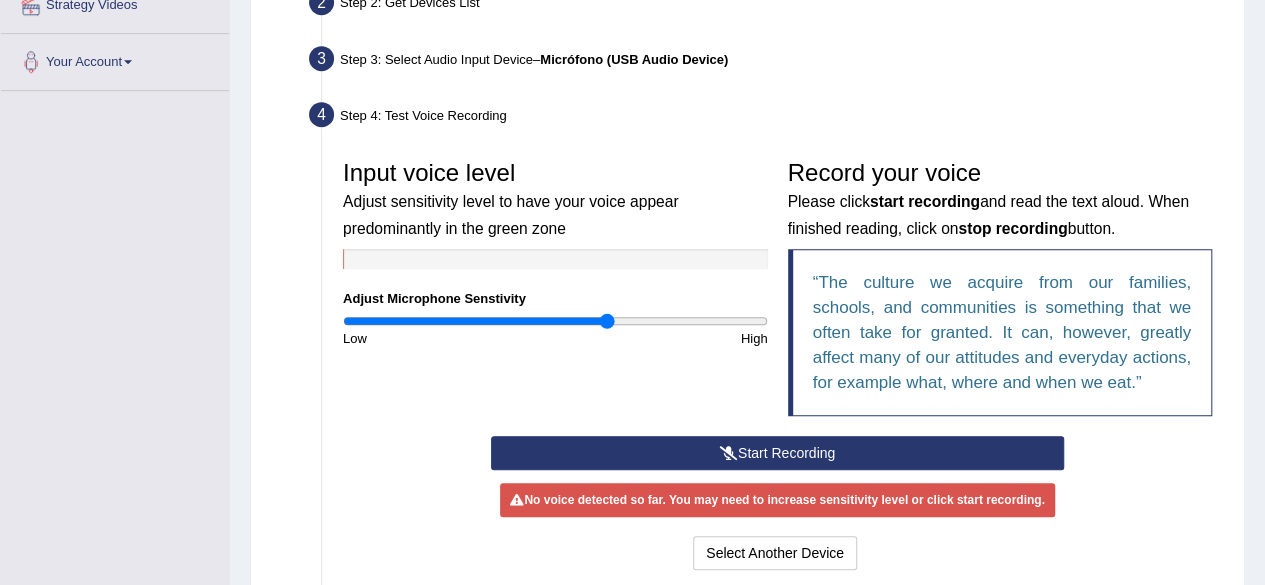 click on "Start Recording" at bounding box center [777, 453] 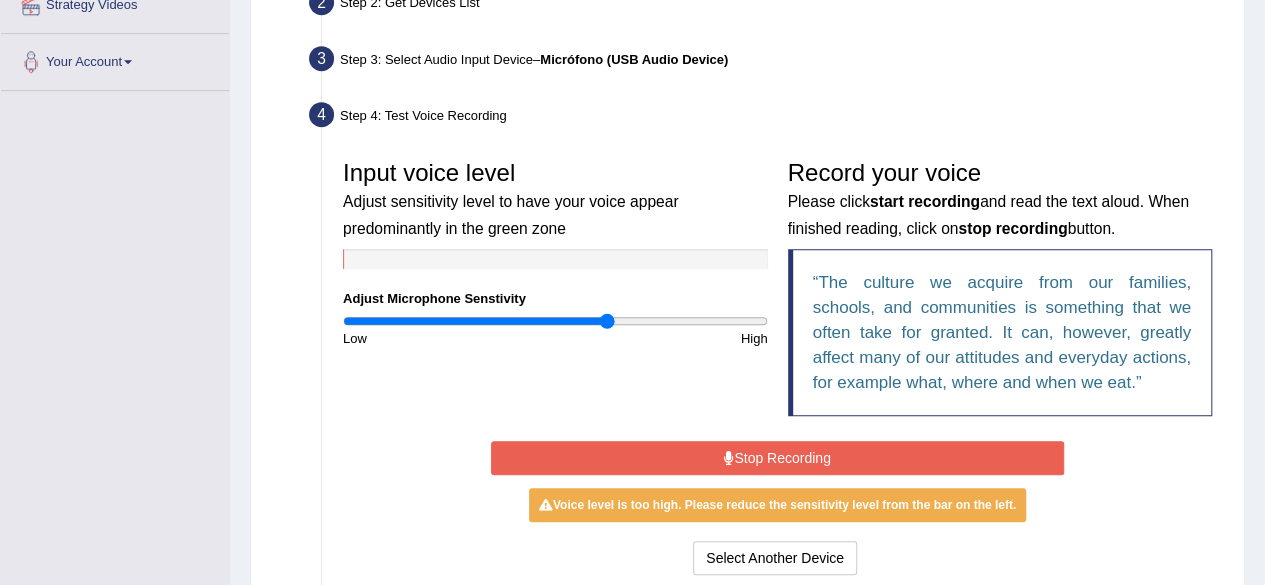 click on "Stop Recording" at bounding box center (777, 458) 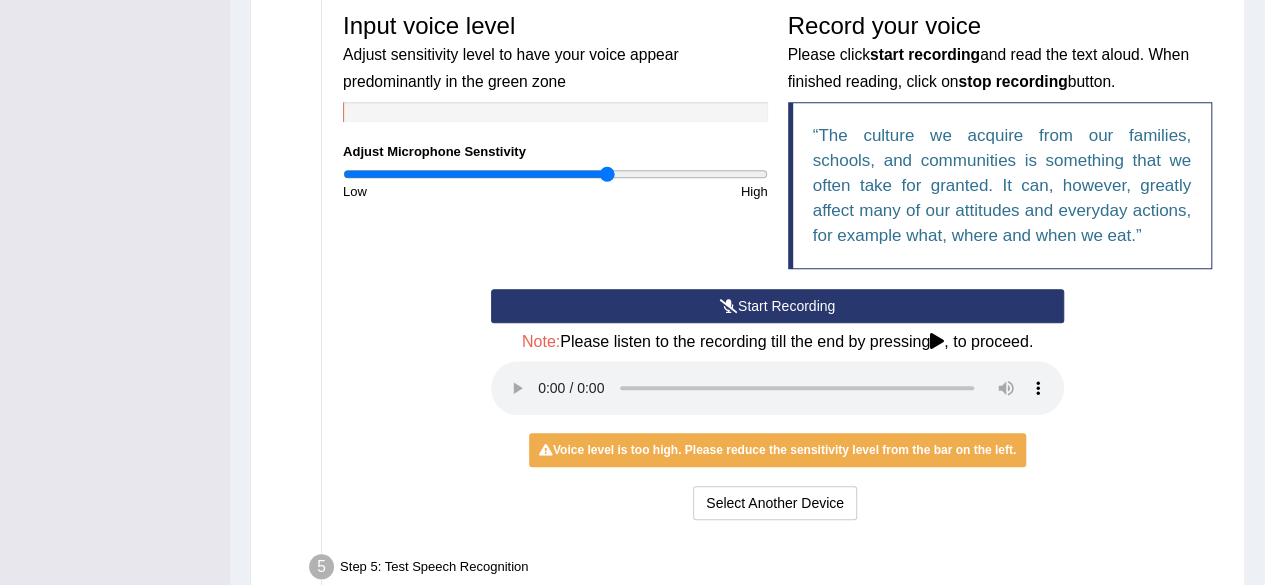 scroll, scrollTop: 618, scrollLeft: 0, axis: vertical 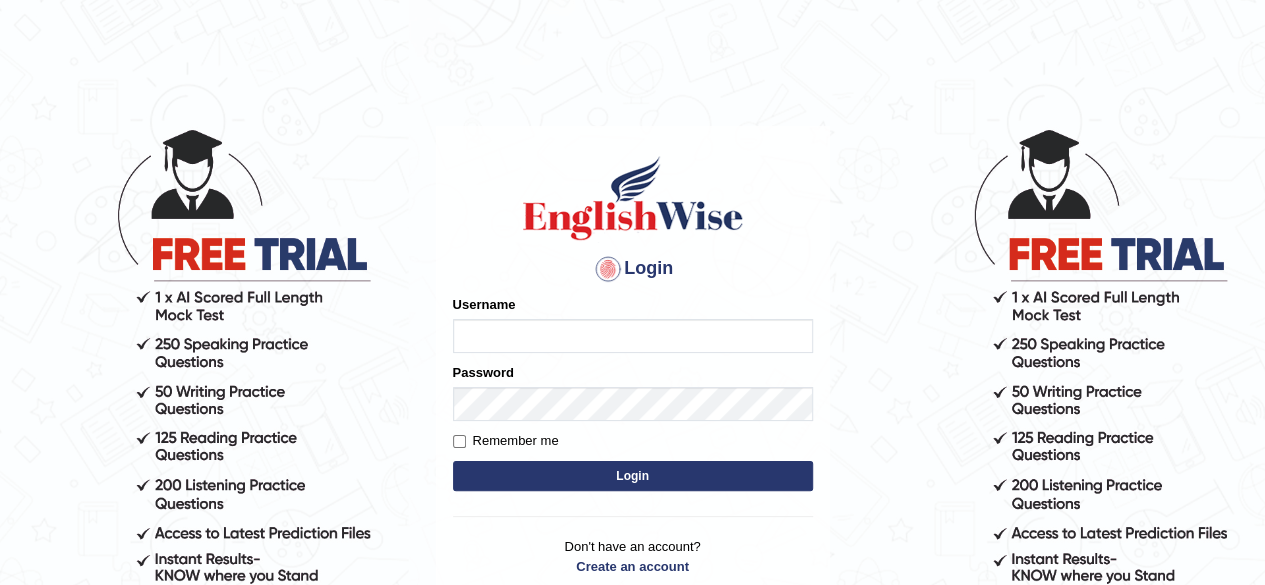type on "sergio_89" 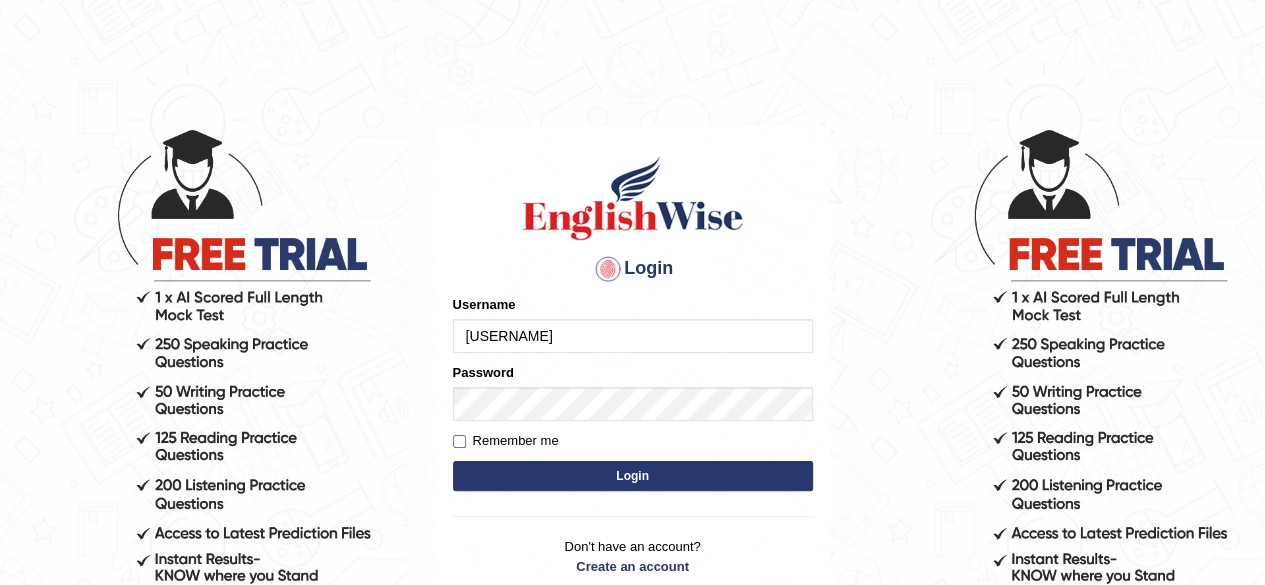 click on "Login" at bounding box center (633, 476) 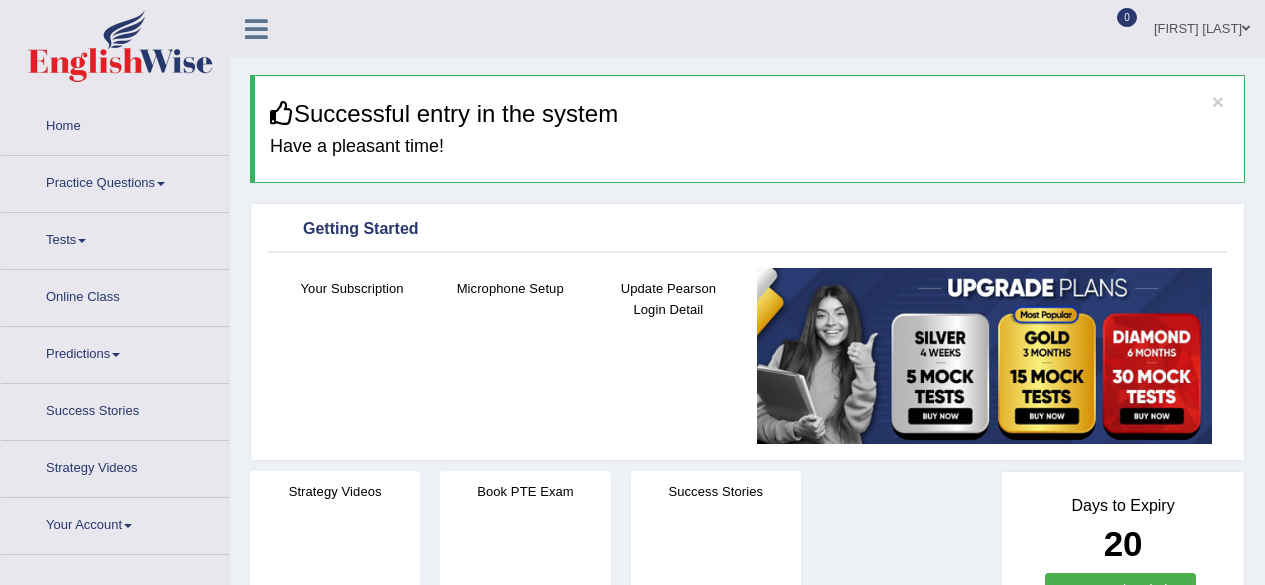 scroll, scrollTop: 0, scrollLeft: 0, axis: both 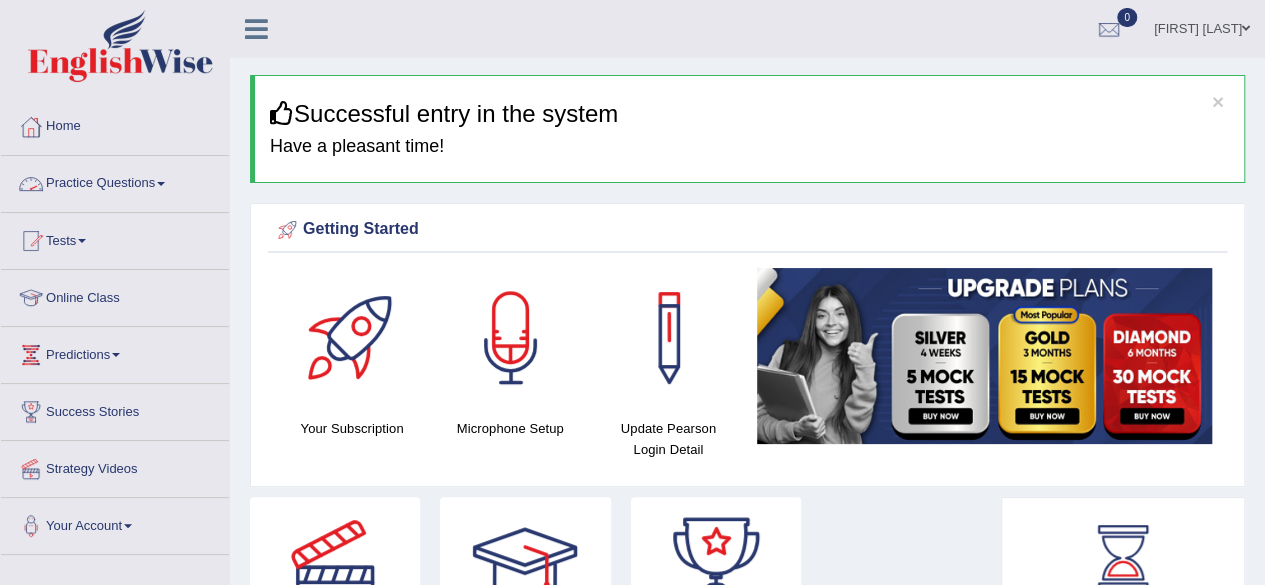 click on "Practice Questions" at bounding box center [115, 181] 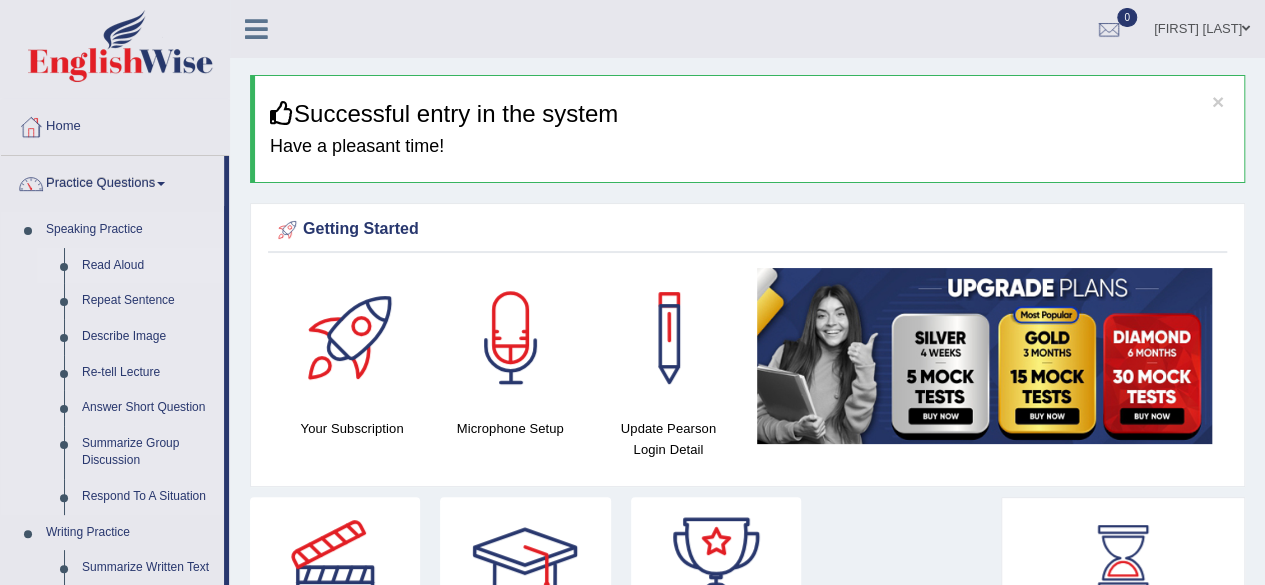 click on "Read Aloud" at bounding box center (148, 266) 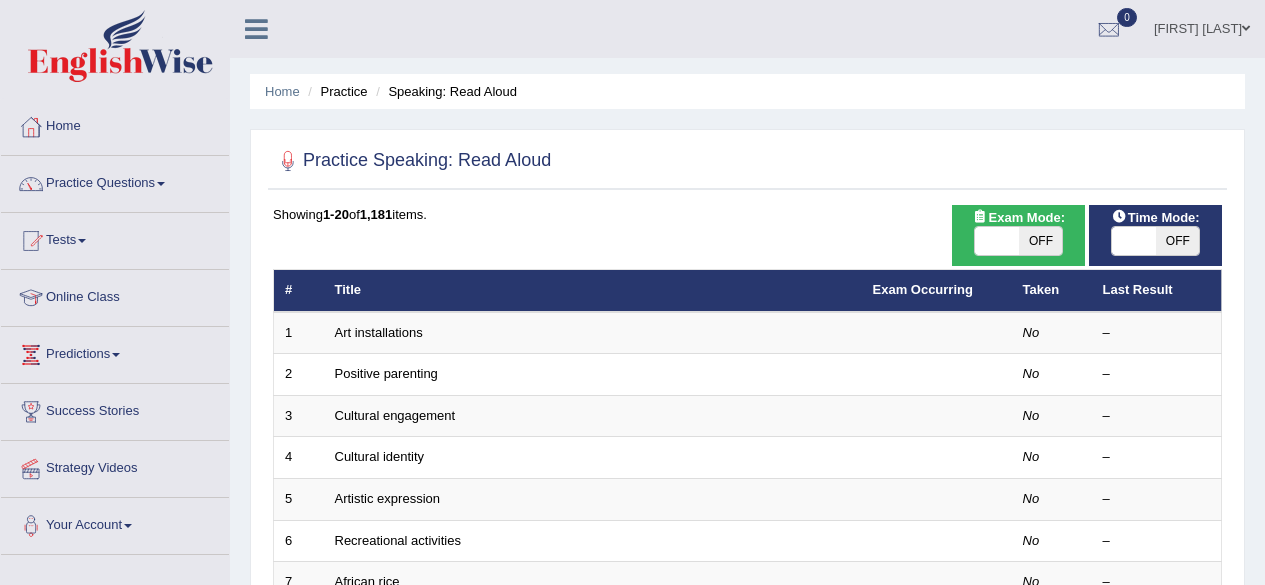 scroll, scrollTop: 0, scrollLeft: 0, axis: both 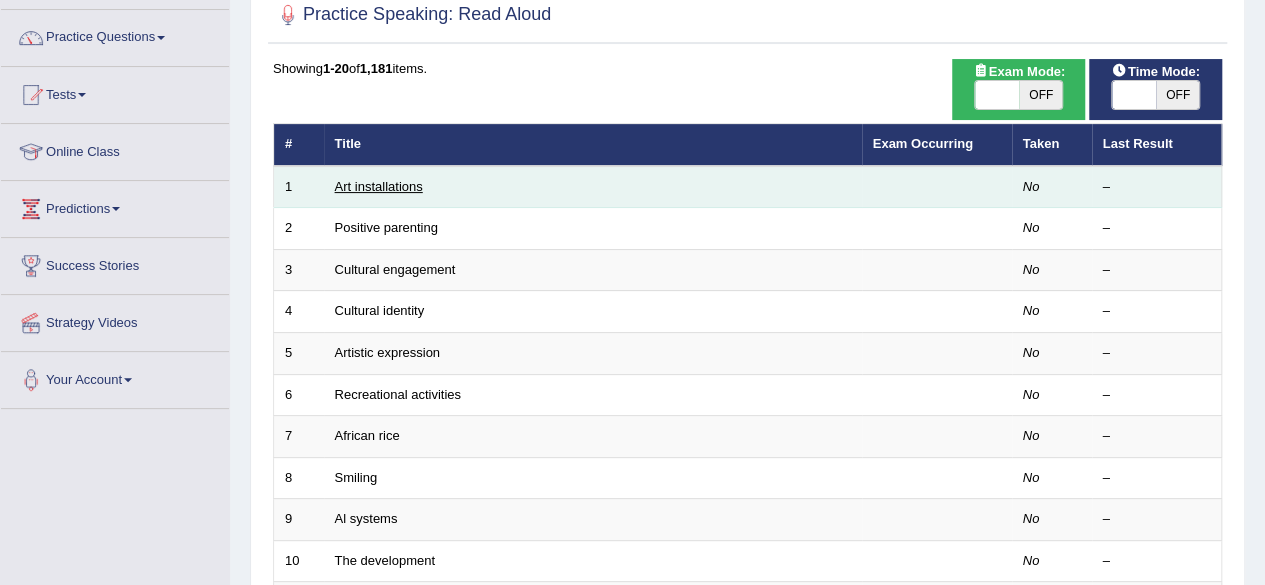 click on "Art installations" at bounding box center [379, 186] 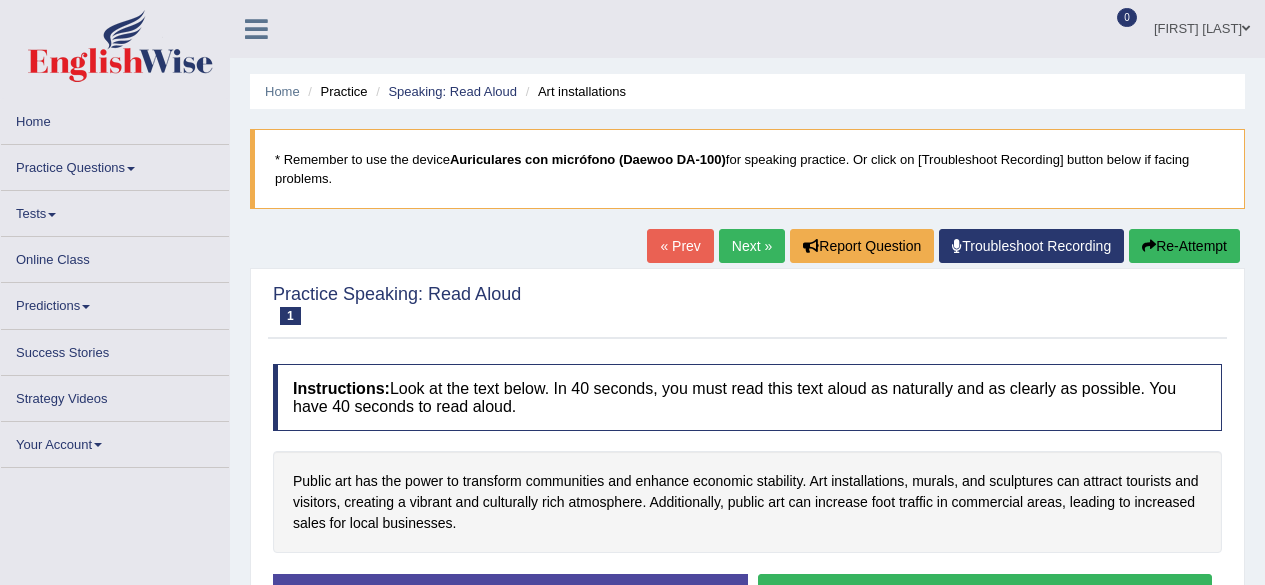 scroll, scrollTop: 0, scrollLeft: 0, axis: both 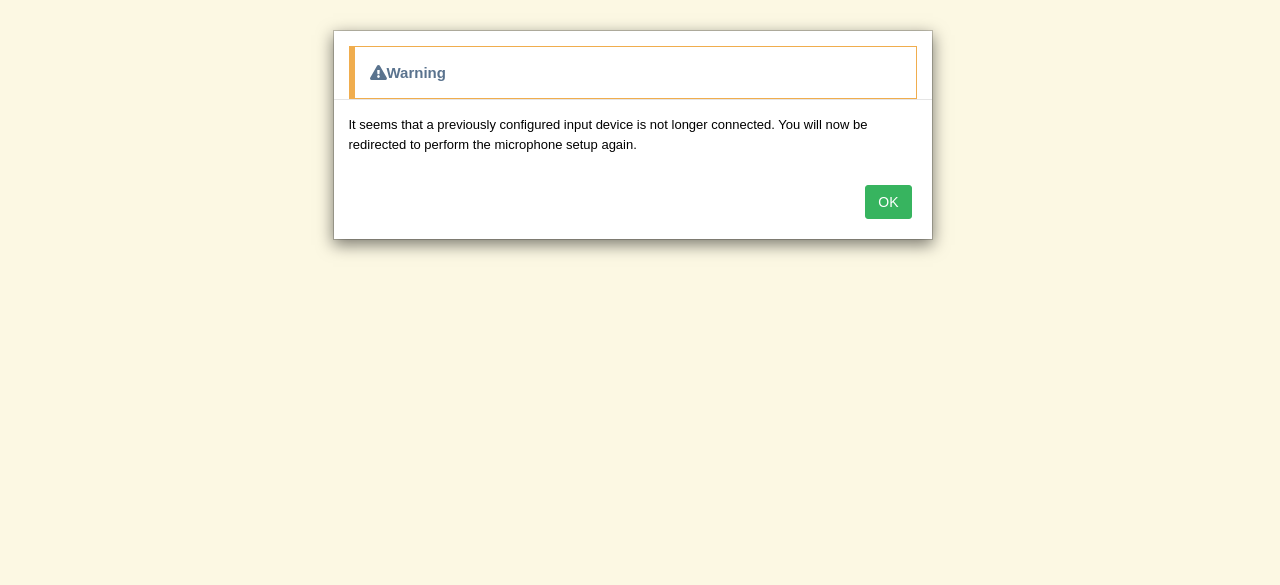 drag, startPoint x: 1279, startPoint y: 173, endPoint x: 1278, endPoint y: 233, distance: 60.00833 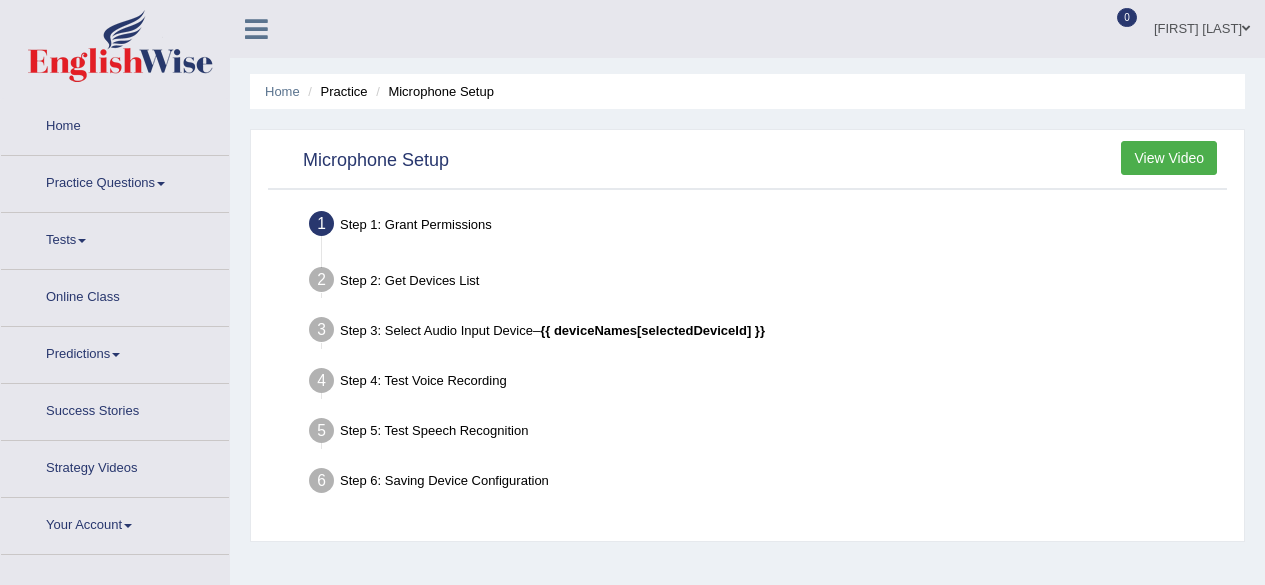 scroll, scrollTop: 0, scrollLeft: 0, axis: both 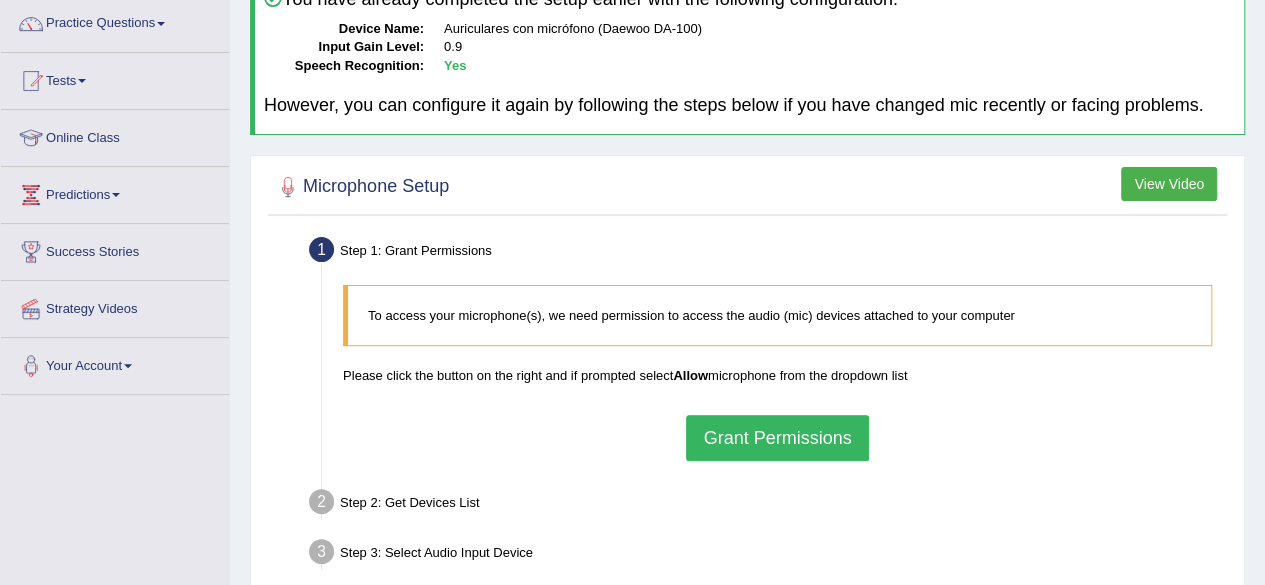 click on "Grant Permissions" at bounding box center (777, 438) 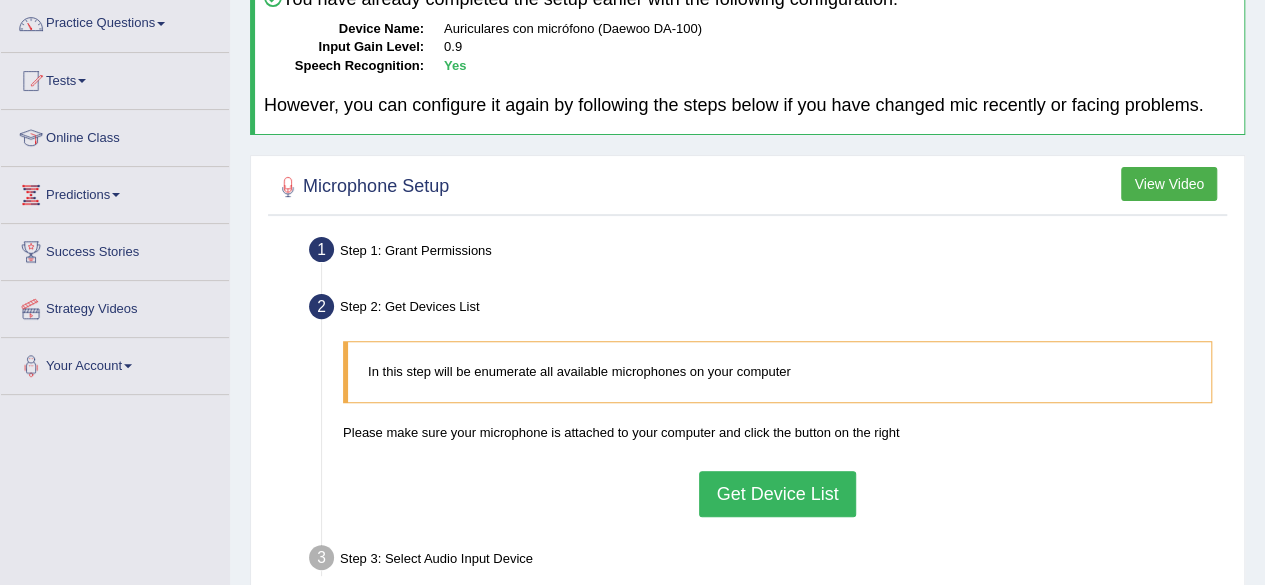 click on "Get Device List" at bounding box center [777, 494] 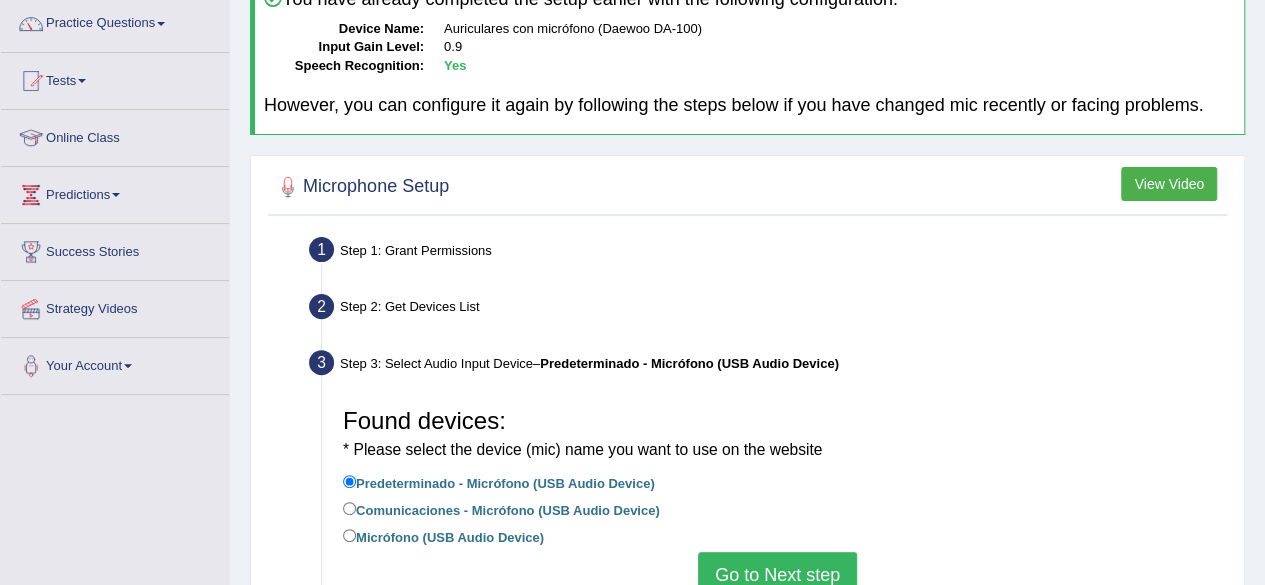 scroll, scrollTop: 351, scrollLeft: 0, axis: vertical 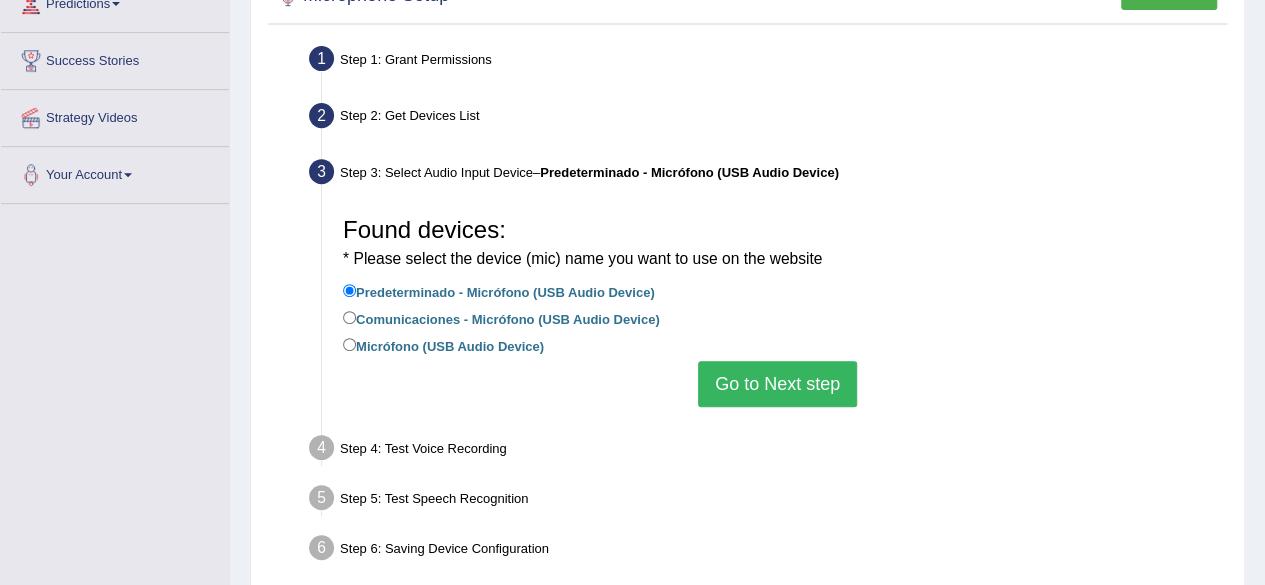 click on "Go to Next step" at bounding box center (777, 384) 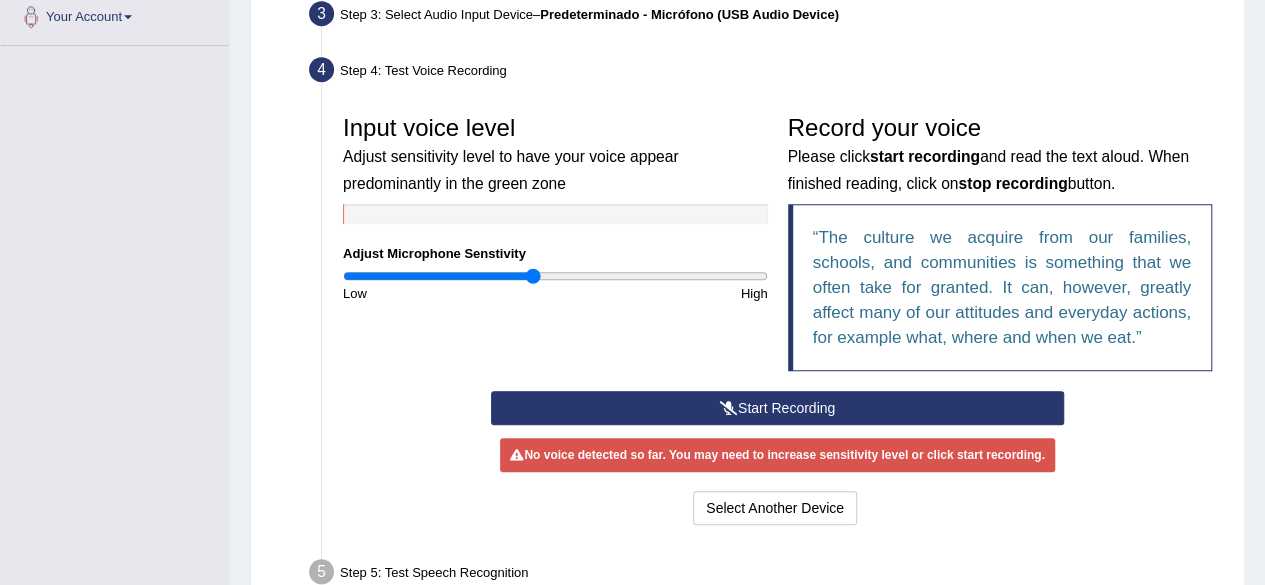 scroll, scrollTop: 512, scrollLeft: 0, axis: vertical 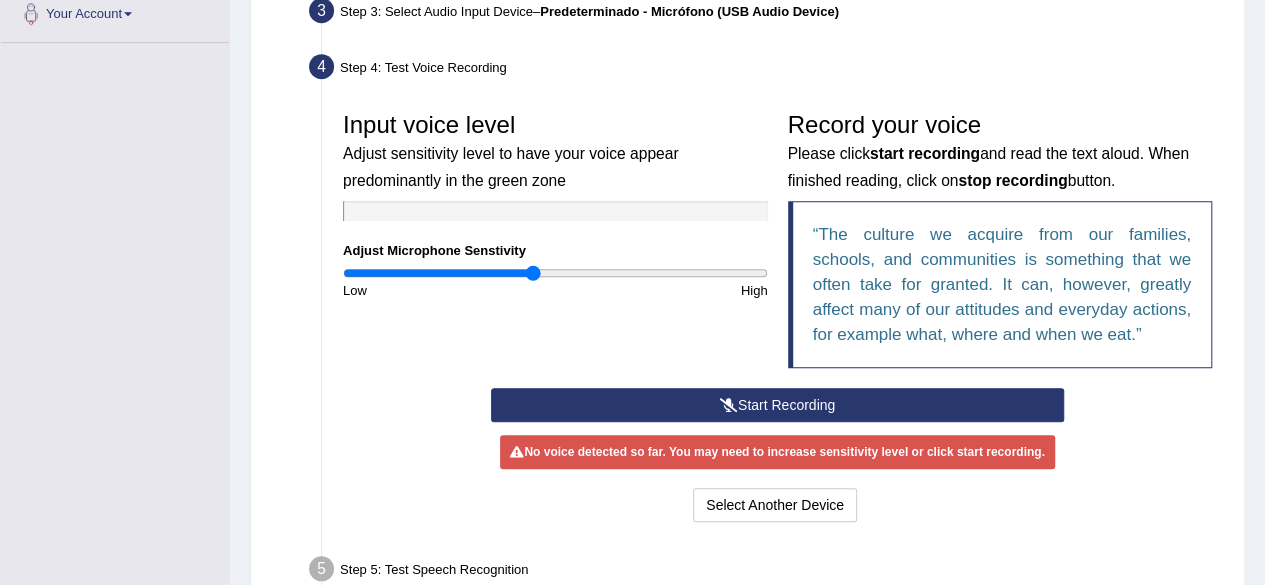 click on "Start Recording" at bounding box center [777, 405] 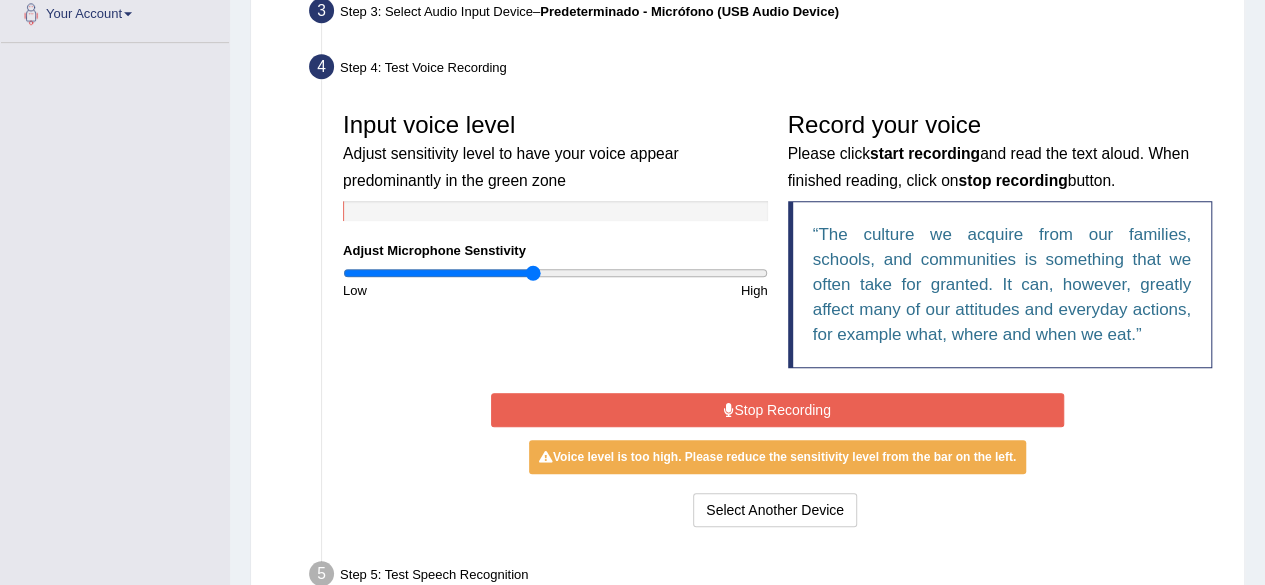 click on "Stop Recording" at bounding box center (777, 410) 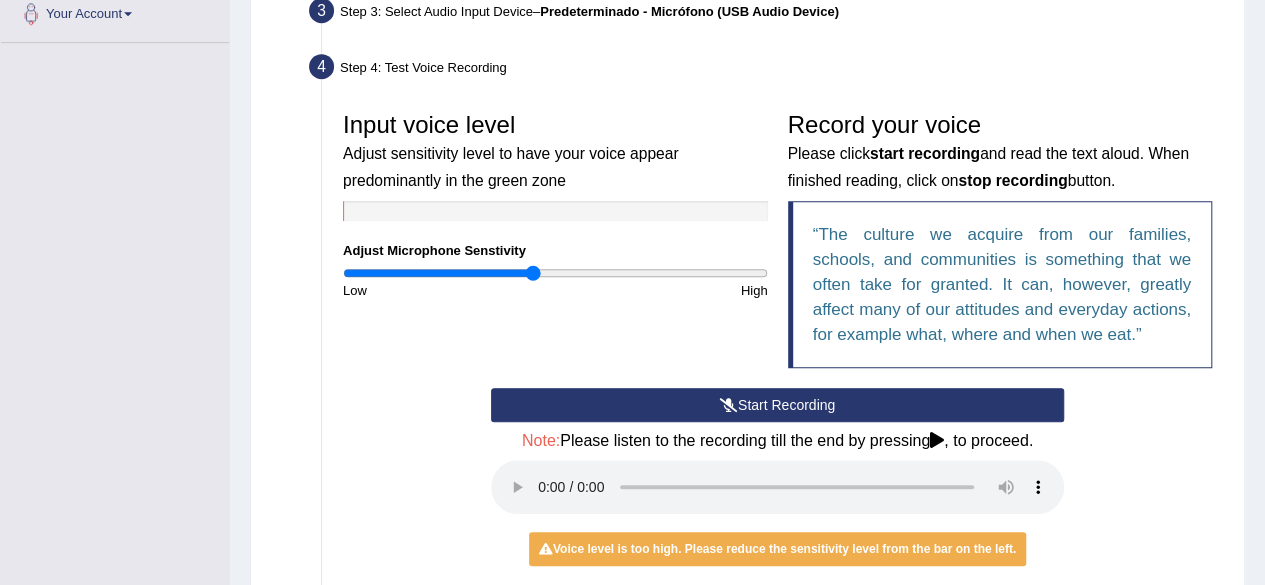 click at bounding box center (555, 273) 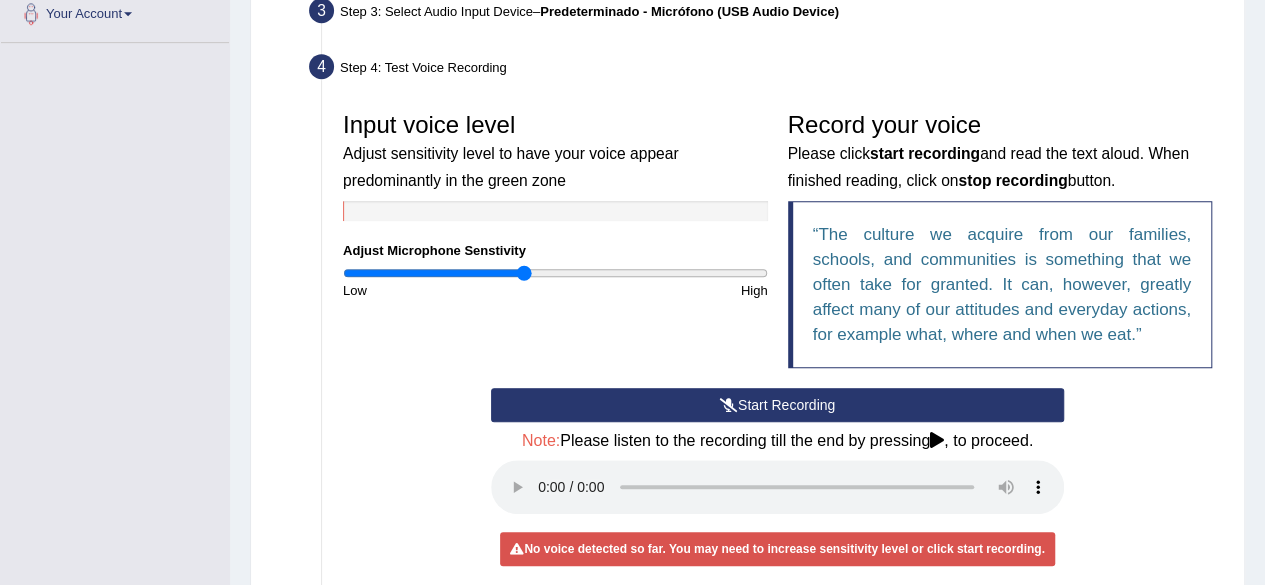 type on "0.86" 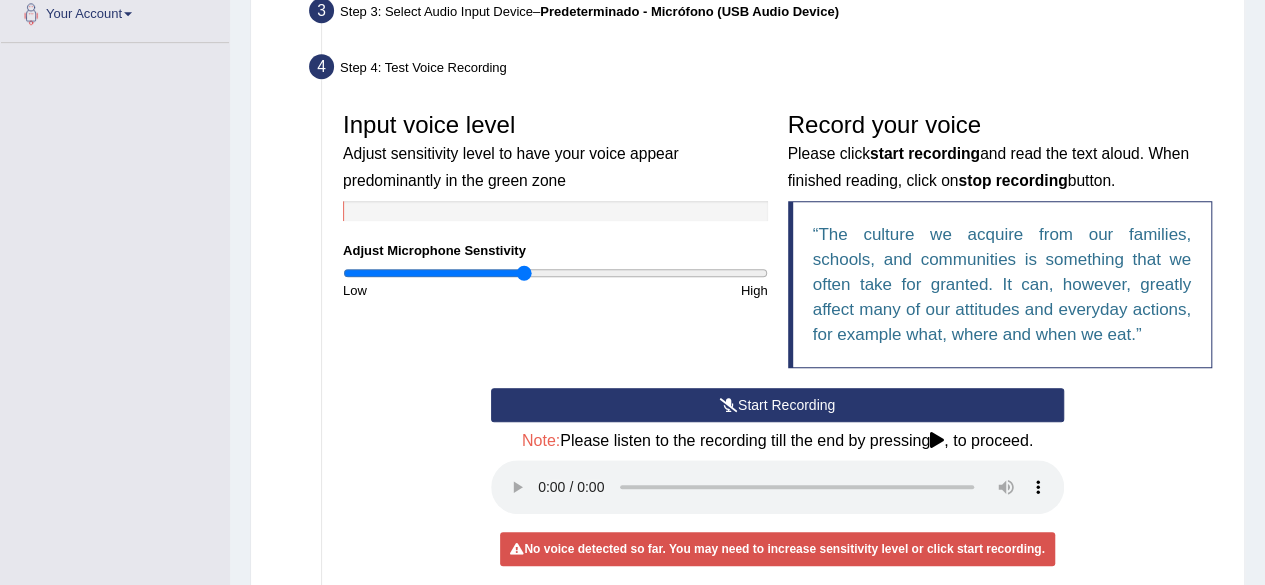 click at bounding box center [729, 405] 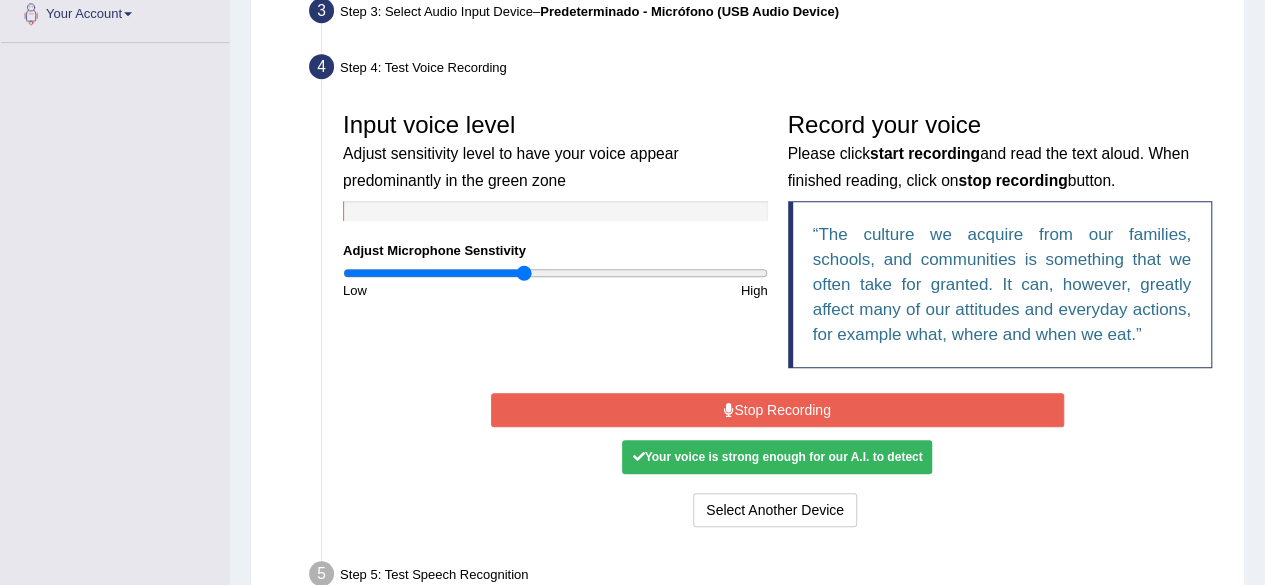 click on "Stop Recording" at bounding box center (777, 410) 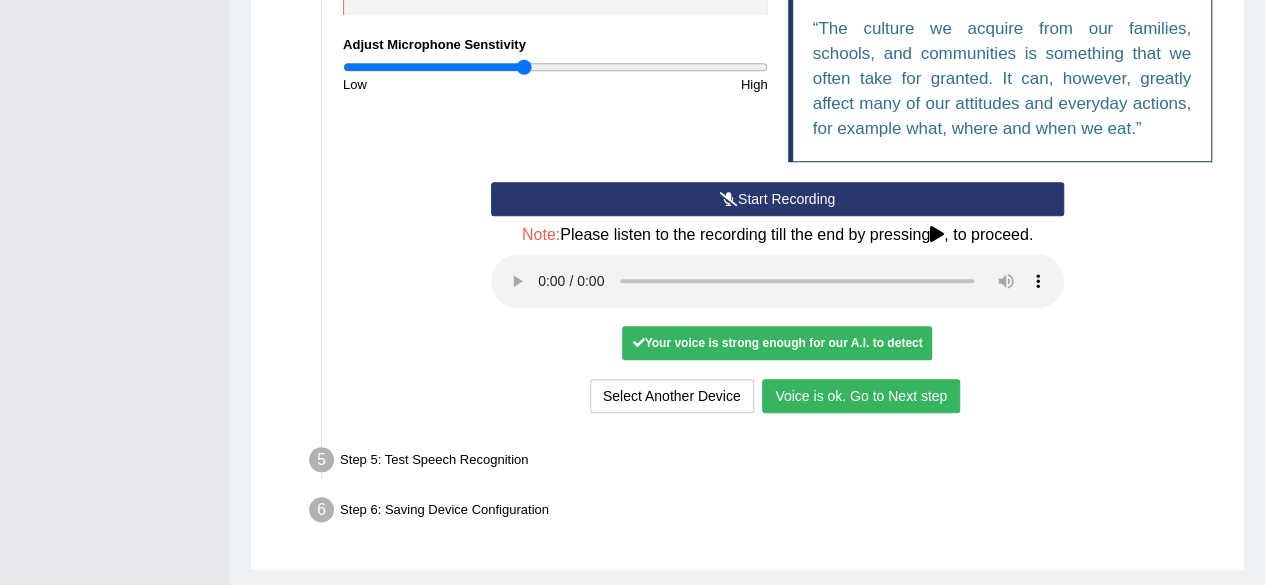 scroll, scrollTop: 737, scrollLeft: 0, axis: vertical 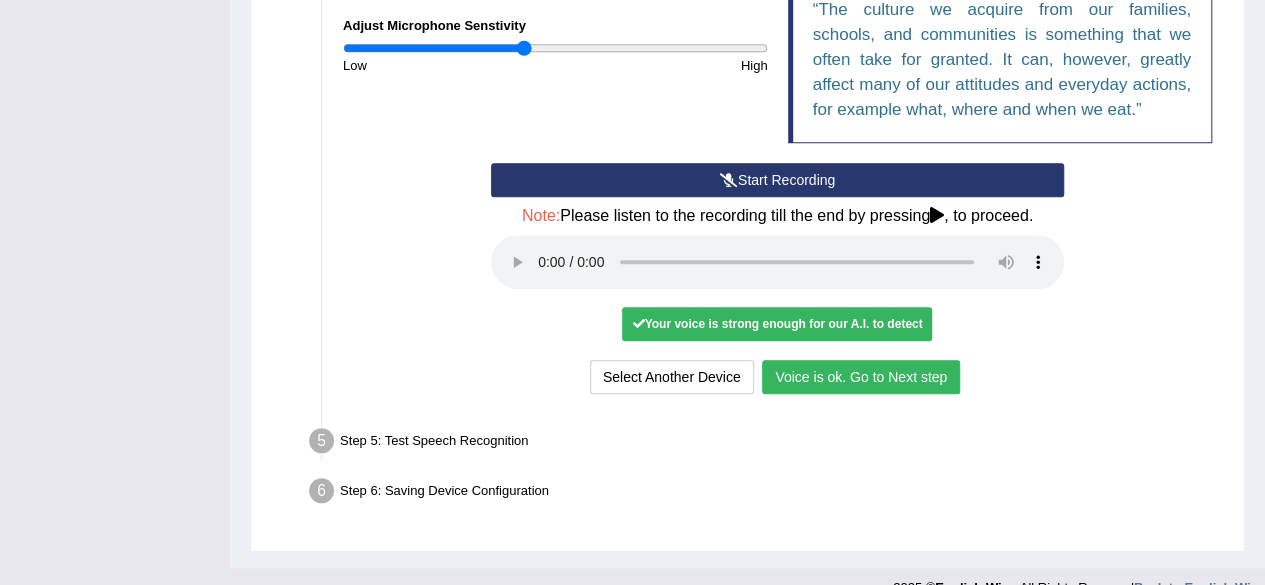 click on "Voice is ok. Go to Next step" at bounding box center (861, 377) 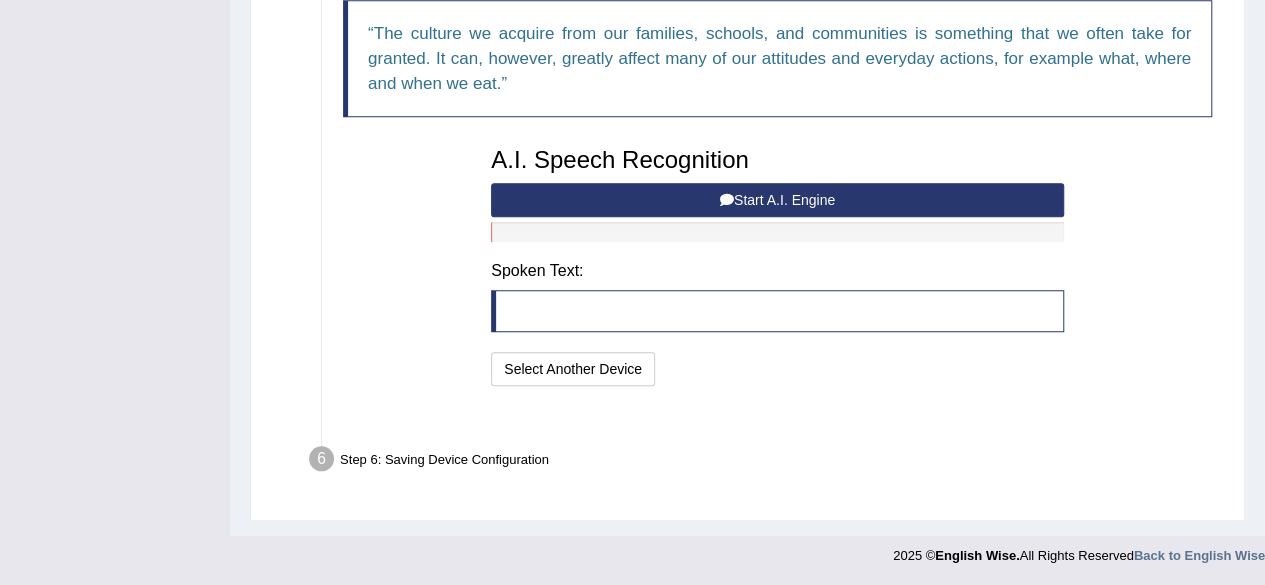 scroll, scrollTop: 686, scrollLeft: 0, axis: vertical 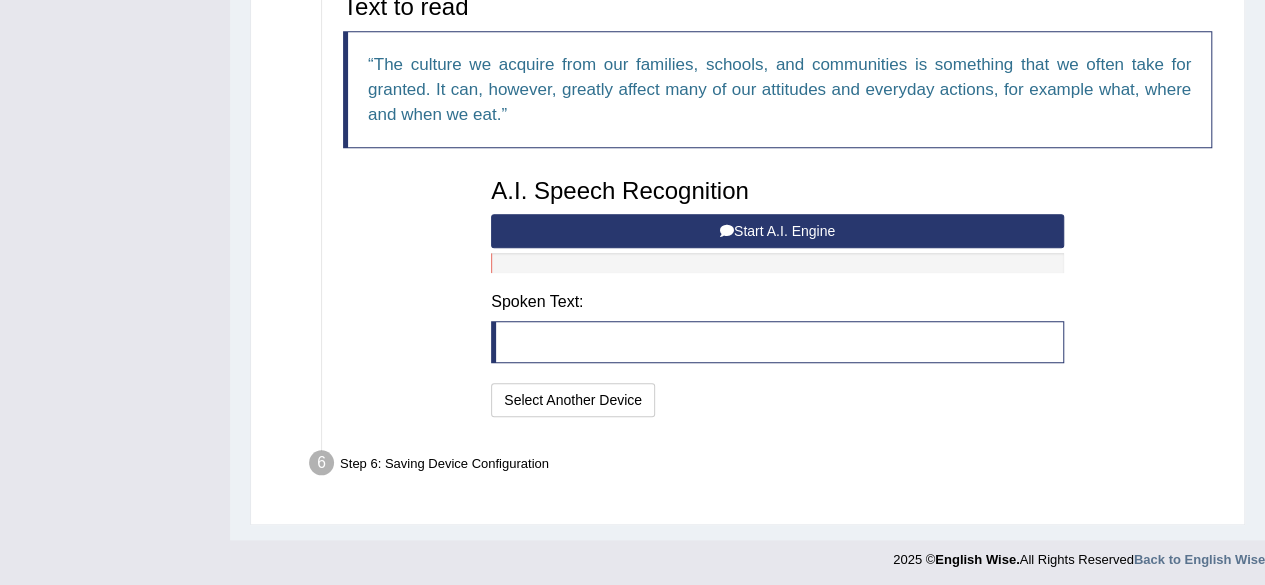click on "Start A.I. Engine" at bounding box center [777, 231] 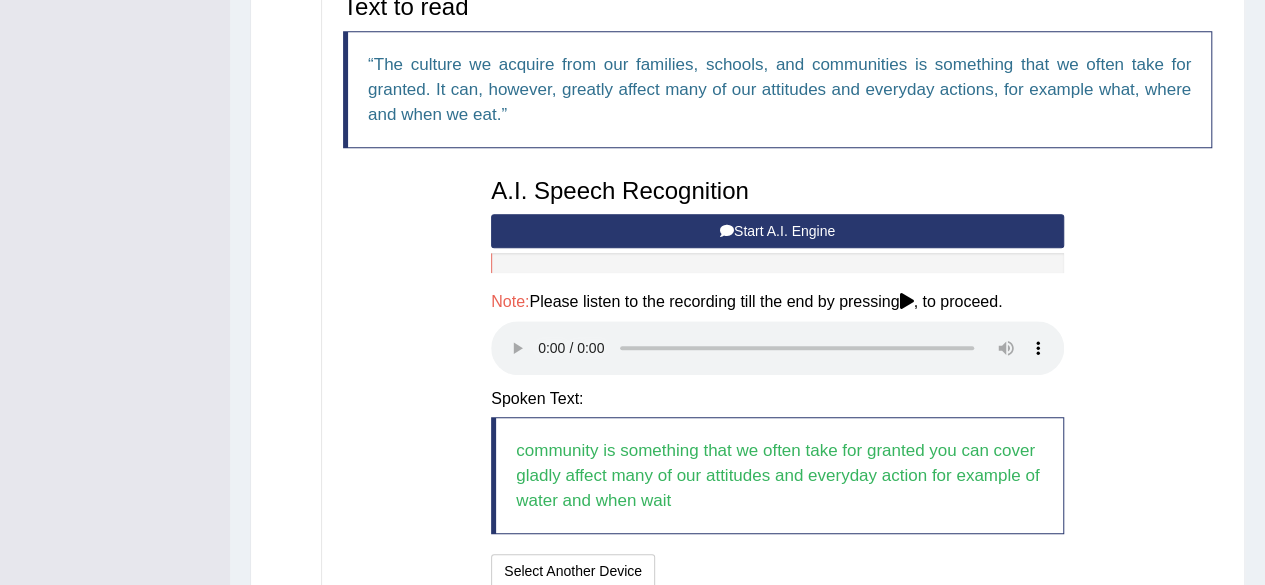 scroll, scrollTop: 857, scrollLeft: 0, axis: vertical 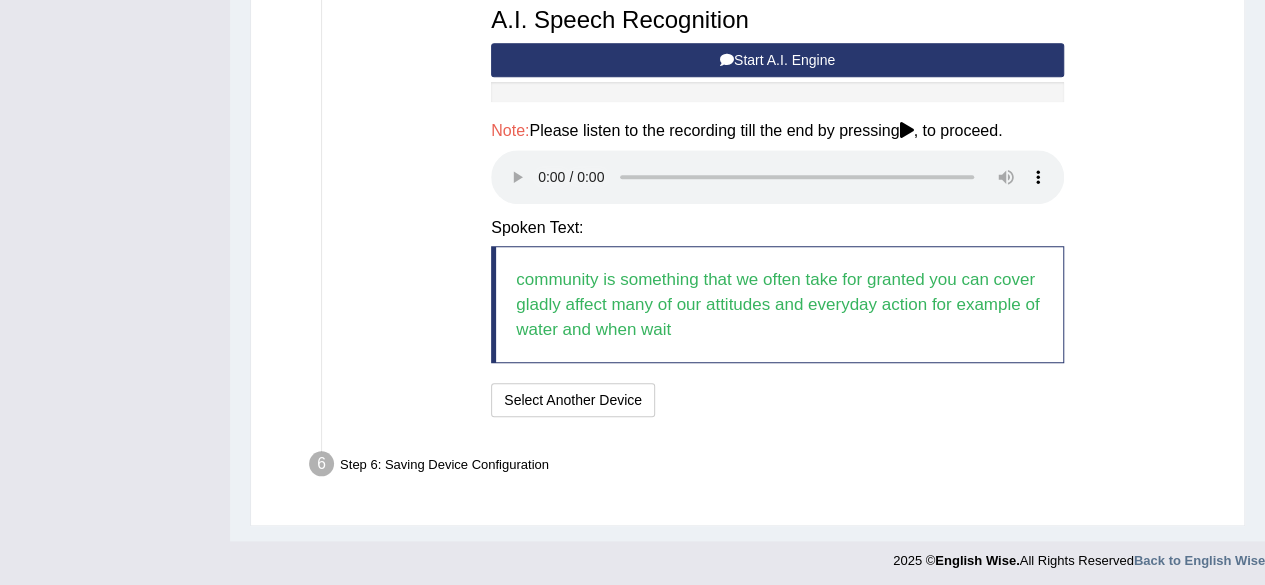 click on "I will practice without this feature   Select Another Device   Speech is ok. Go to Last step" at bounding box center (777, 402) 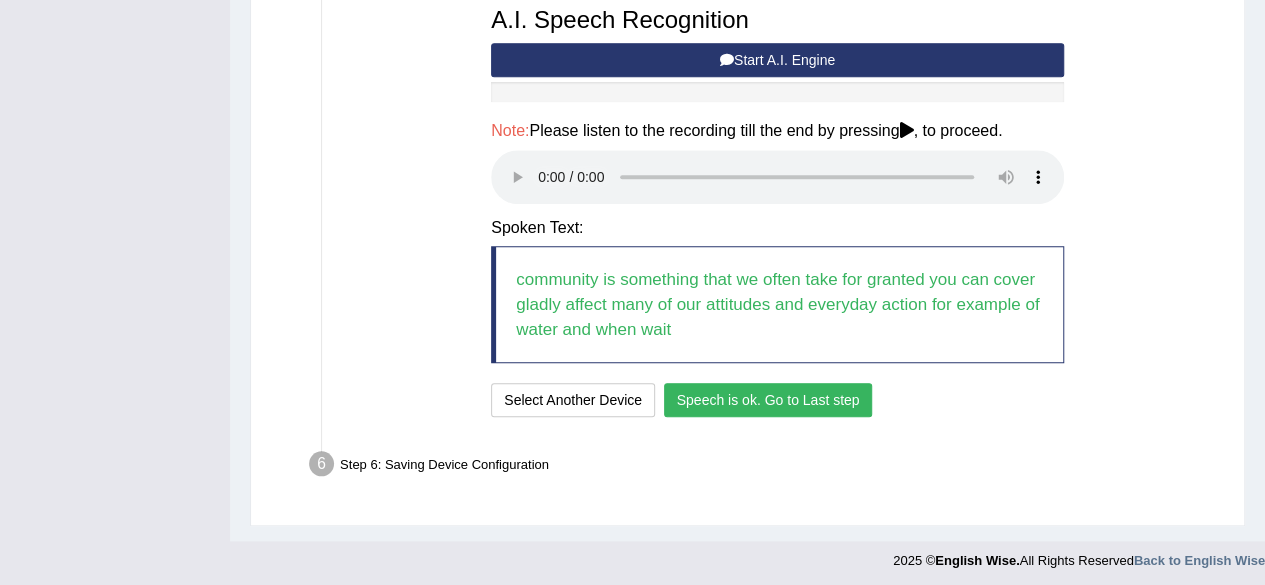 click on "Speech is ok. Go to Last step" at bounding box center (768, 400) 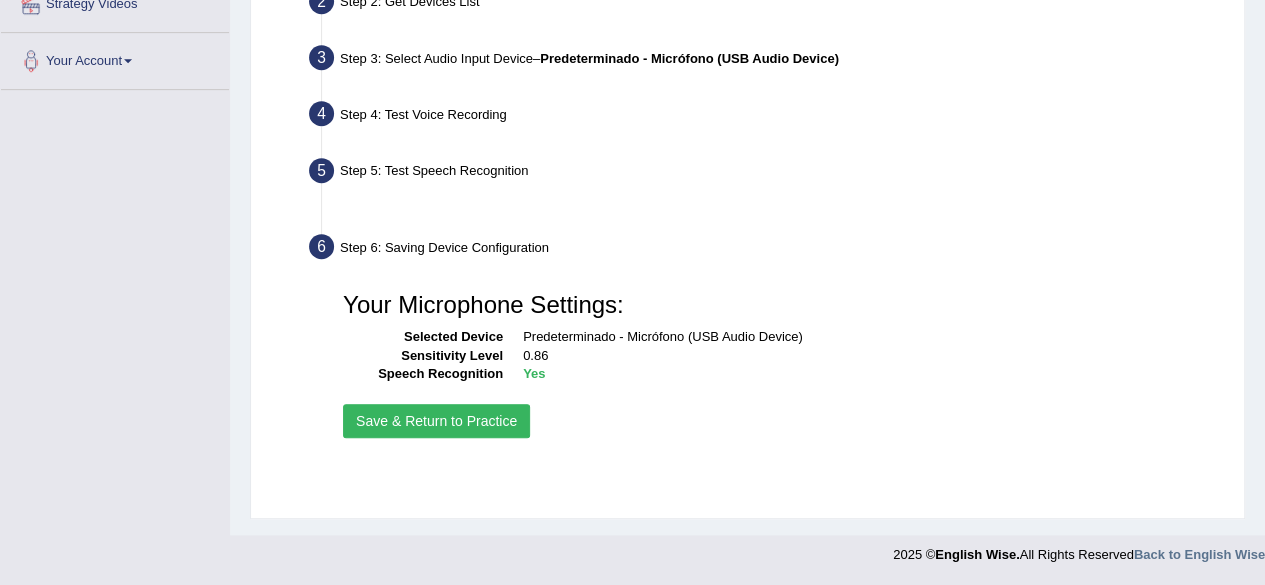 scroll, scrollTop: 464, scrollLeft: 0, axis: vertical 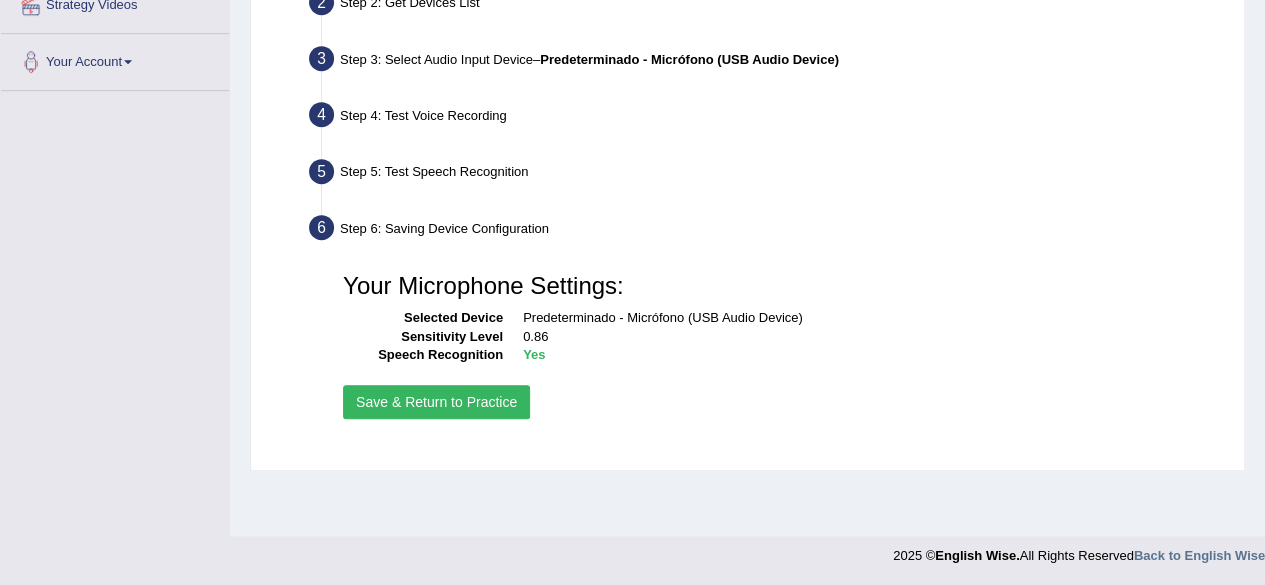 click on "Save & Return to Practice" at bounding box center [436, 402] 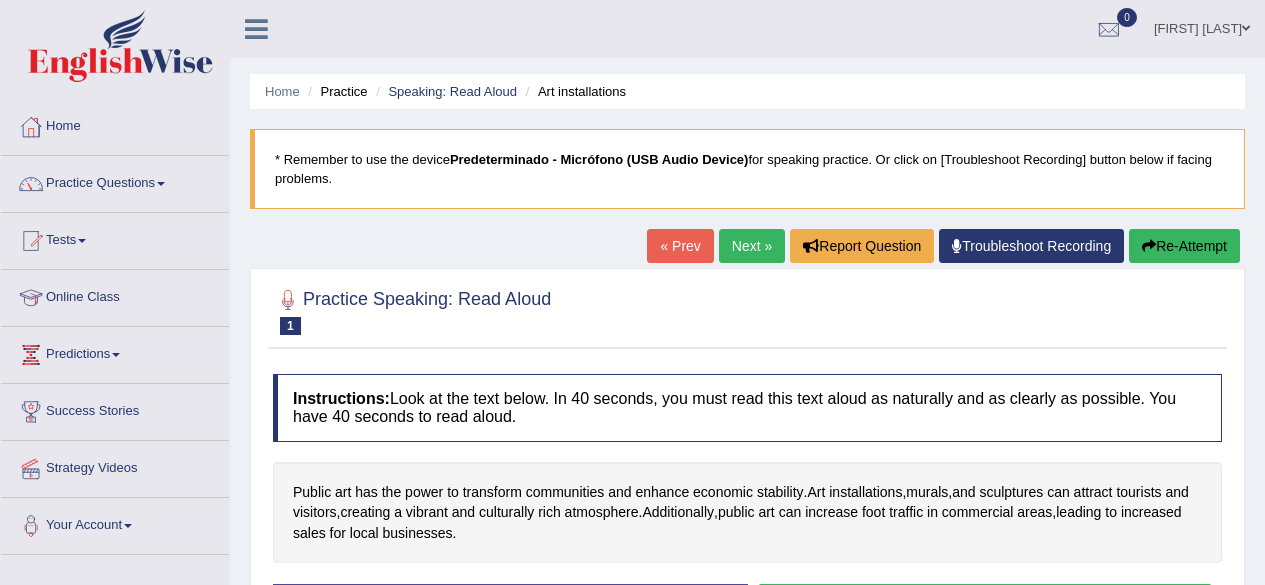 scroll, scrollTop: 0, scrollLeft: 0, axis: both 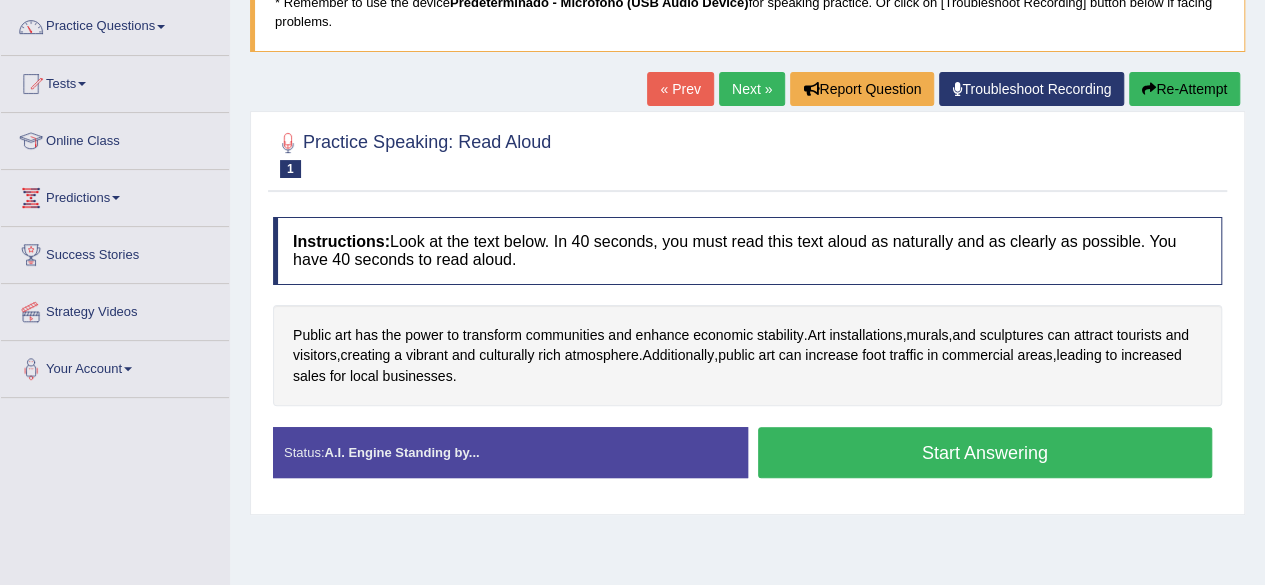 click on "Start Answering" at bounding box center [985, 452] 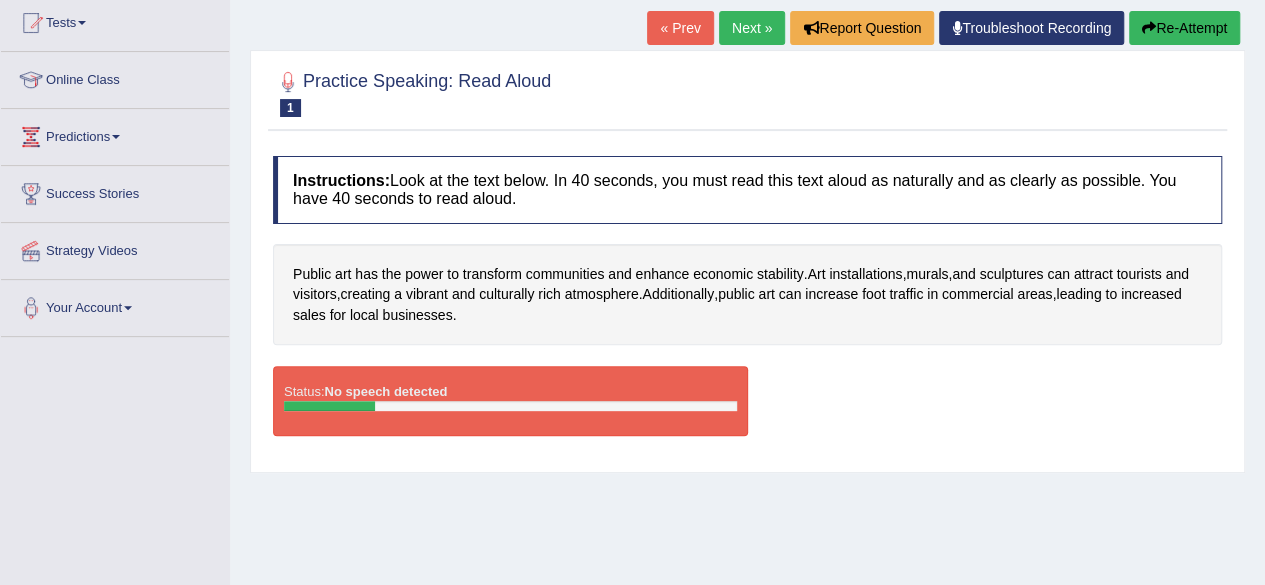 scroll, scrollTop: 182, scrollLeft: 0, axis: vertical 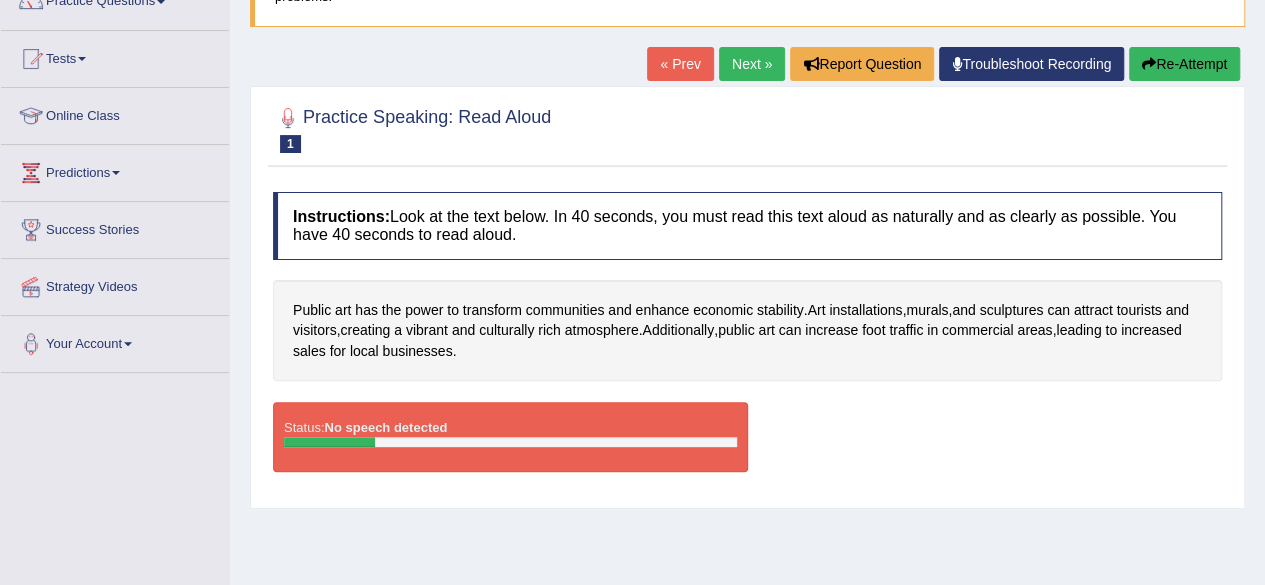 click on "Status:  No speech detected" at bounding box center [510, 437] 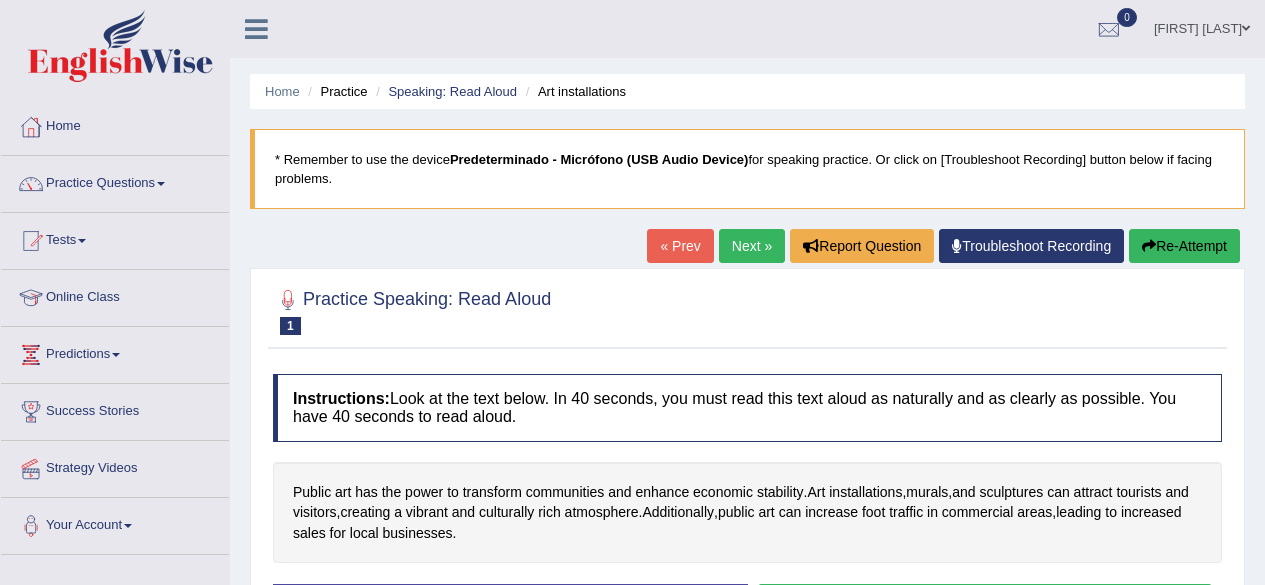 scroll, scrollTop: 193, scrollLeft: 0, axis: vertical 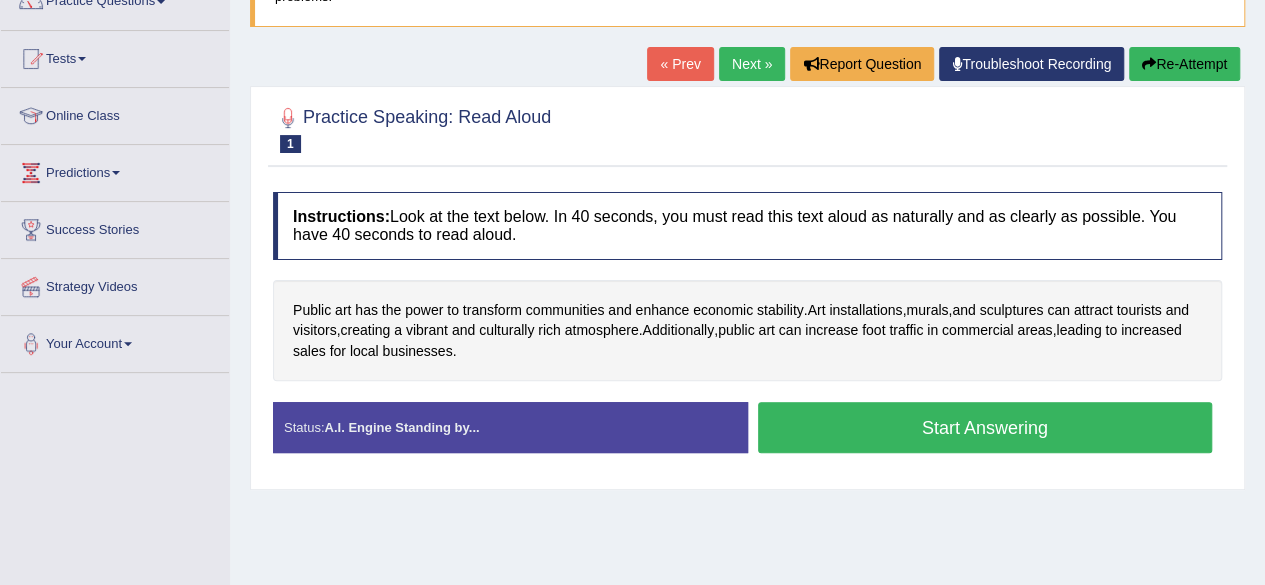 click on "Start Answering" at bounding box center (985, 427) 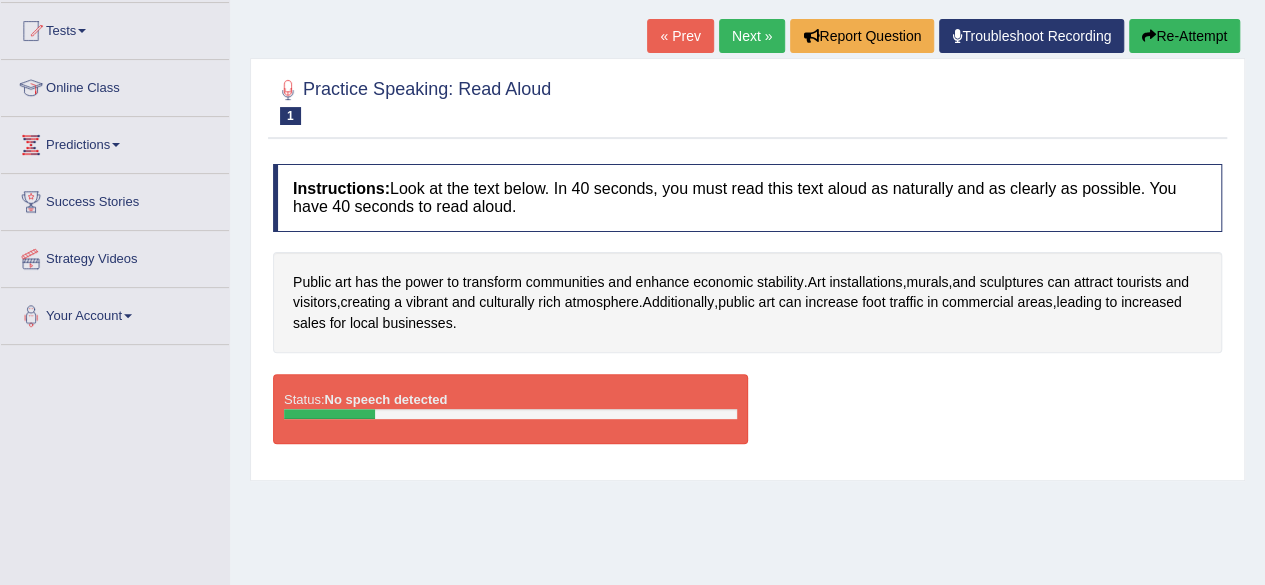 scroll, scrollTop: 200, scrollLeft: 0, axis: vertical 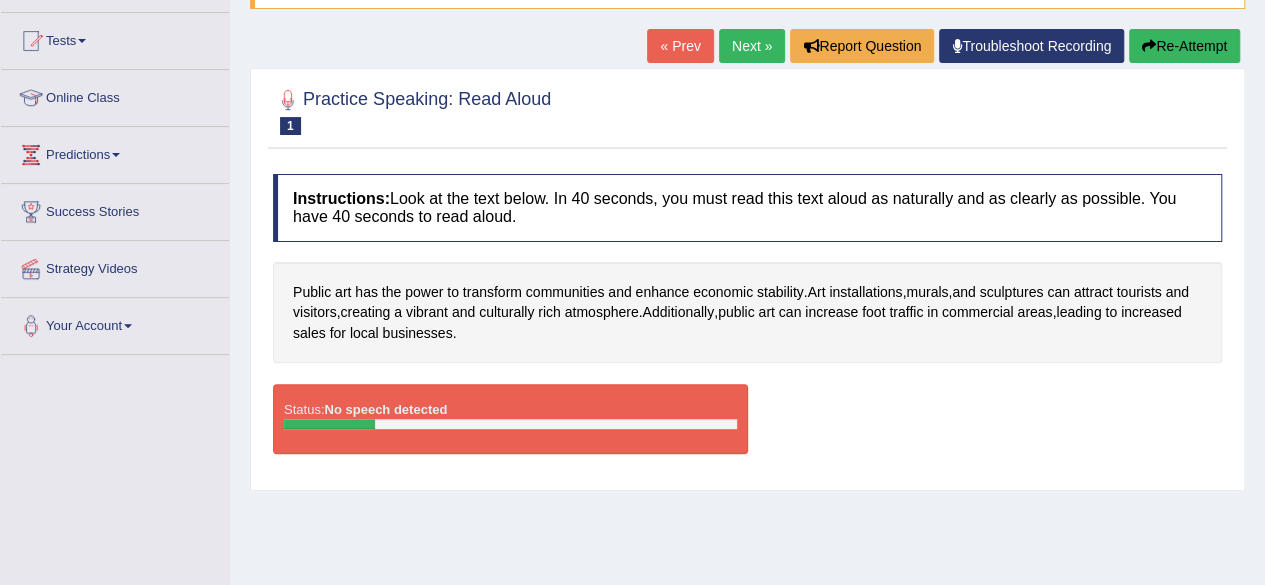 click on "Next »" at bounding box center [752, 46] 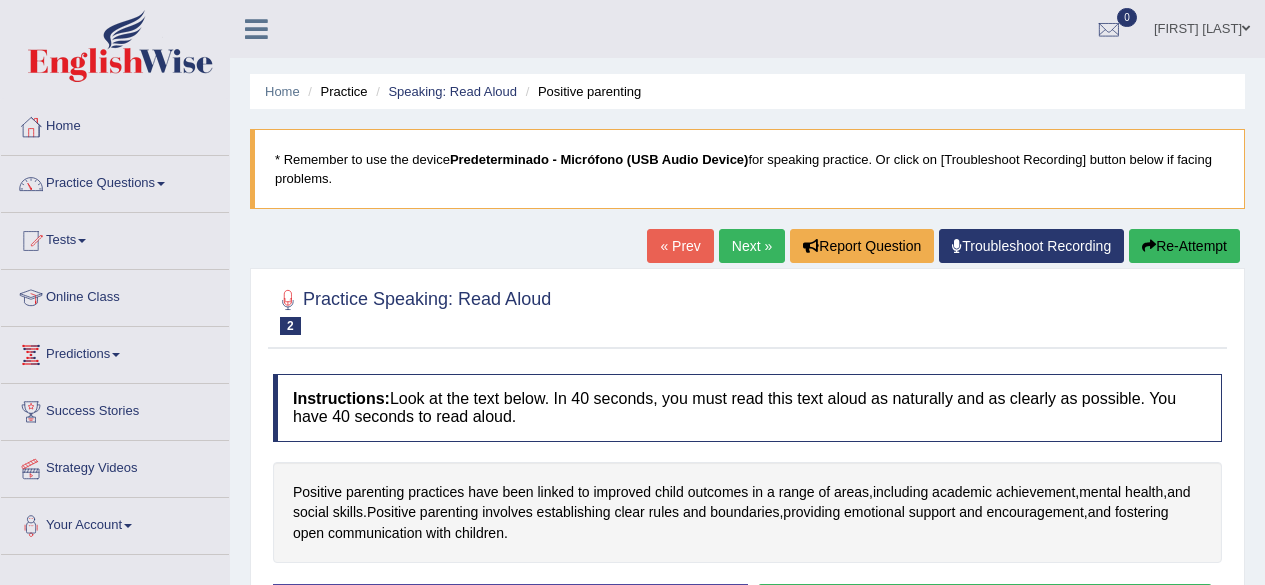 scroll, scrollTop: 0, scrollLeft: 0, axis: both 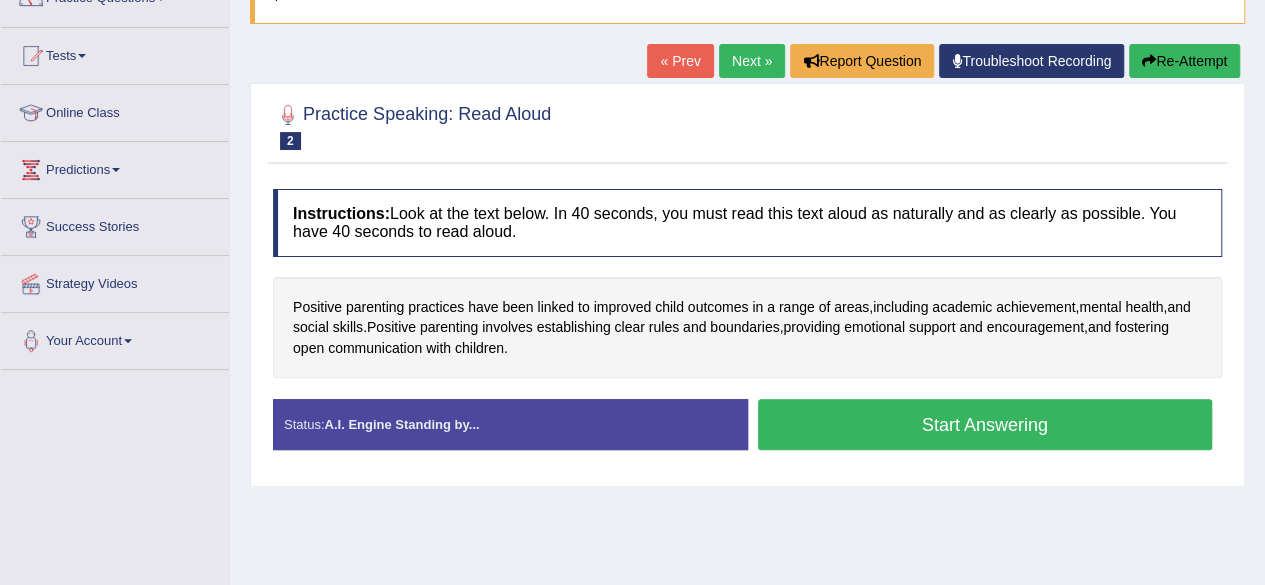 click on "Status:  A.I. Engine Standing by..." at bounding box center (510, 424) 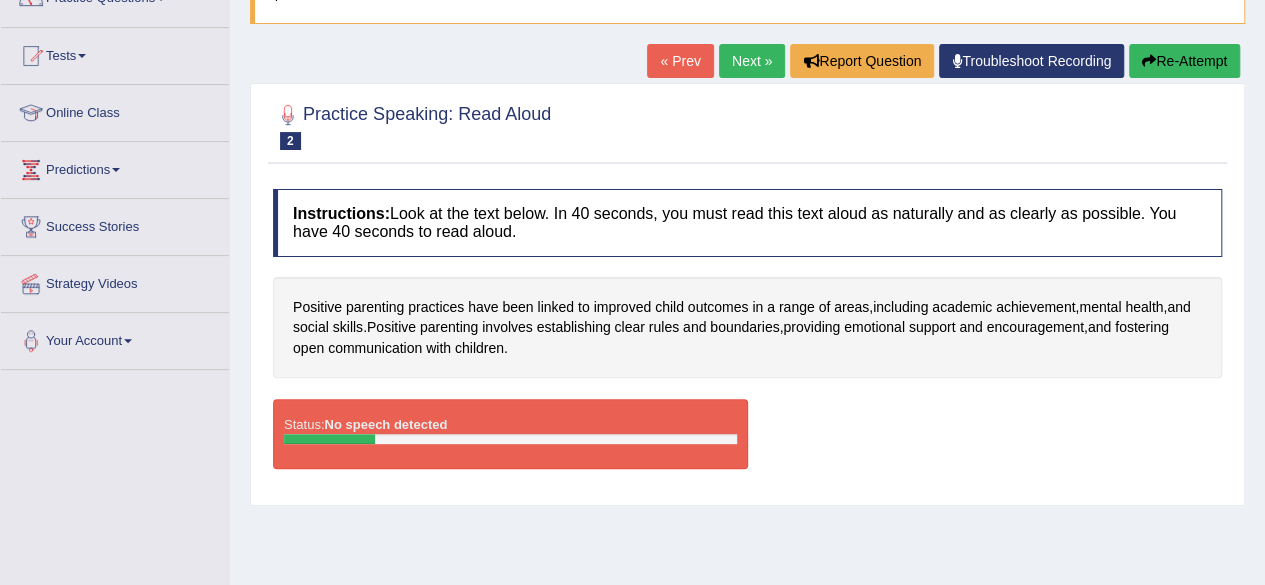click at bounding box center (510, 439) 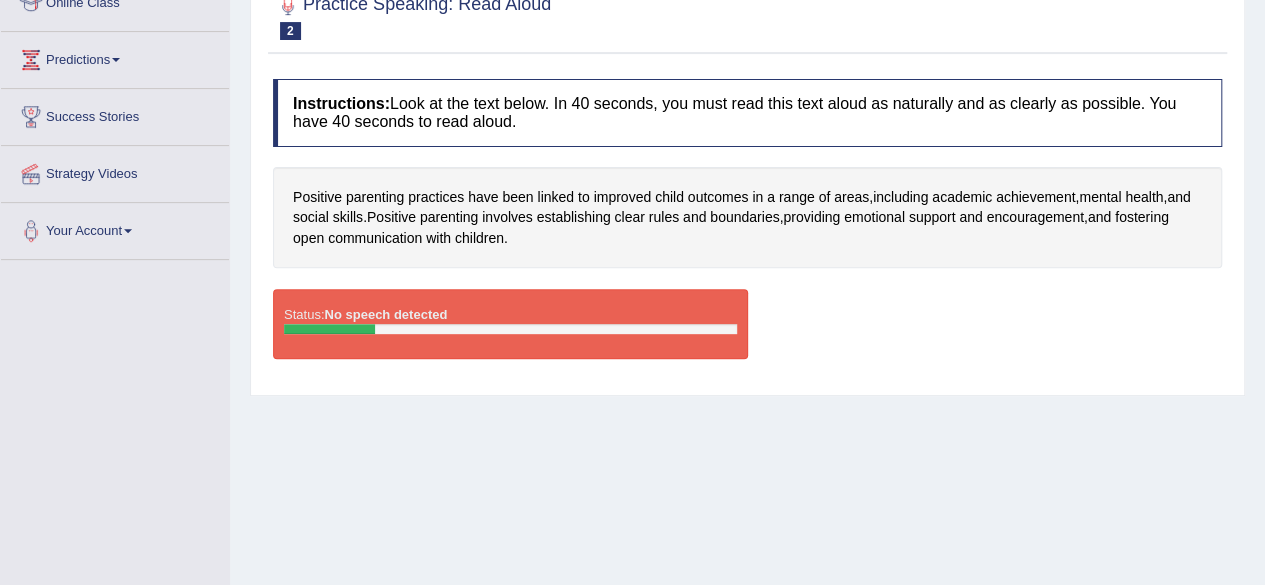 scroll, scrollTop: 141, scrollLeft: 0, axis: vertical 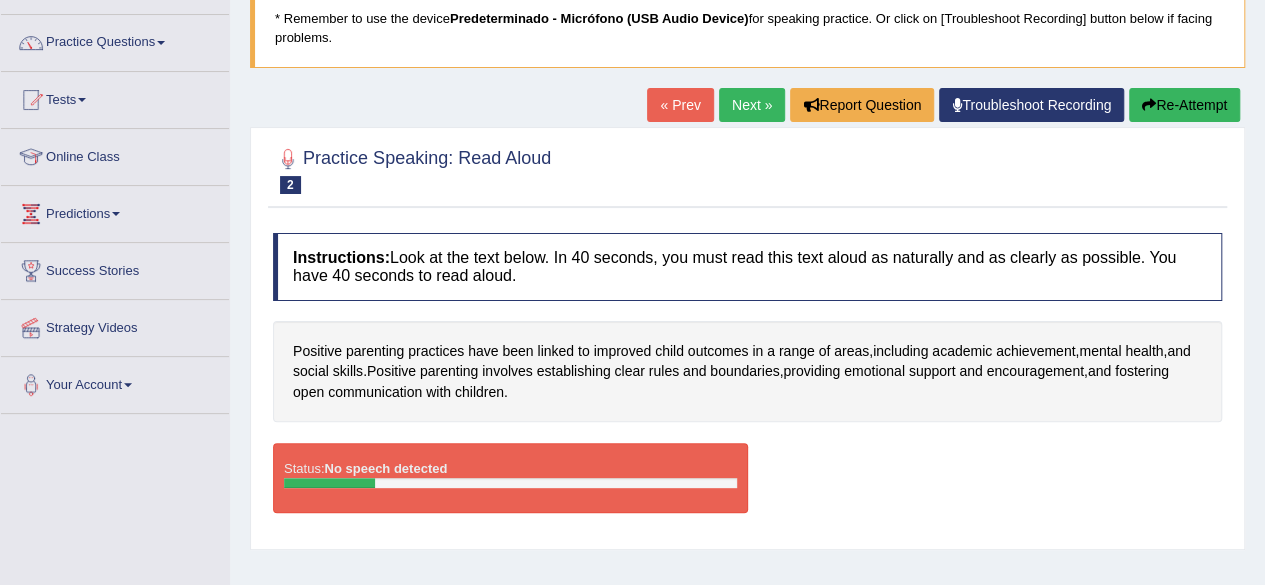 click on "No speech detected" at bounding box center (385, 468) 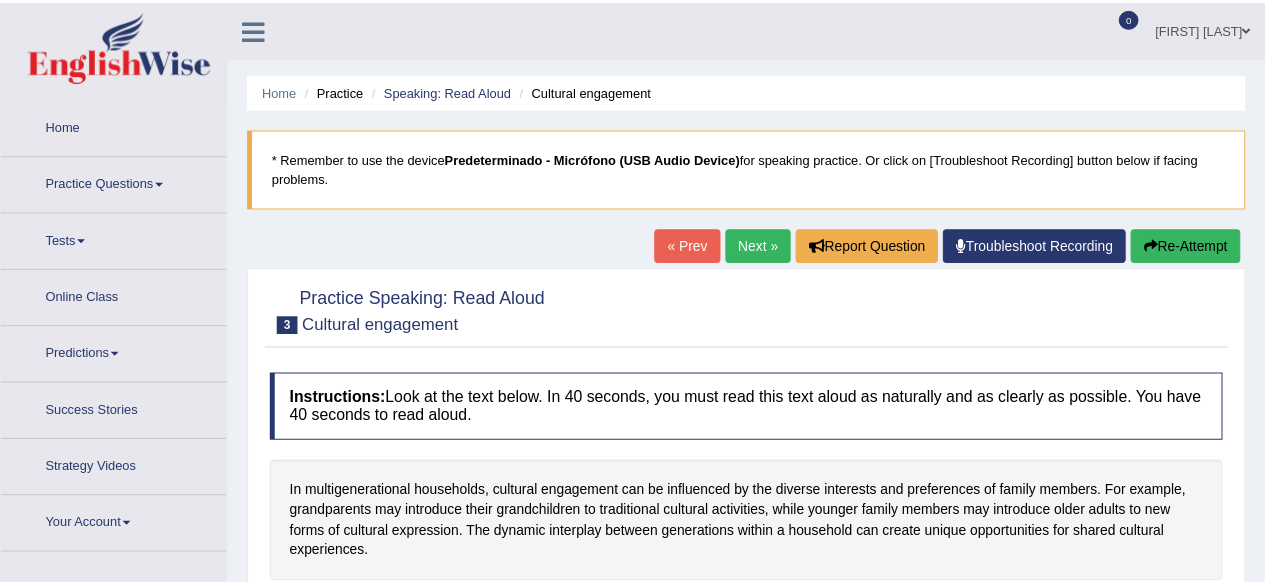 scroll, scrollTop: 0, scrollLeft: 0, axis: both 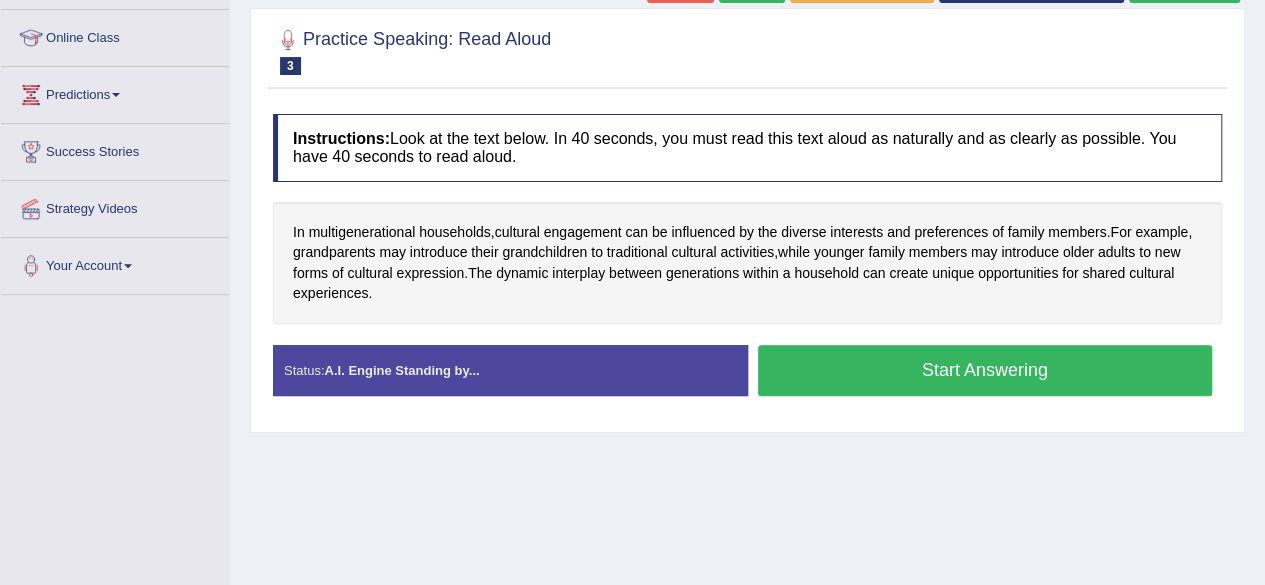 click on "Start Answering" at bounding box center (985, 370) 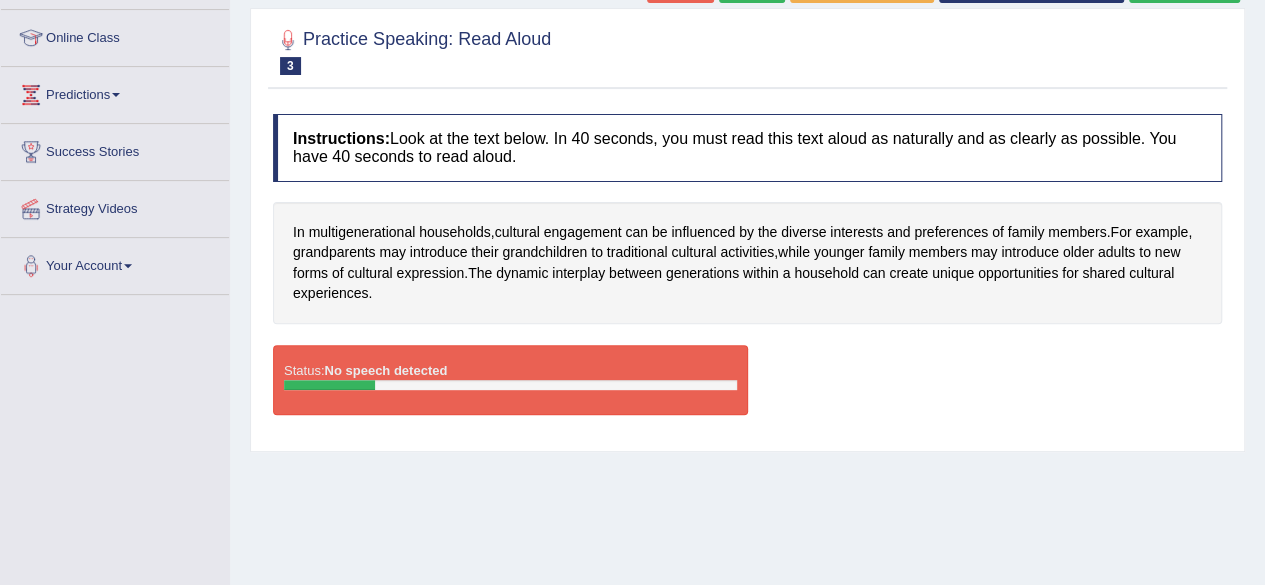 click on "Instructions:  Look at the text below. In 40 seconds, you must read this text aloud as naturally and as clearly as possible. You have 40 seconds to read aloud." at bounding box center (747, 147) 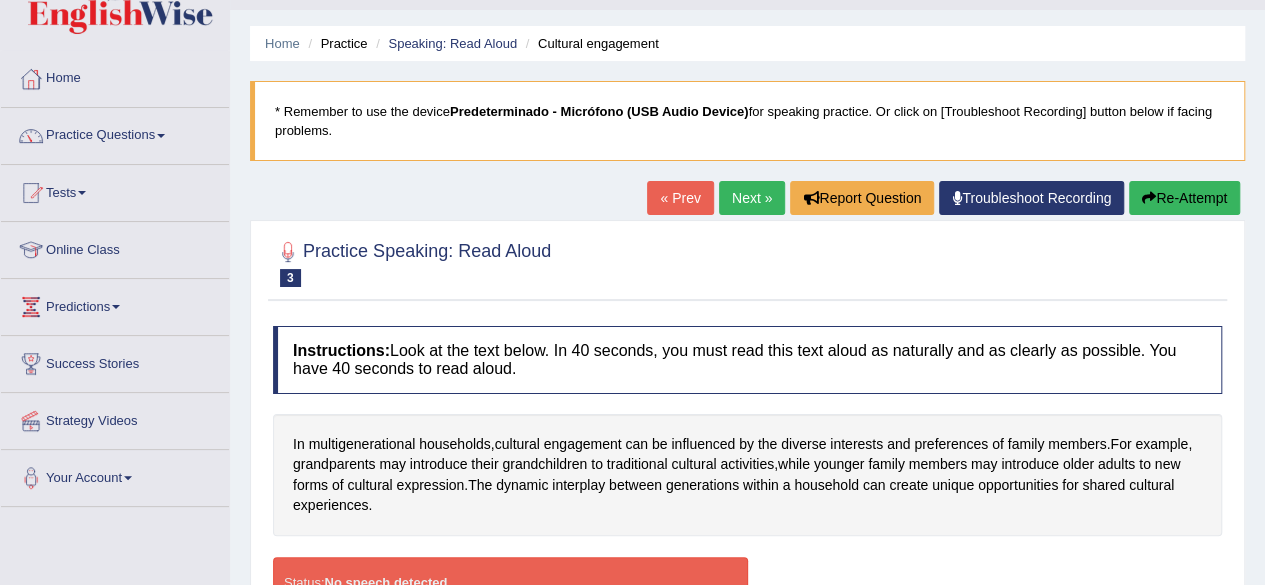 scroll, scrollTop: 0, scrollLeft: 0, axis: both 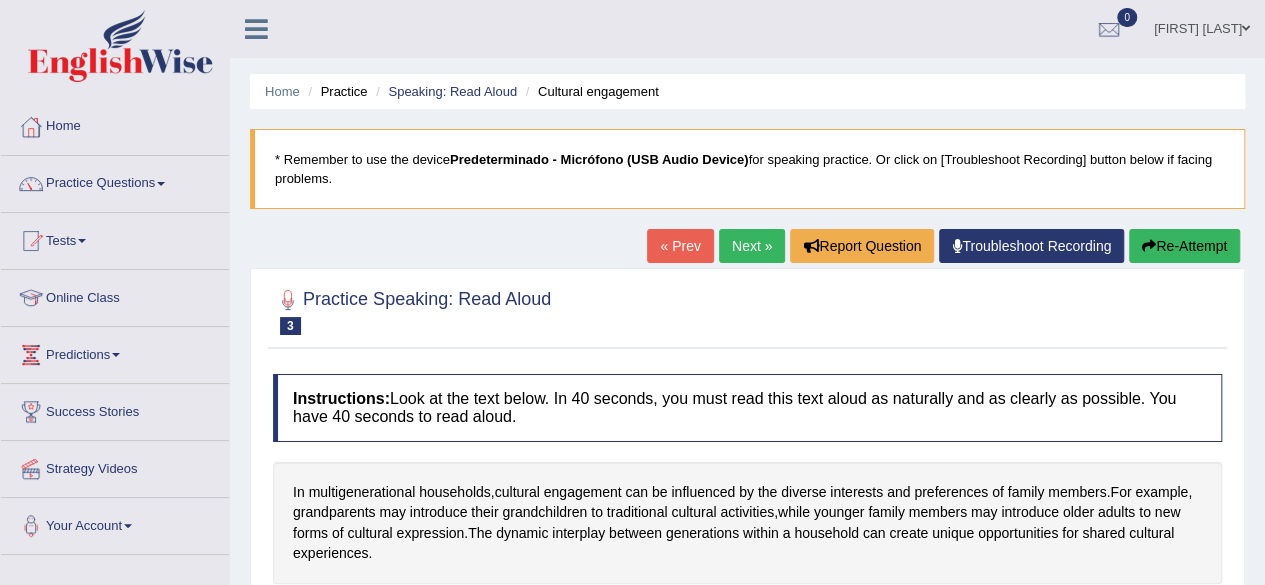 click on "Troubleshoot Recording" at bounding box center [1031, 246] 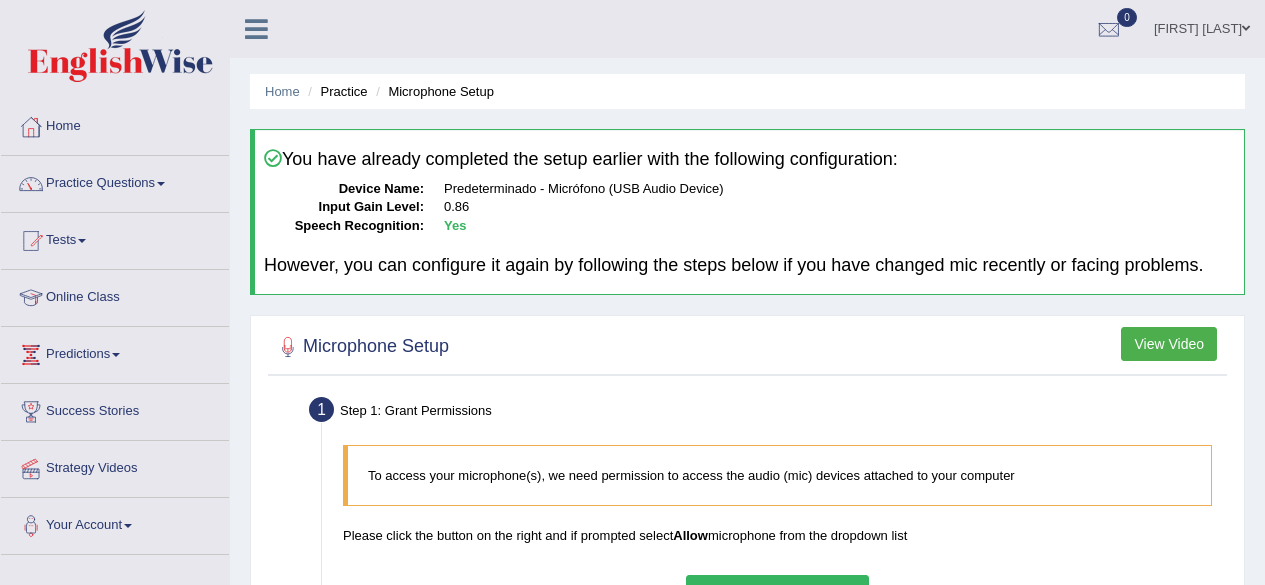 scroll, scrollTop: 0, scrollLeft: 0, axis: both 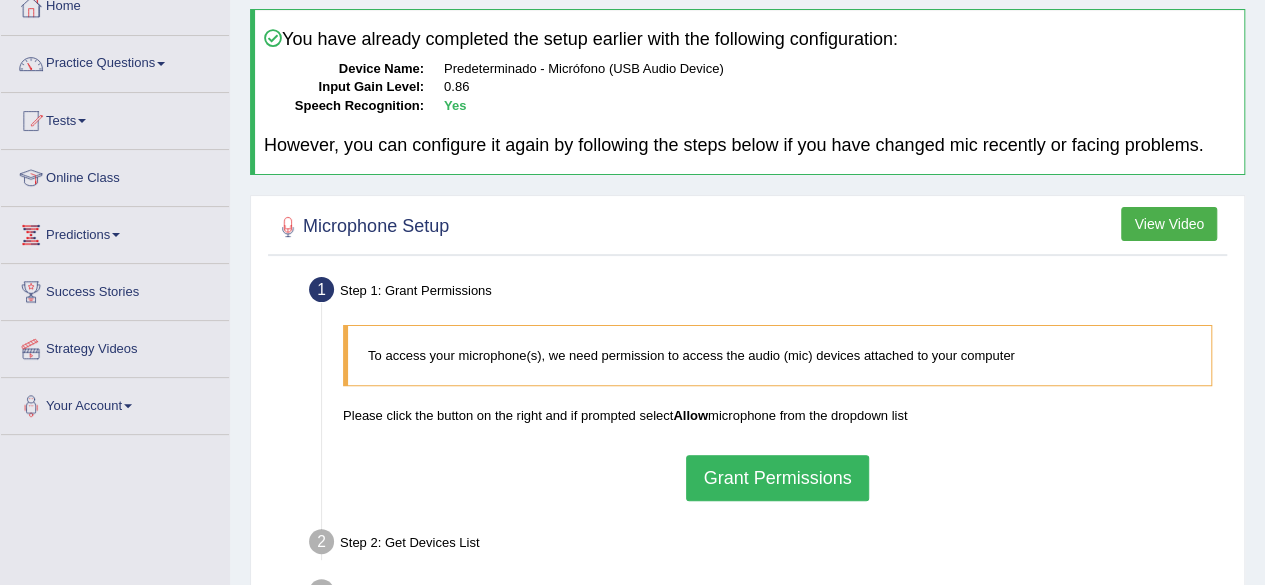 click on "Grant Permissions" at bounding box center (777, 478) 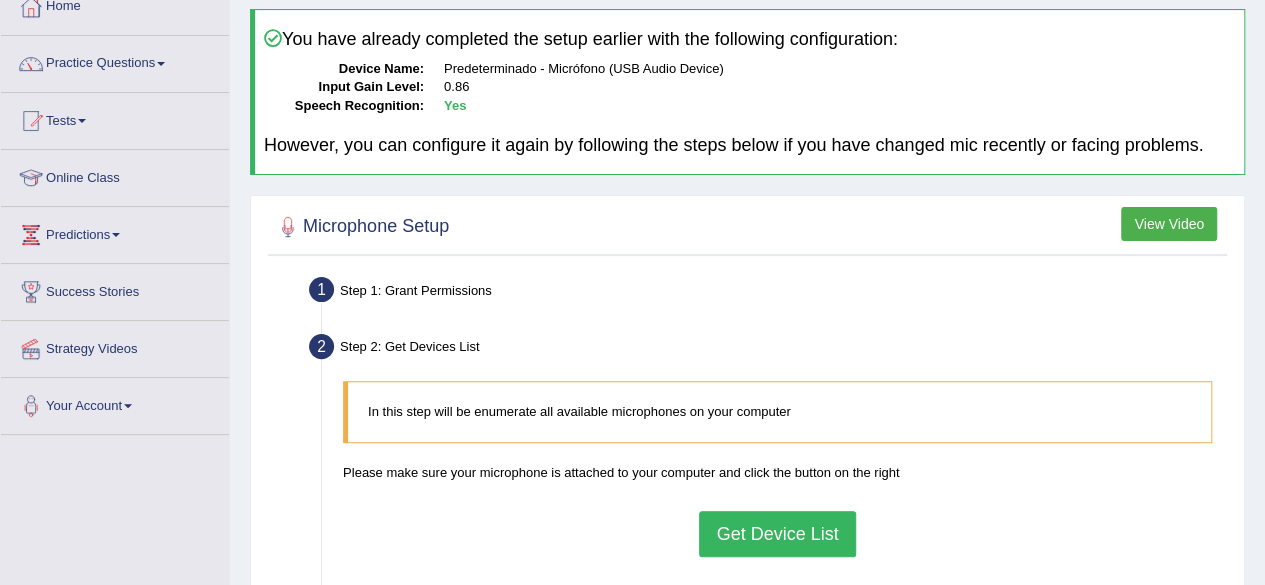 click on "Get Device List" at bounding box center (777, 534) 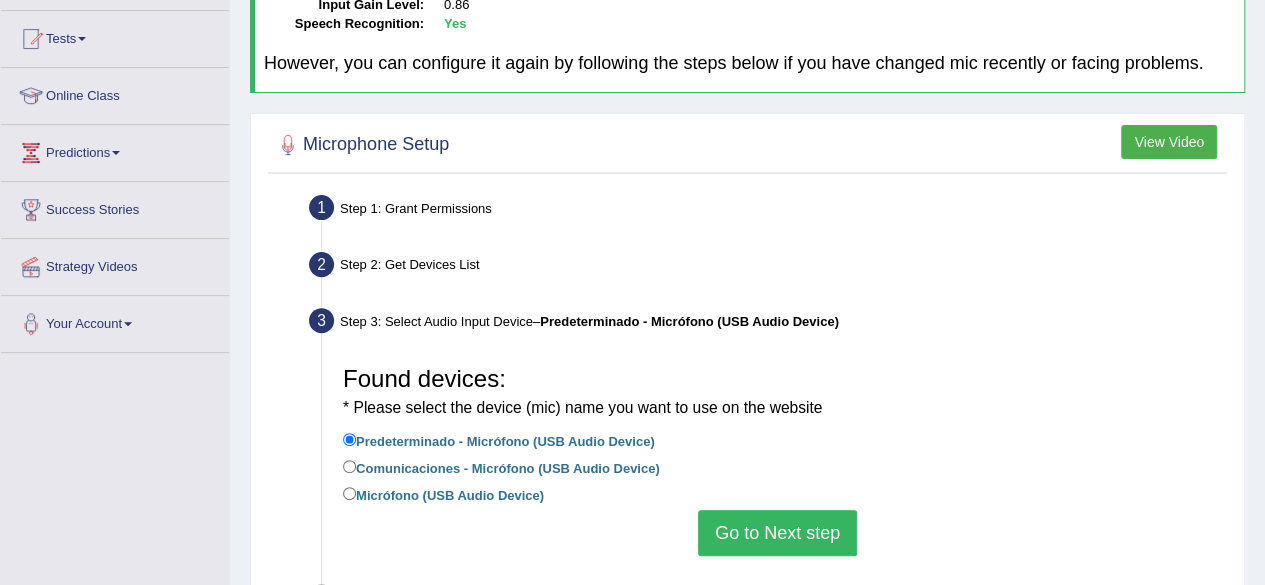 scroll, scrollTop: 202, scrollLeft: 0, axis: vertical 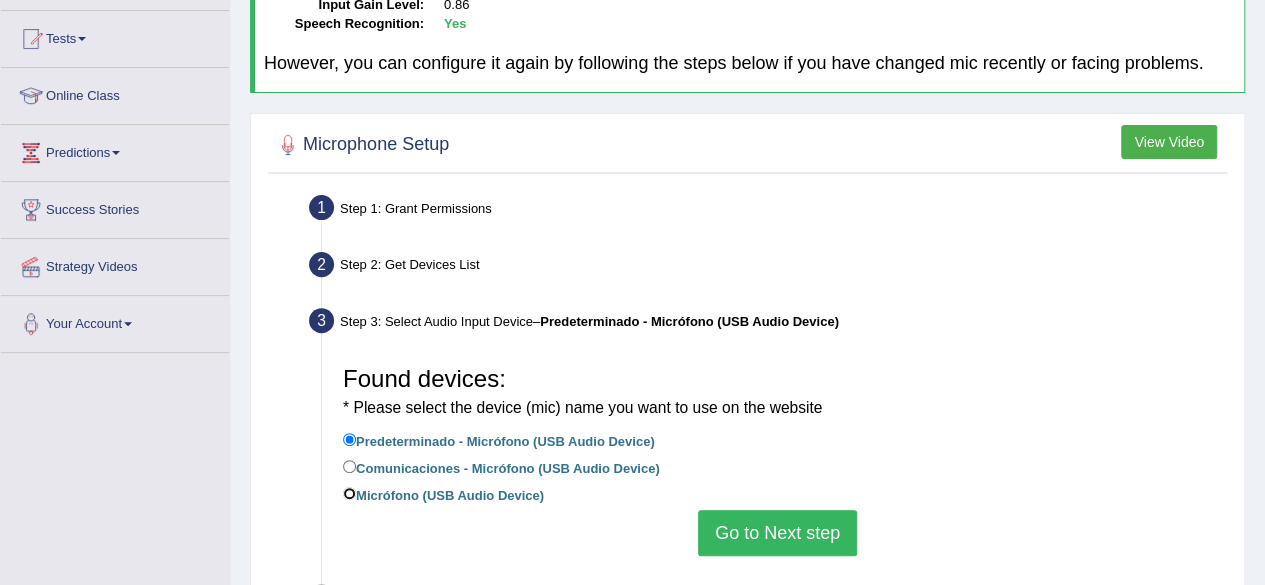 click on "Micrófono (USB Audio Device)" at bounding box center (349, 493) 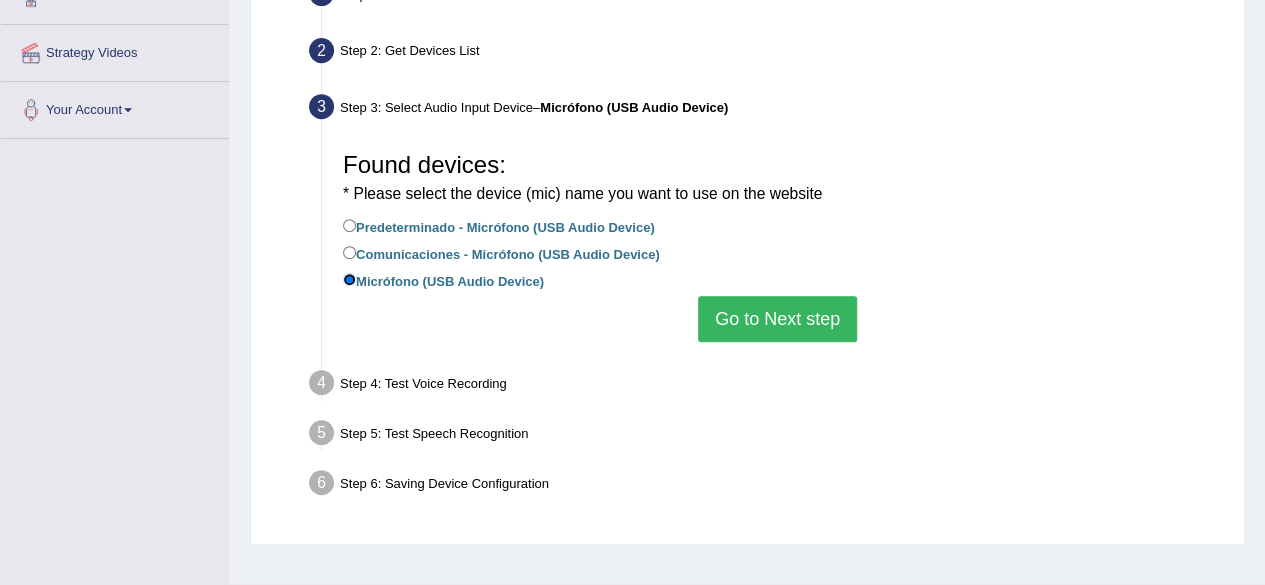 scroll, scrollTop: 417, scrollLeft: 0, axis: vertical 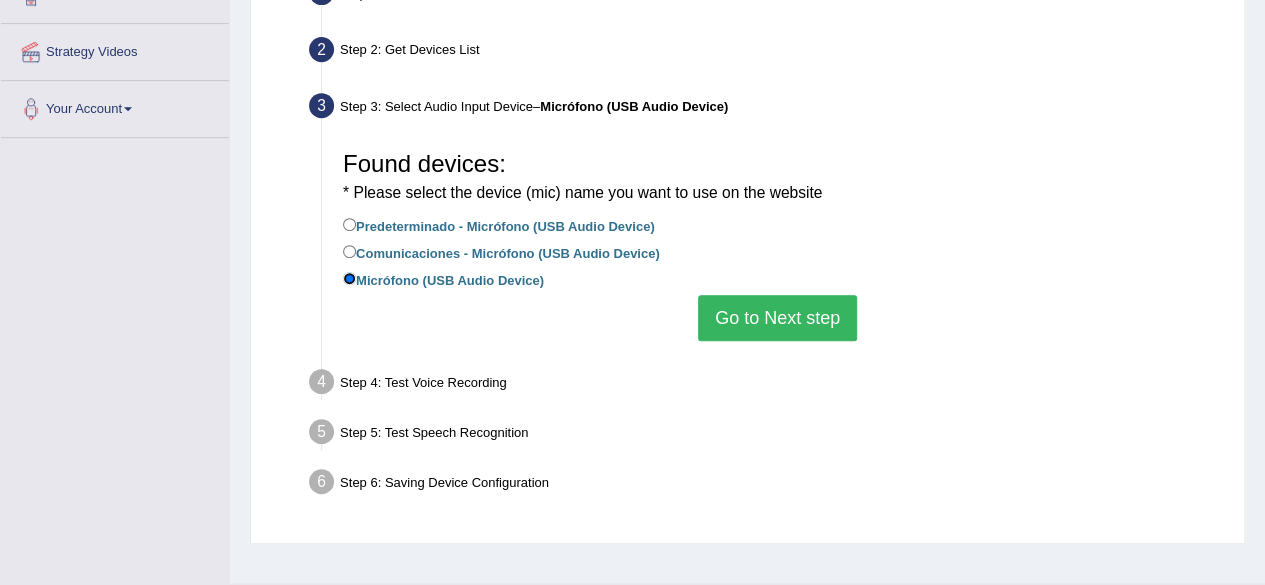 click on "Go to Next step" at bounding box center [777, 318] 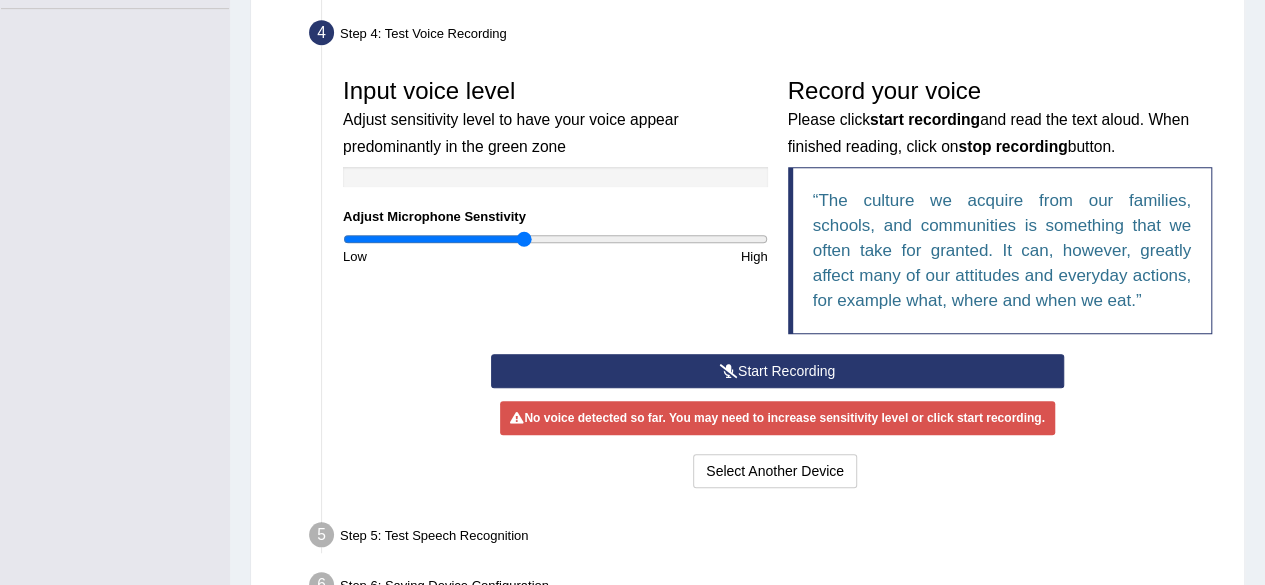 scroll, scrollTop: 546, scrollLeft: 0, axis: vertical 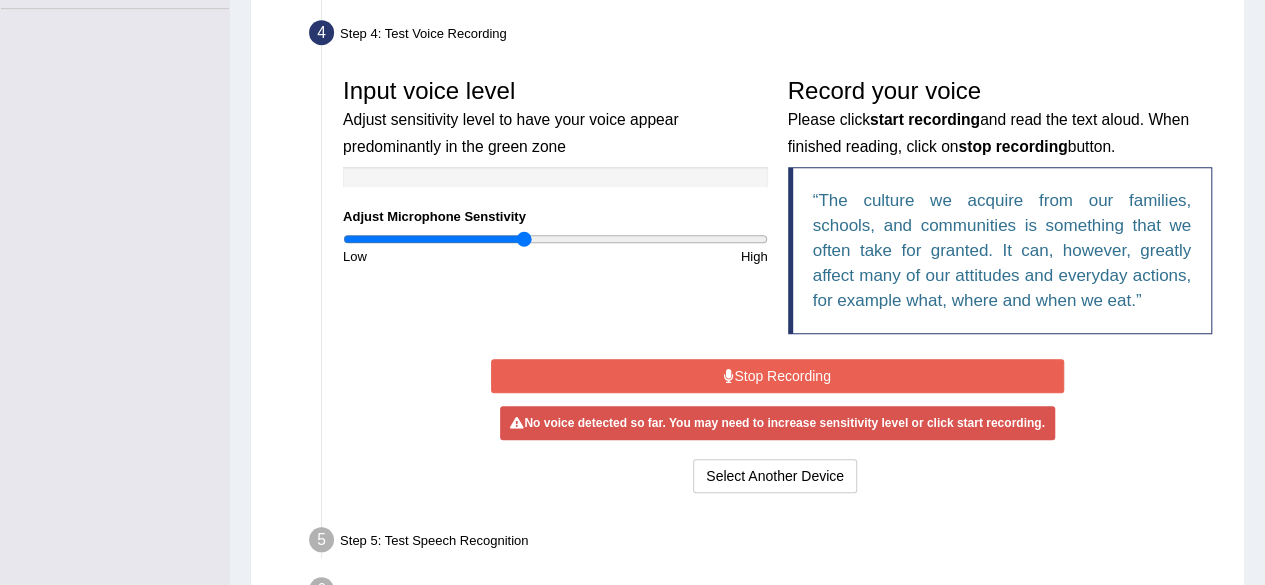 click on "Stop Recording" at bounding box center (777, 376) 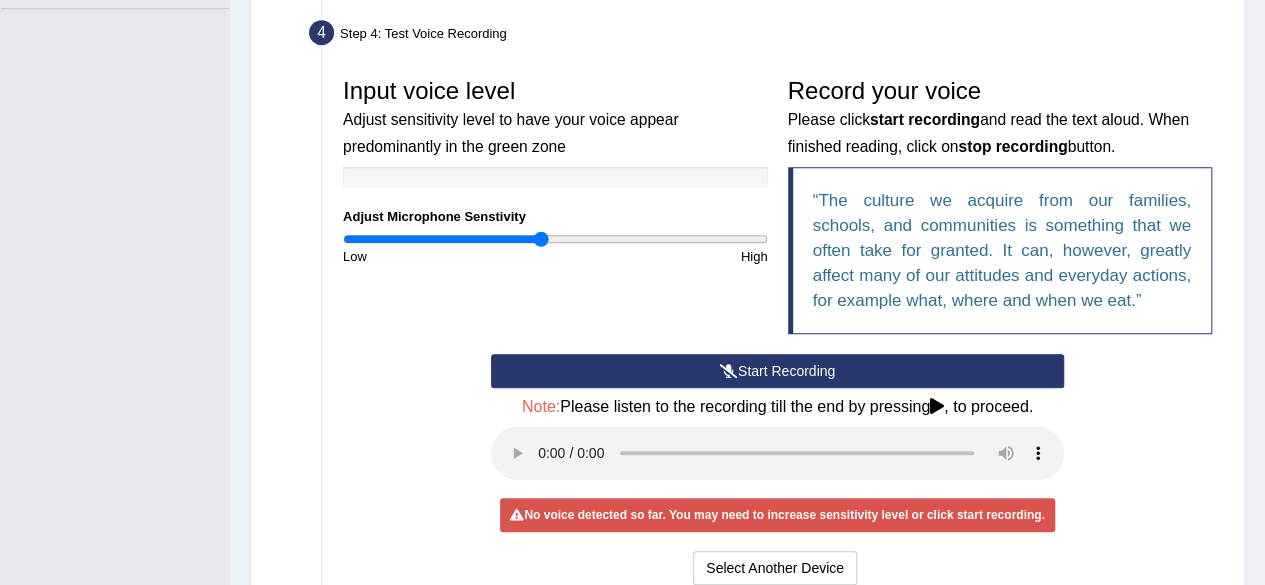click at bounding box center [555, 239] 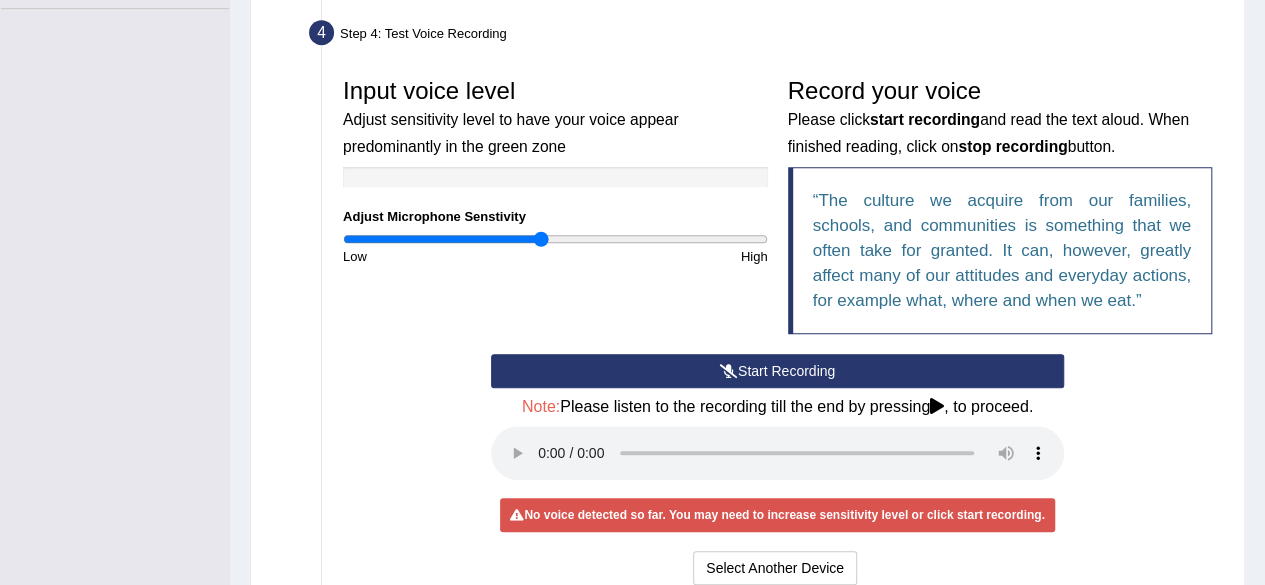 click on "Start Recording" at bounding box center (777, 371) 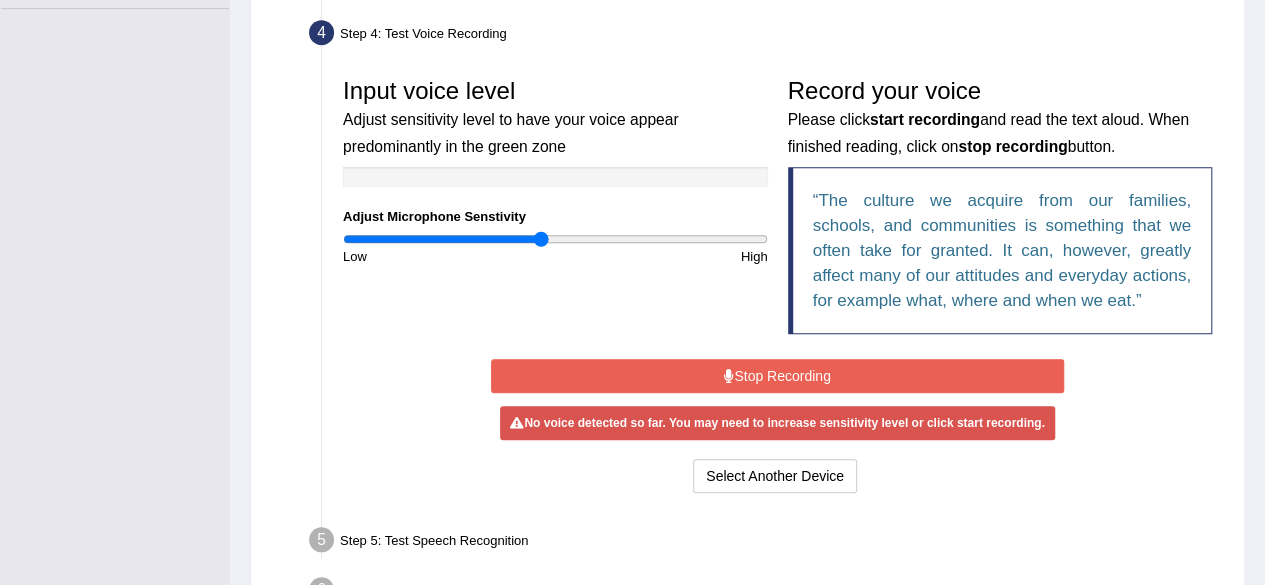 click on "Stop Recording" at bounding box center [777, 376] 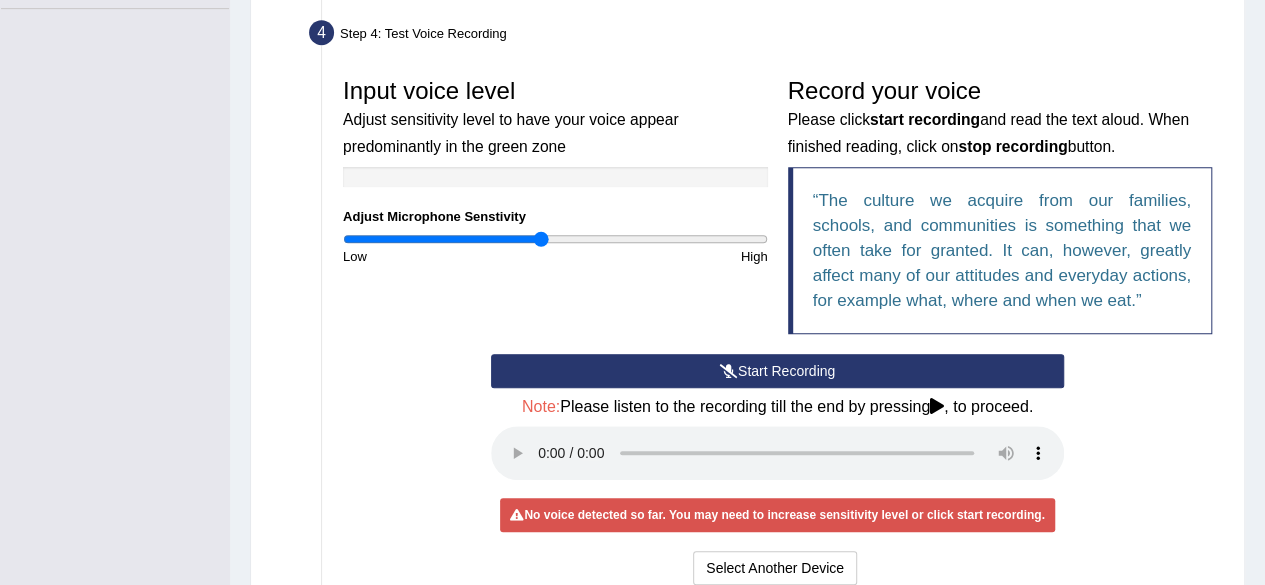 click on "Start Recording" at bounding box center (777, 371) 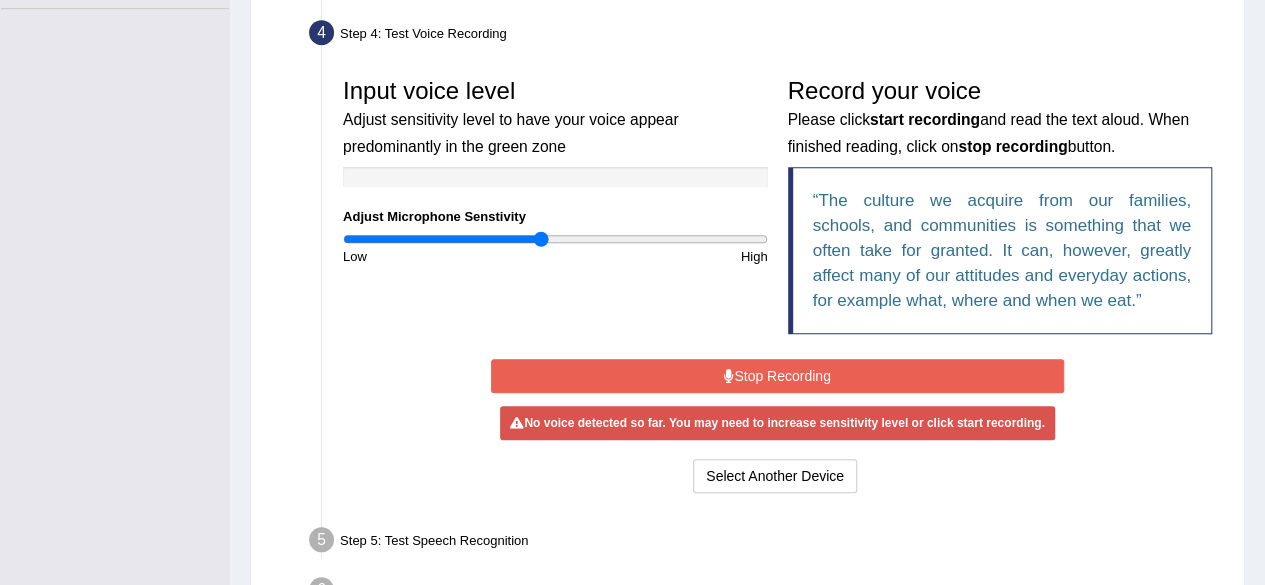 click on "Stop Recording" at bounding box center [777, 376] 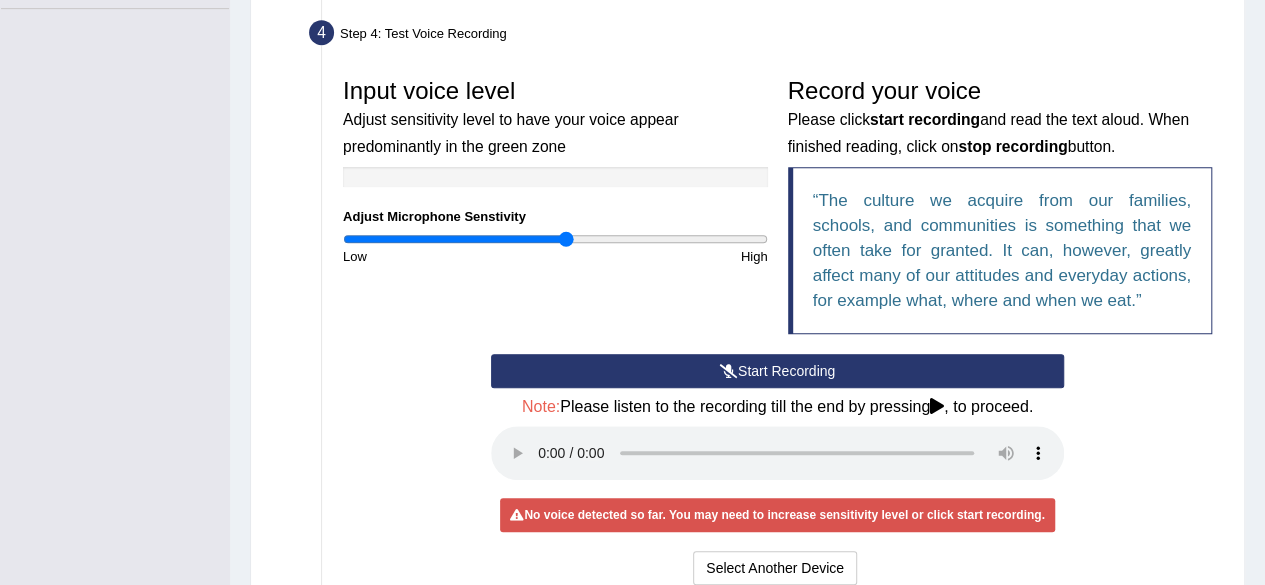 click at bounding box center [555, 239] 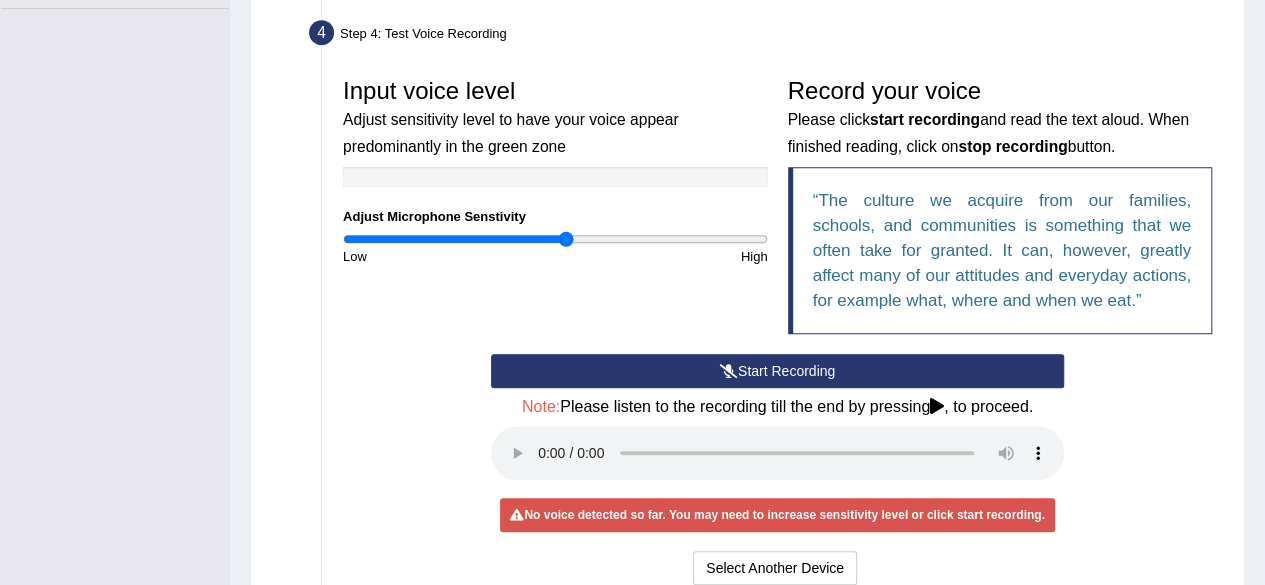 click on "Start Recording" at bounding box center (777, 371) 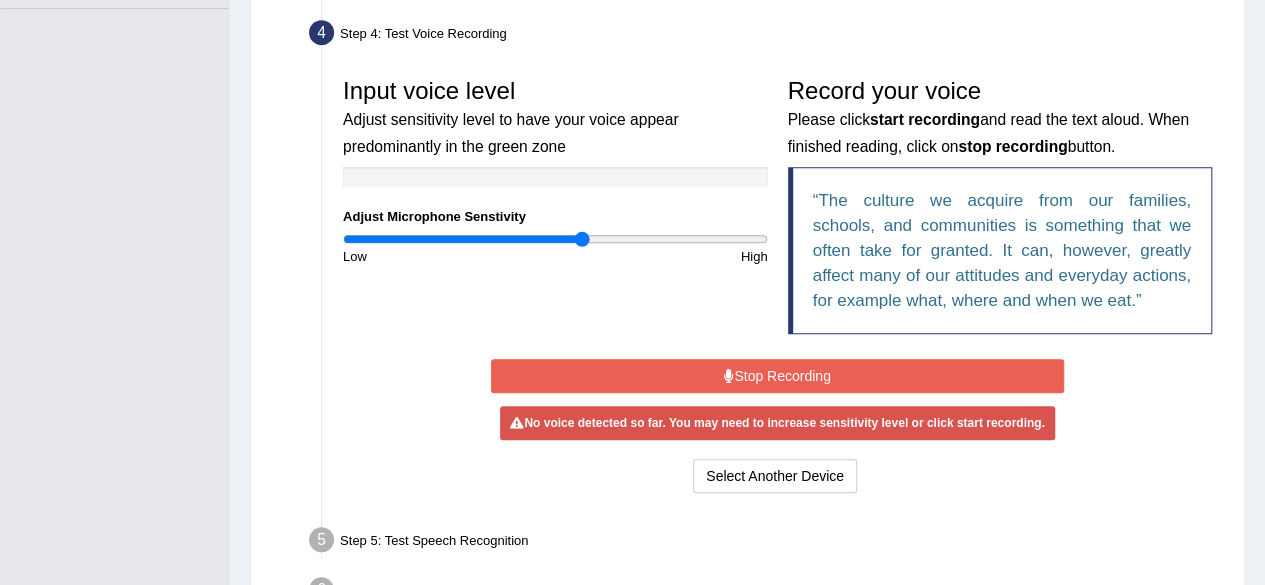 type on "1.14" 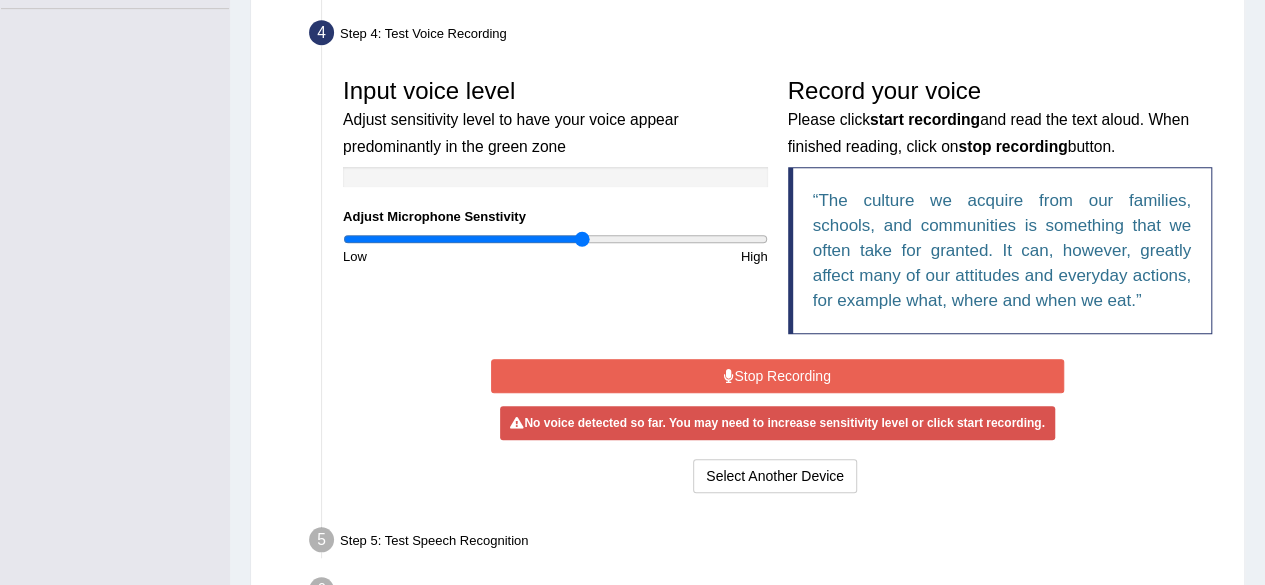 click on "Stop Recording" at bounding box center [777, 376] 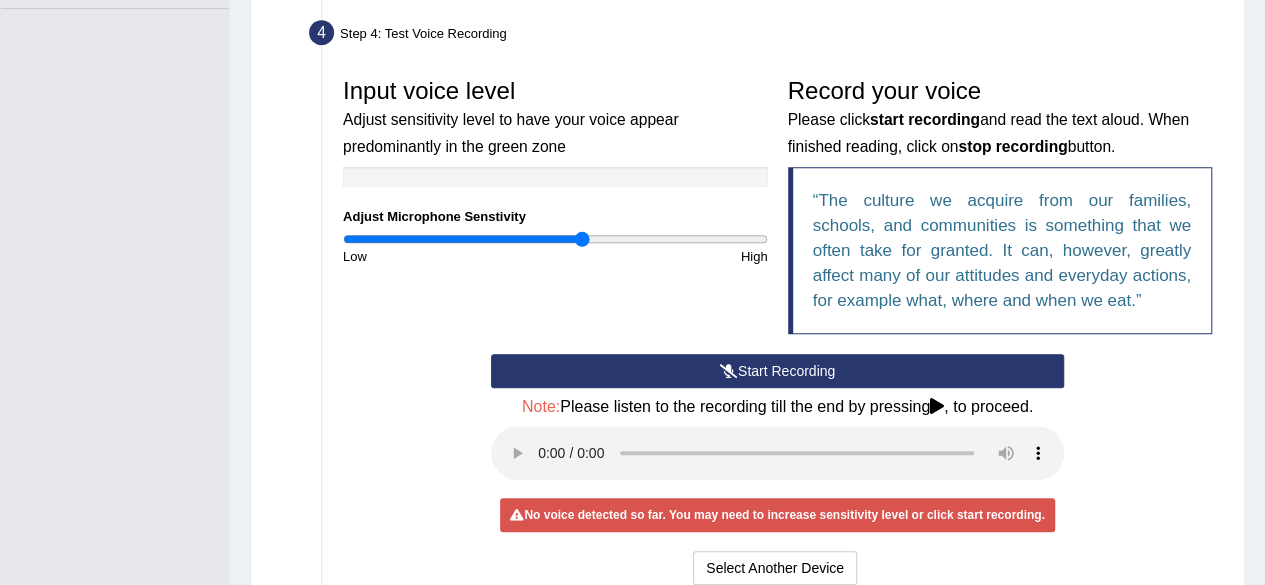 click on "Start Recording" at bounding box center (777, 371) 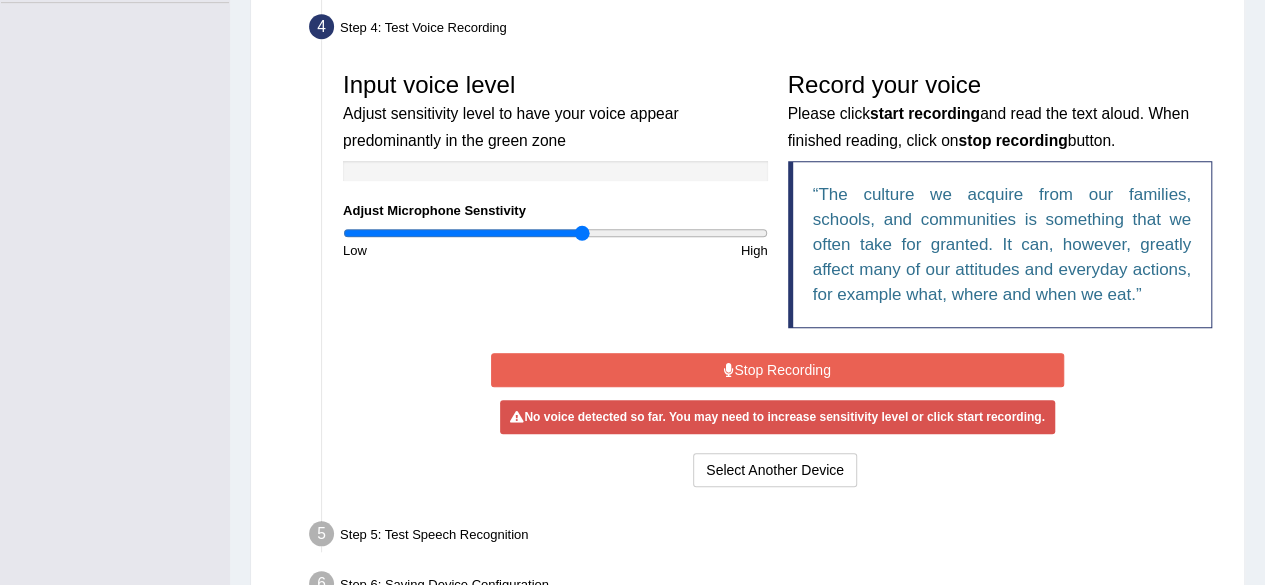 scroll, scrollTop: 560, scrollLeft: 0, axis: vertical 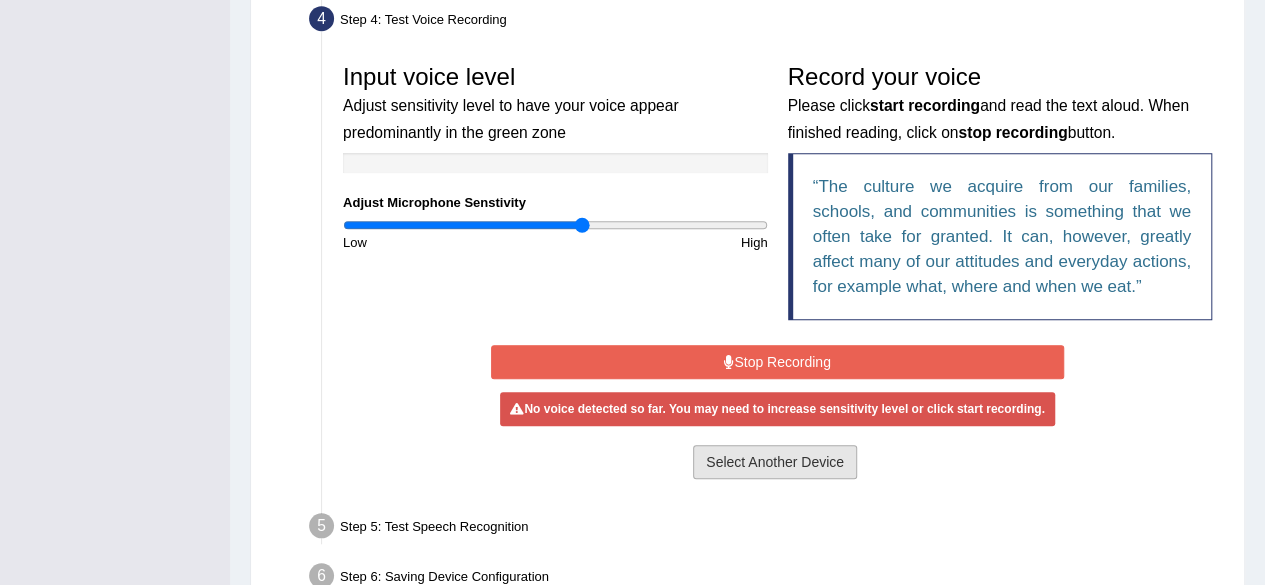 click on "Select Another Device" at bounding box center [775, 462] 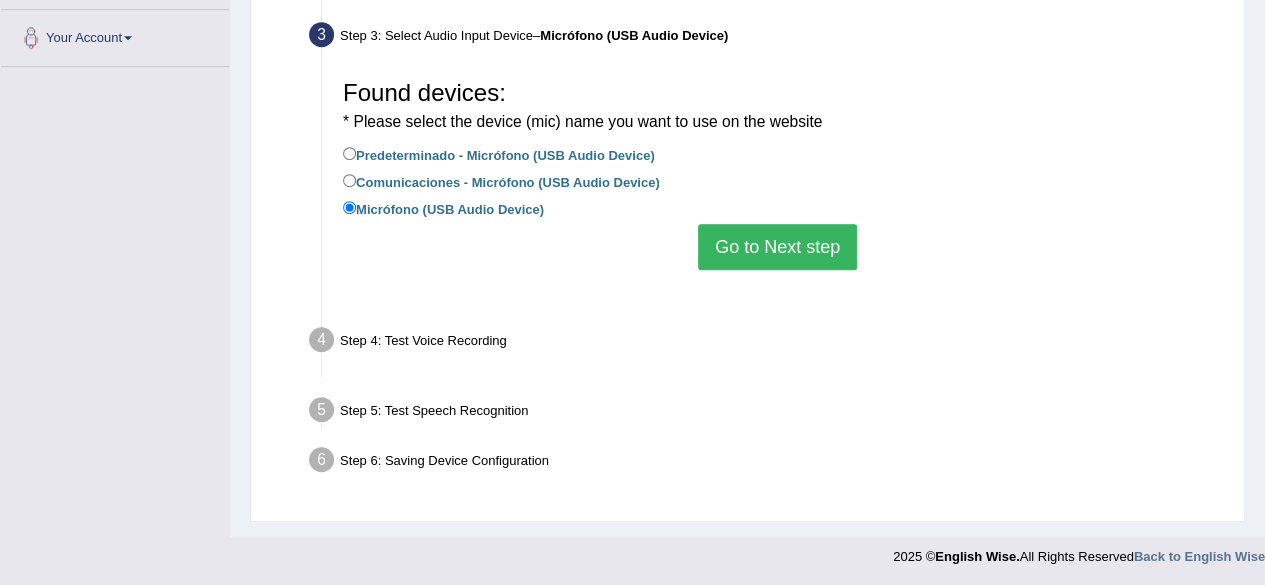 scroll, scrollTop: 464, scrollLeft: 0, axis: vertical 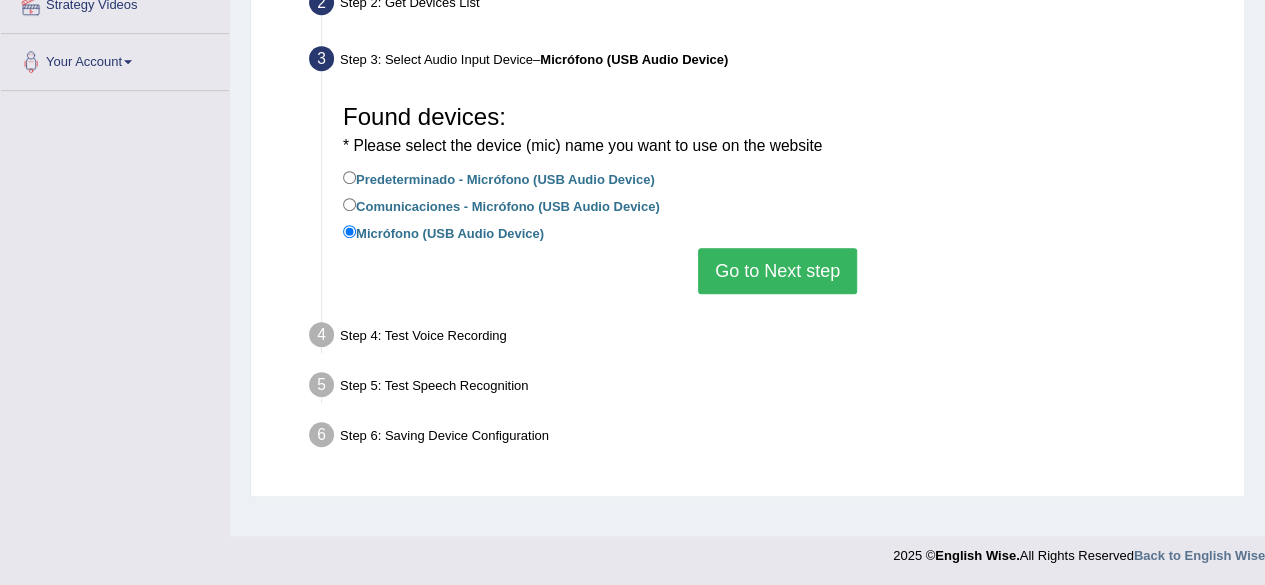 click on "Predeterminado - Micrófono (USB Audio Device)" at bounding box center (499, 178) 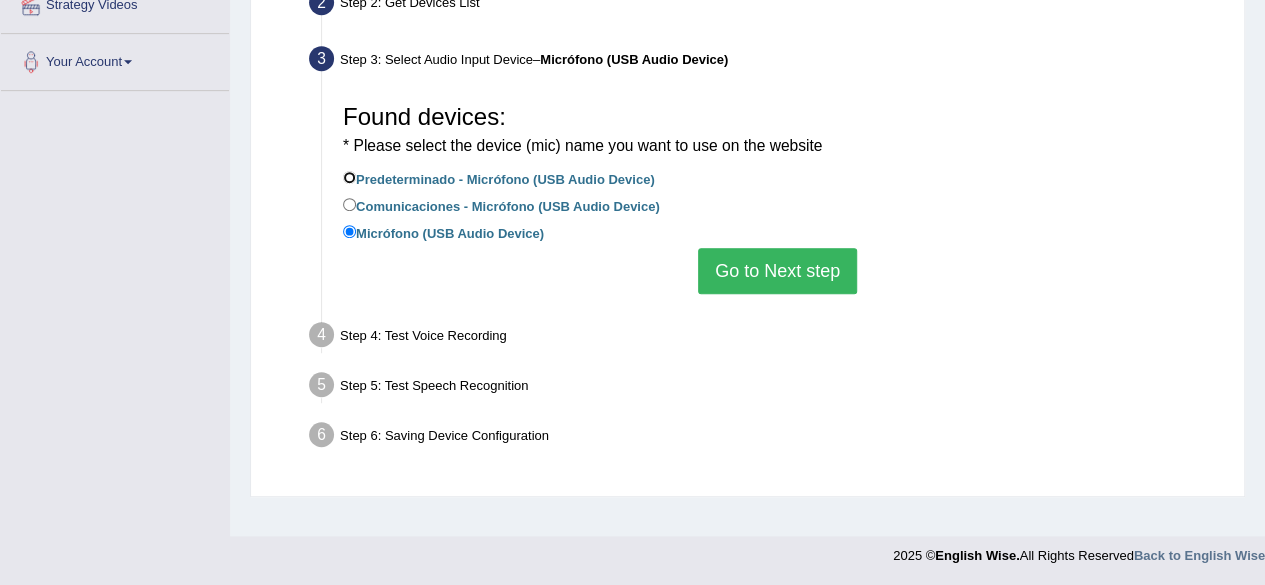 click on "Predeterminado - Micrófono (USB Audio Device)" at bounding box center [349, 177] 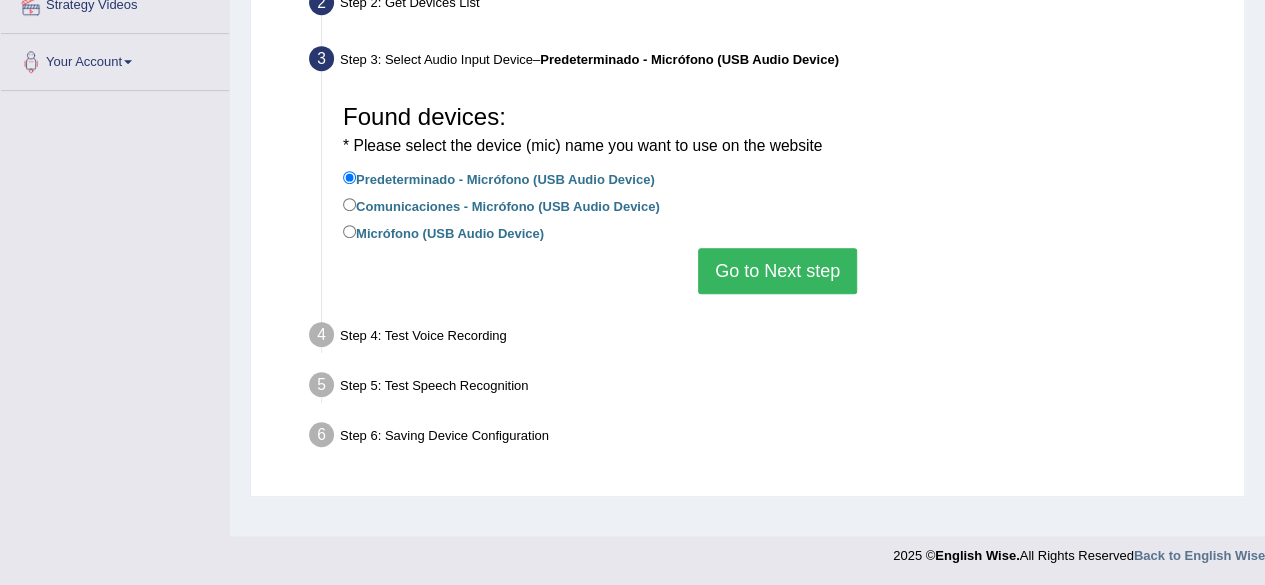 click on "Go to Next step" at bounding box center (777, 271) 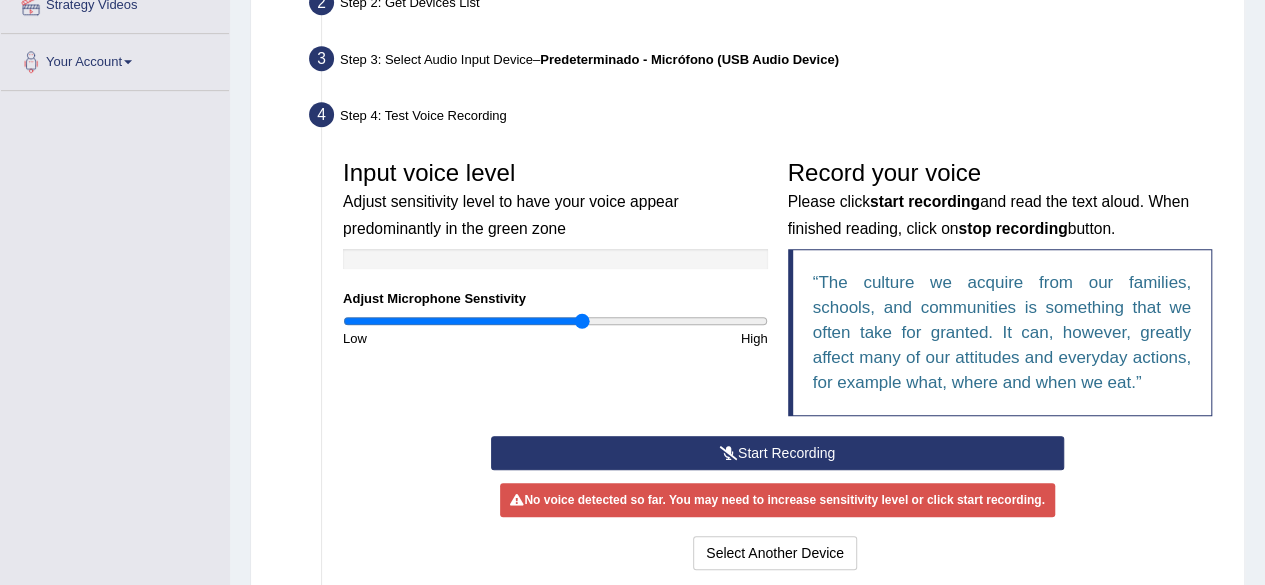 click on "Start Recording" at bounding box center (777, 453) 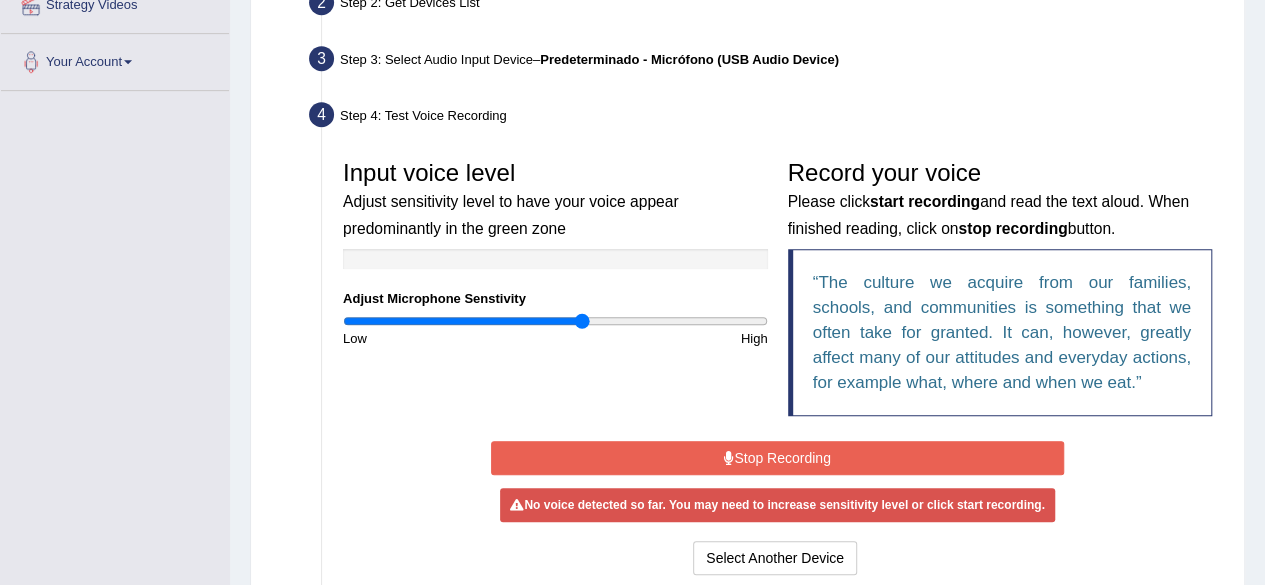 click on "Stop Recording" at bounding box center [777, 458] 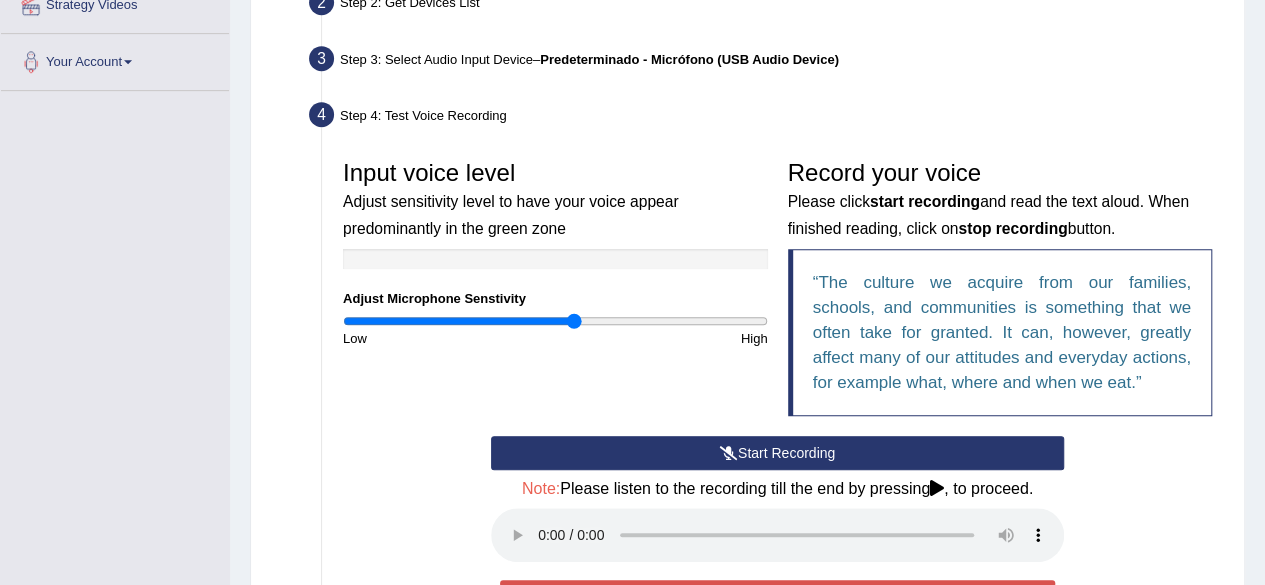 type on "1.1" 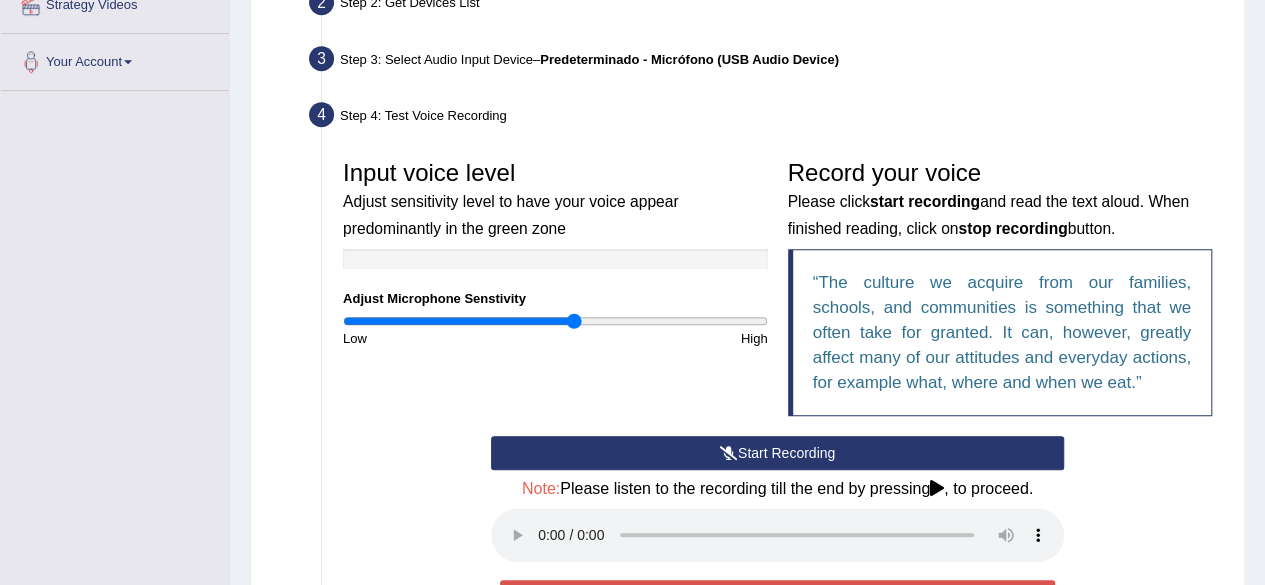 click on "Start Recording" at bounding box center [777, 453] 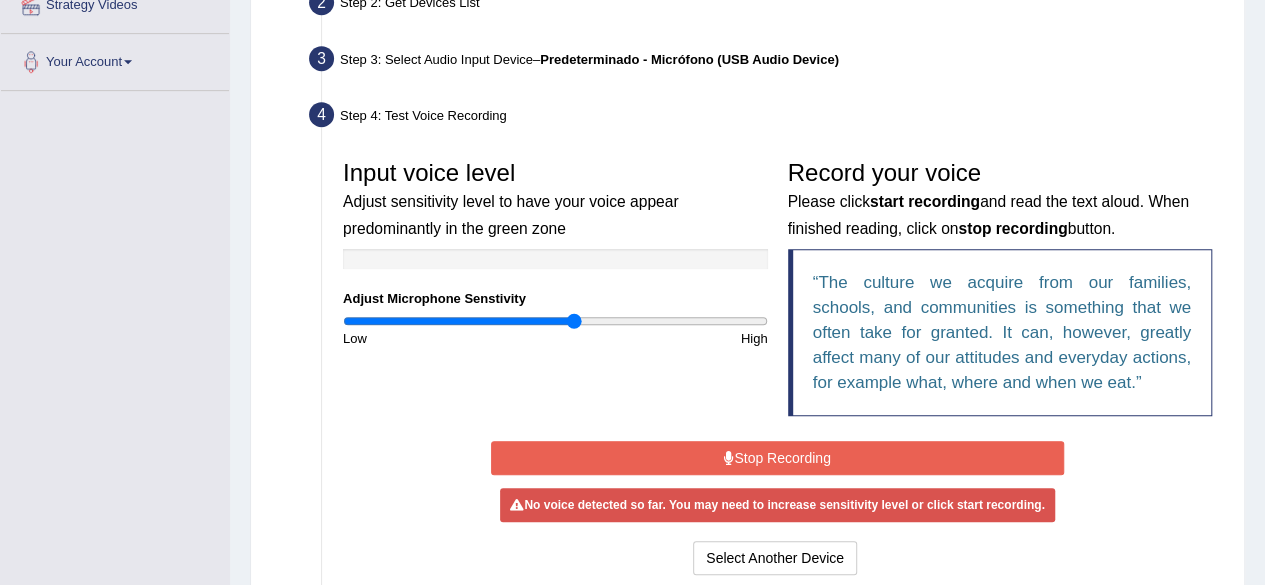 click on "Stop Recording" at bounding box center (777, 458) 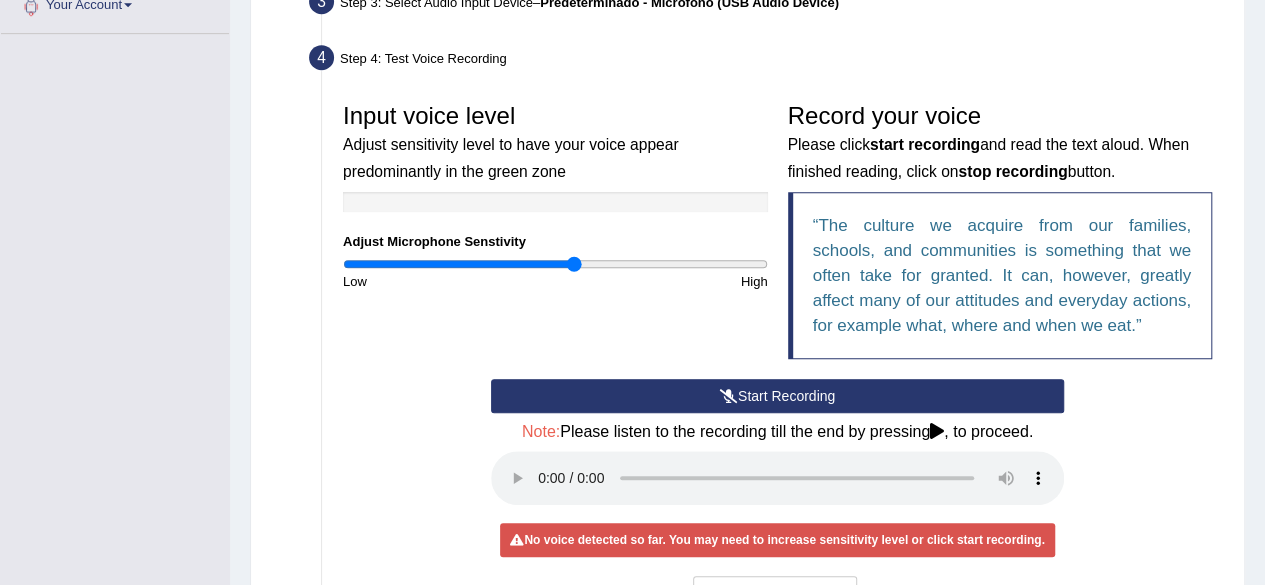 scroll, scrollTop: 526, scrollLeft: 0, axis: vertical 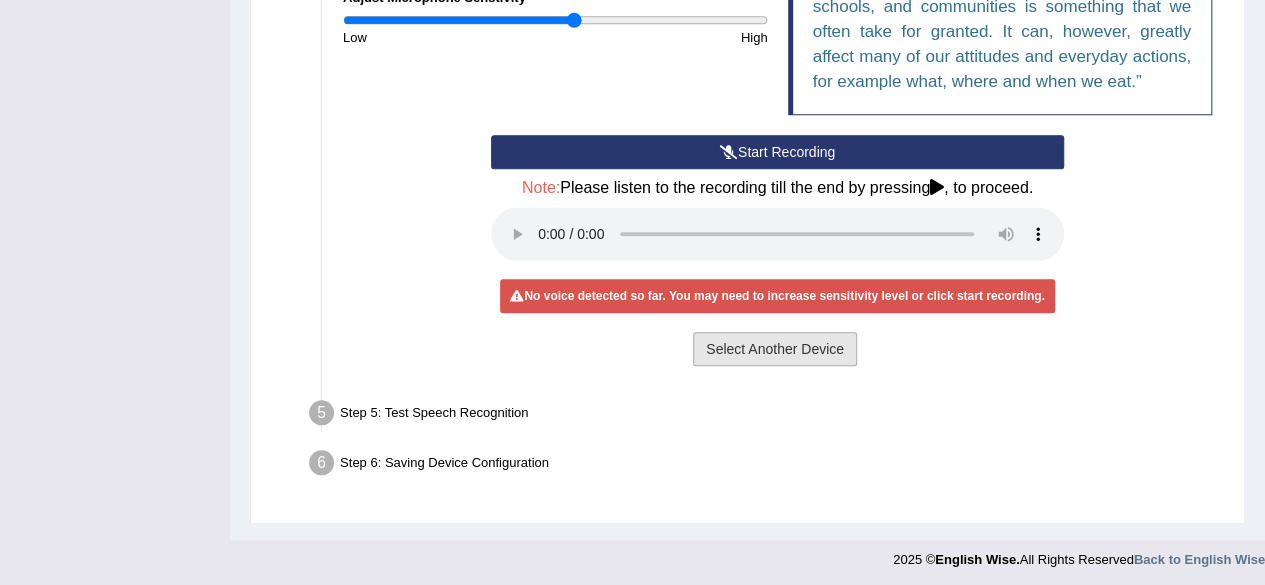 click on "Select Another Device" at bounding box center (775, 349) 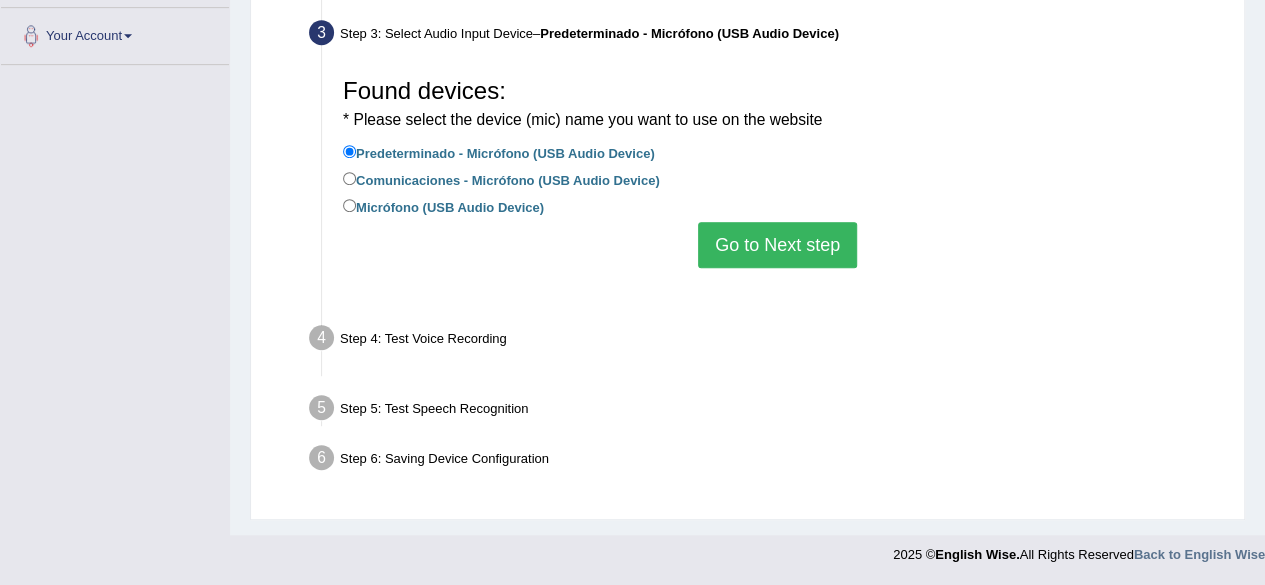 scroll, scrollTop: 464, scrollLeft: 0, axis: vertical 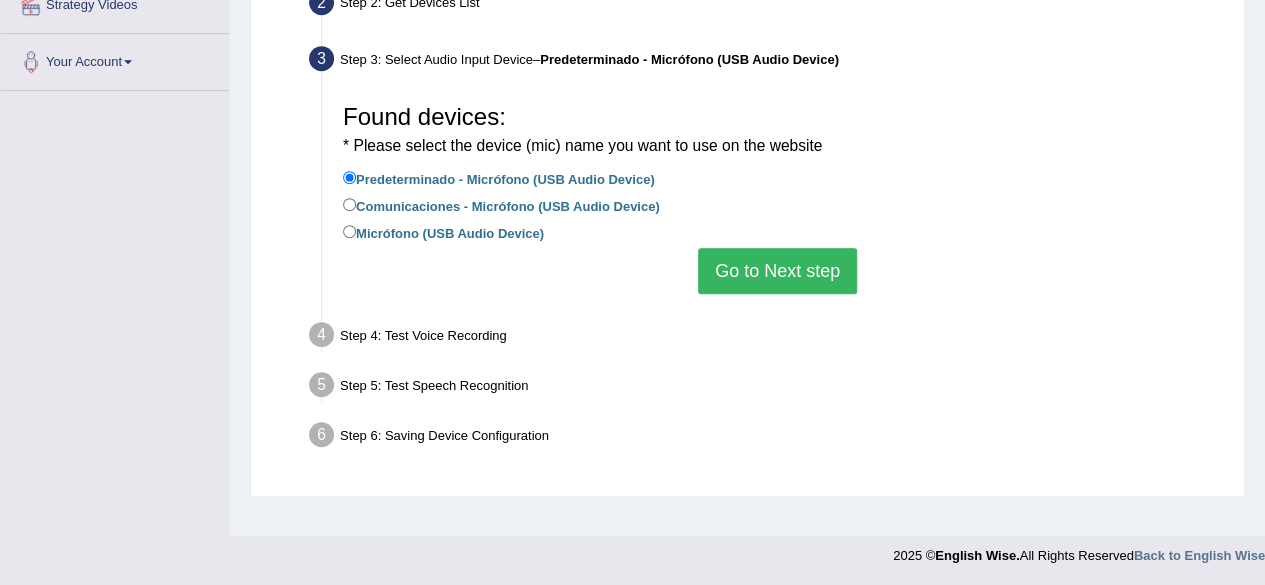 click on "Micrófono (USB Audio Device)" at bounding box center (443, 232) 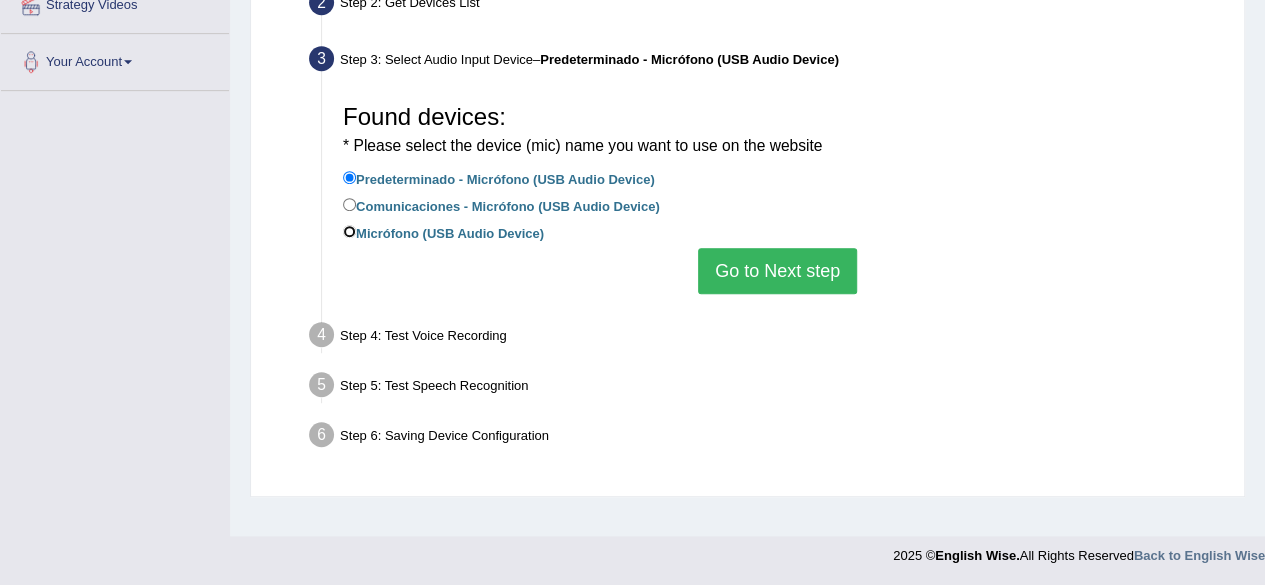 radio on "true" 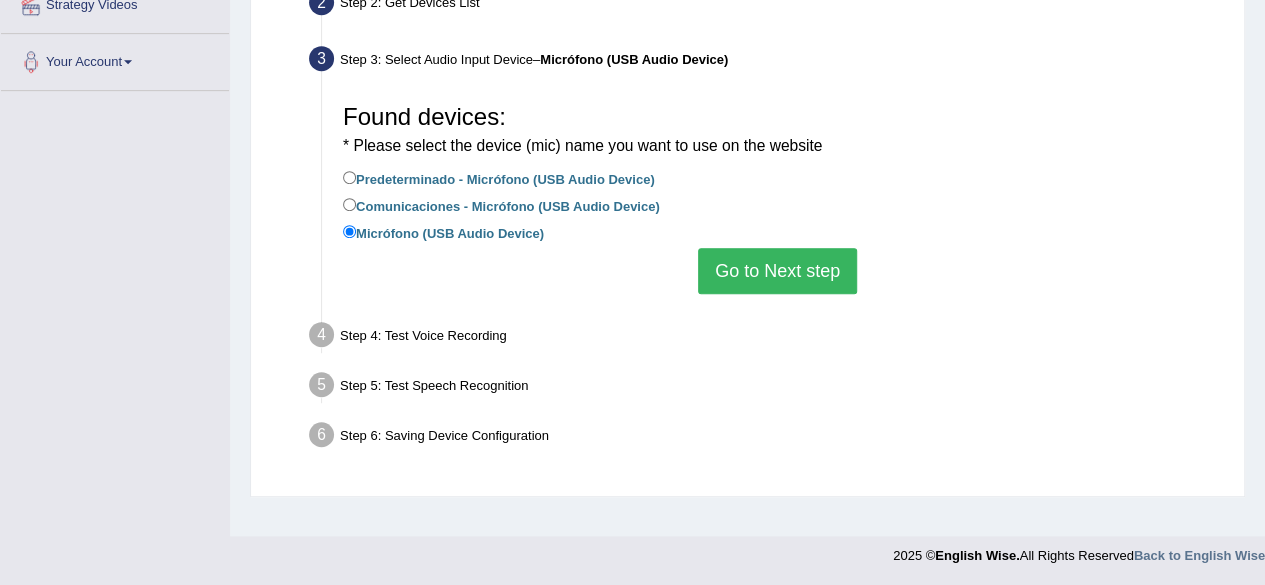 click on "Go to Next step" at bounding box center [777, 271] 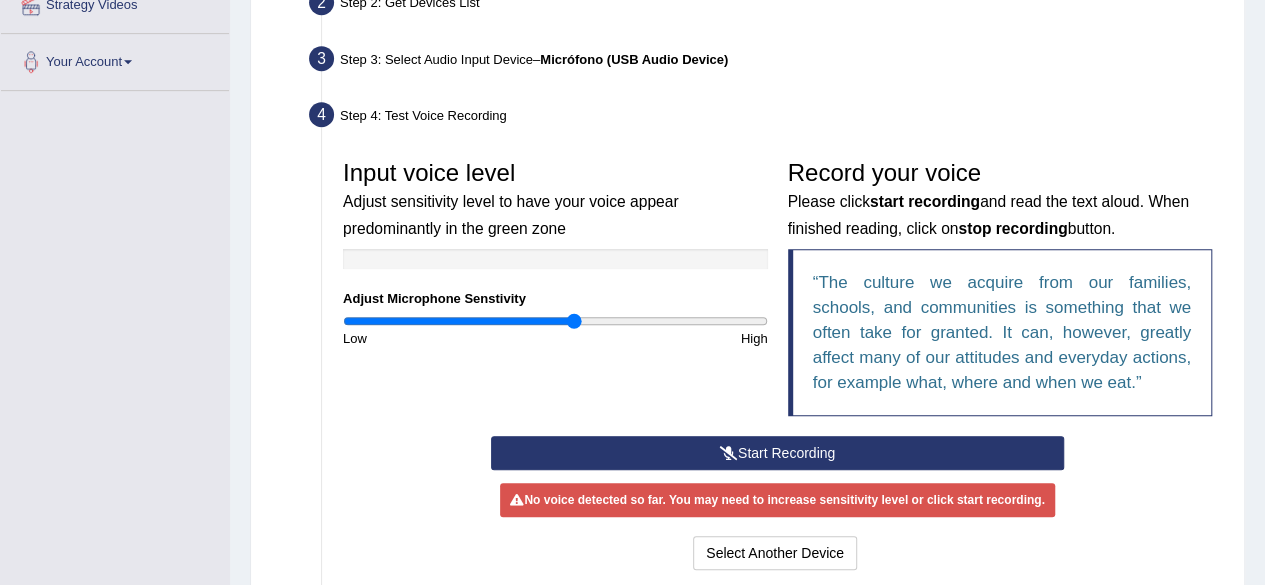 click on "Start Recording" at bounding box center (777, 453) 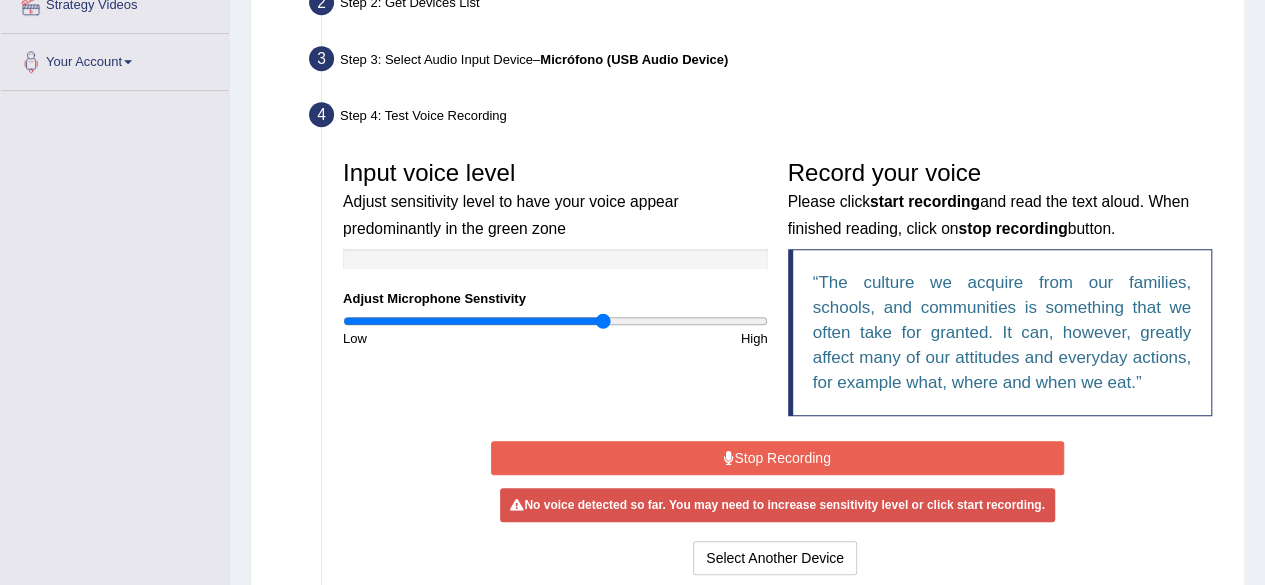 type on "1.24" 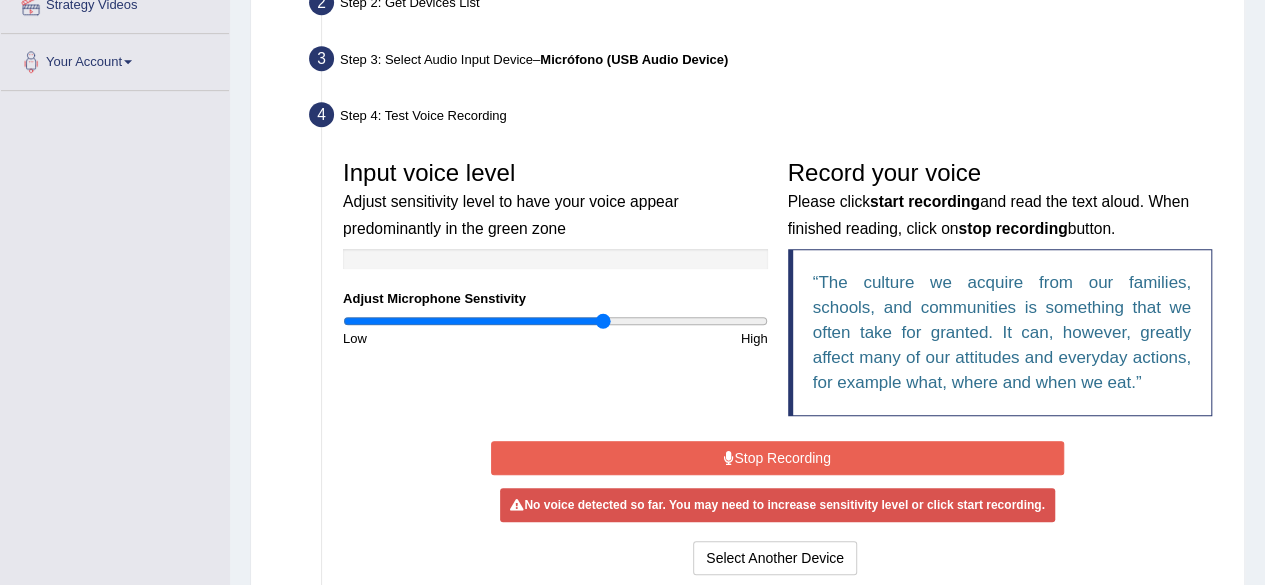 click on "Stop Recording" at bounding box center (777, 458) 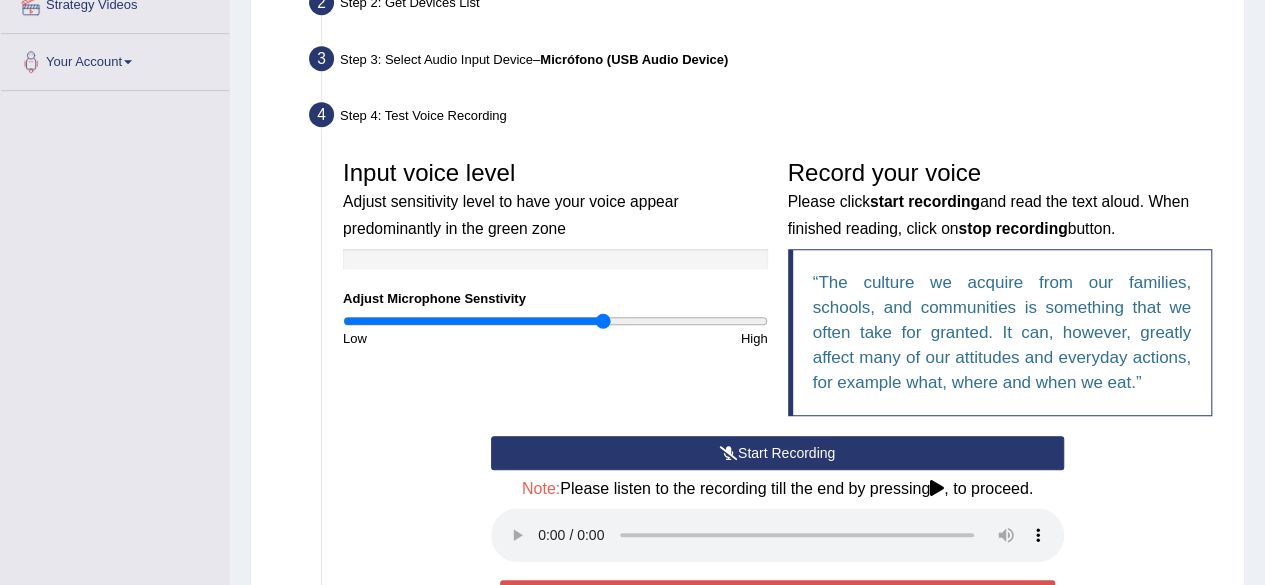 click on "Start Recording" at bounding box center (777, 453) 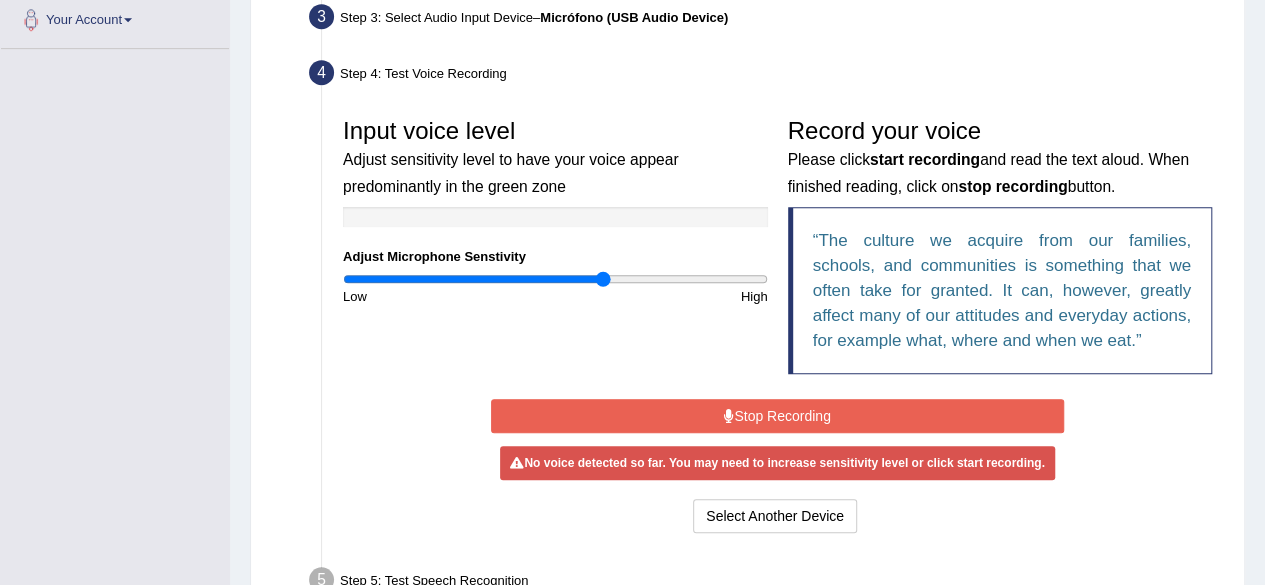 scroll, scrollTop: 508, scrollLeft: 0, axis: vertical 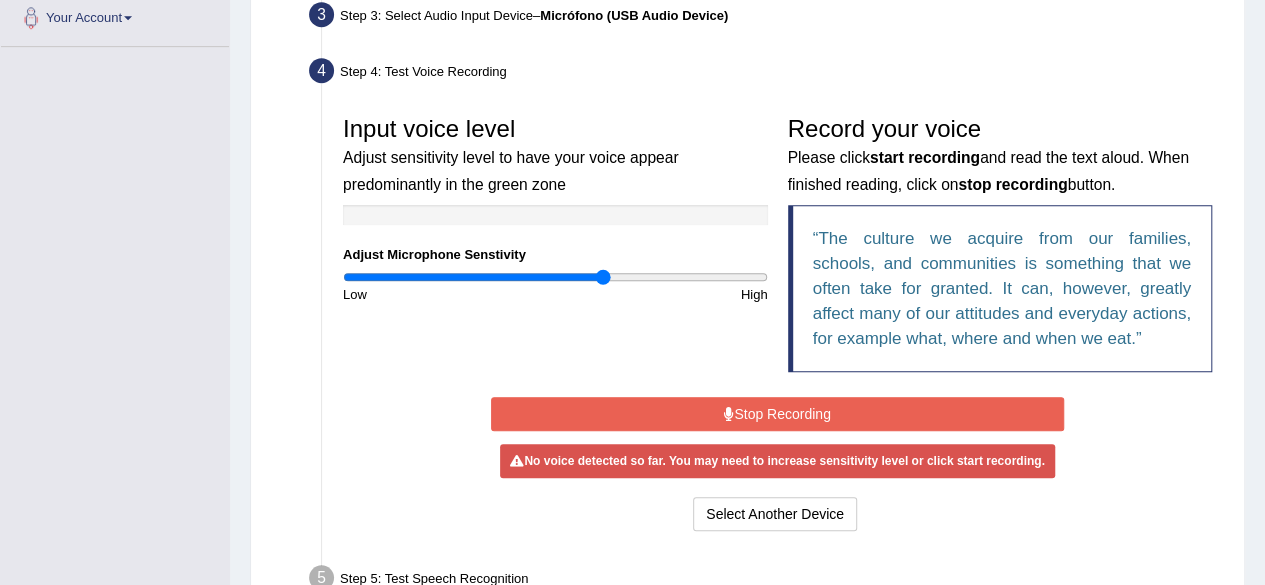 click on "Stop Recording" at bounding box center [777, 414] 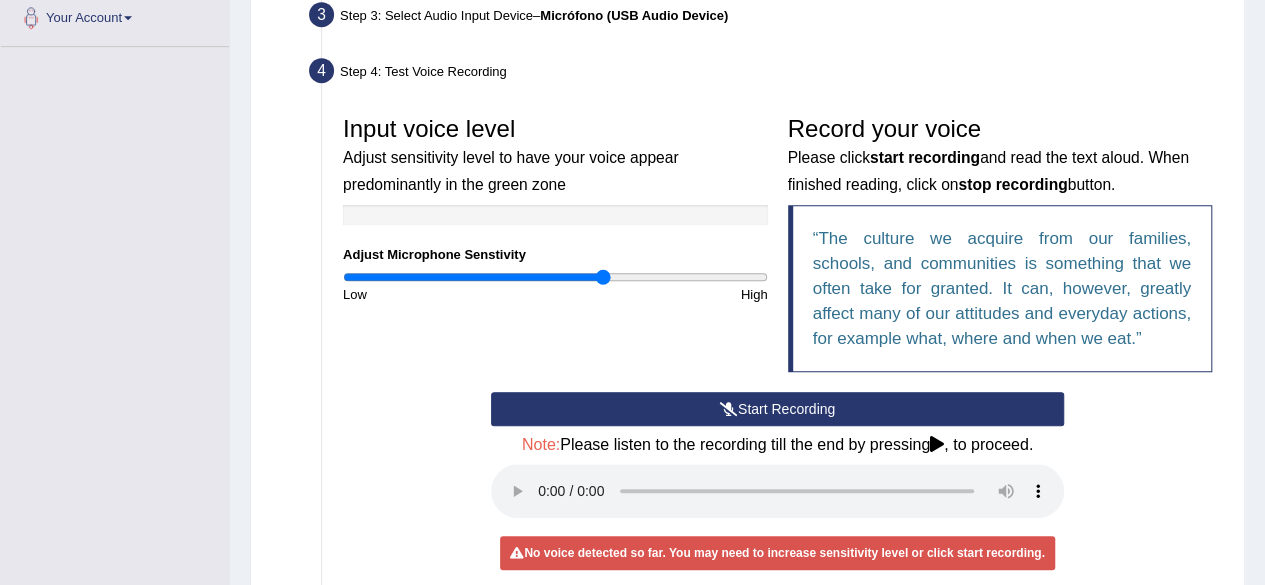 click on "Start Recording" at bounding box center (777, 409) 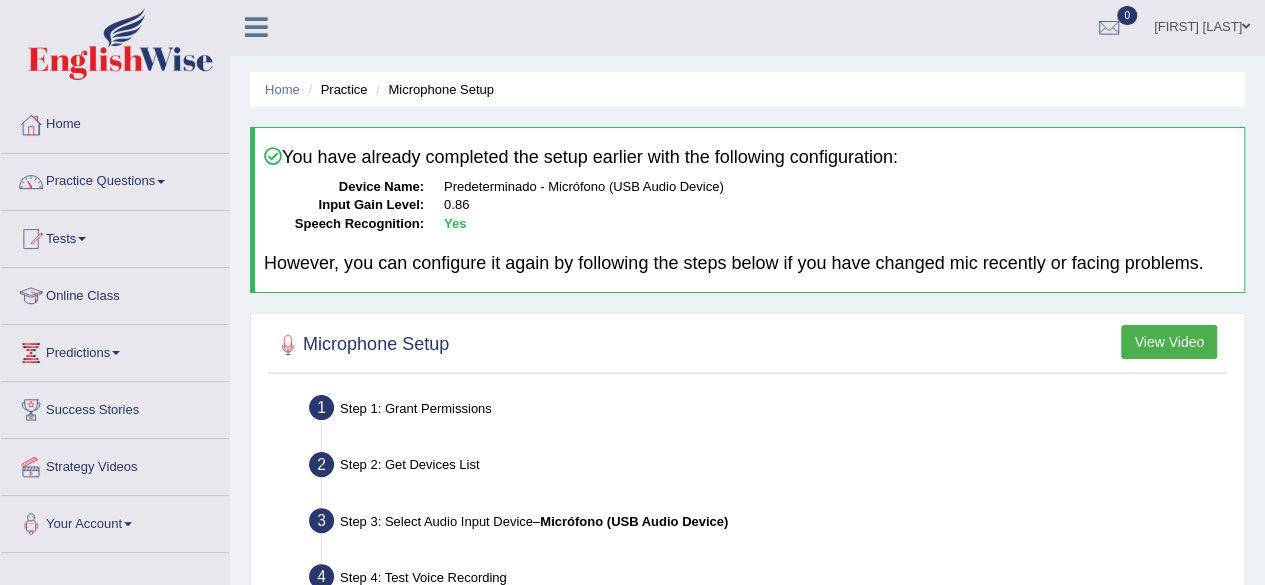 scroll, scrollTop: 0, scrollLeft: 0, axis: both 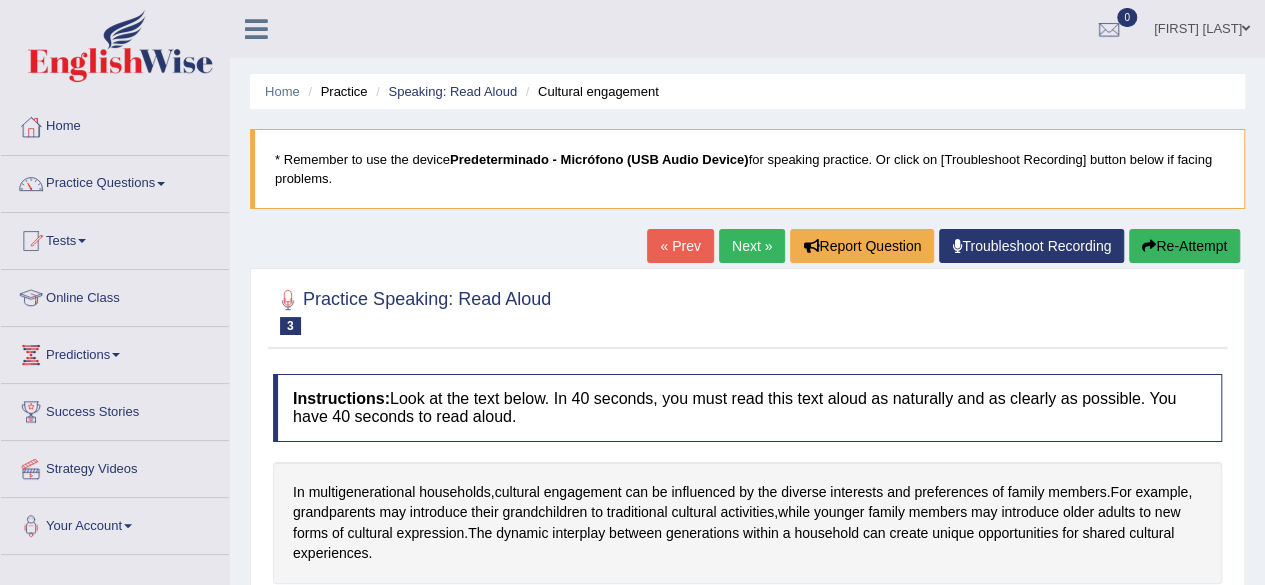 click on "Practice Questions" at bounding box center [115, 181] 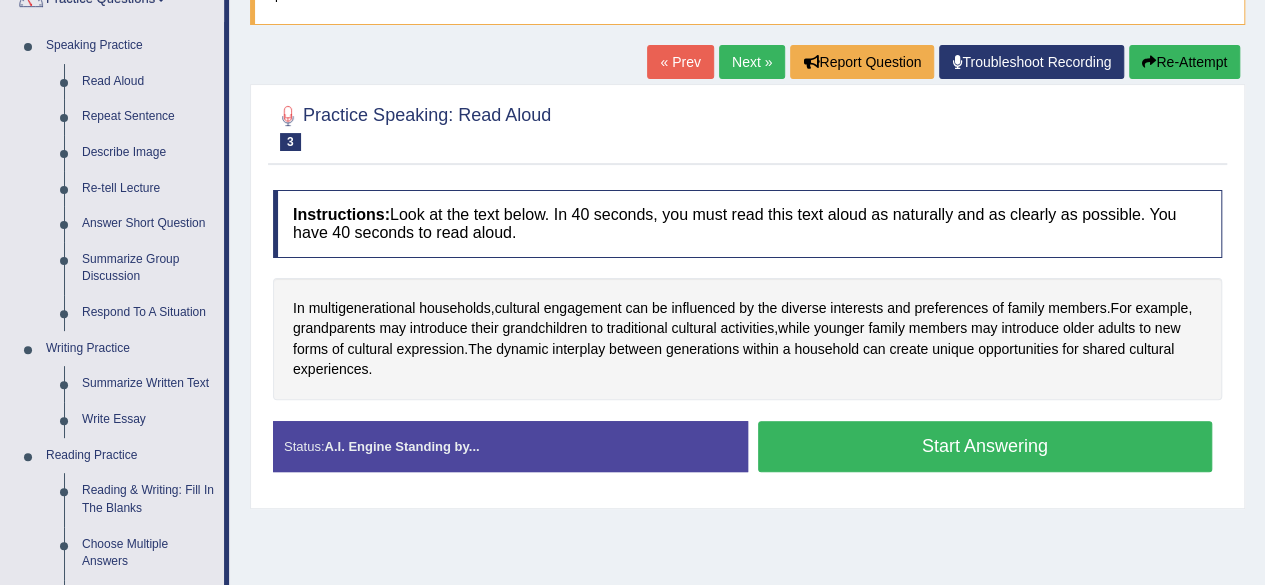 scroll, scrollTop: 188, scrollLeft: 0, axis: vertical 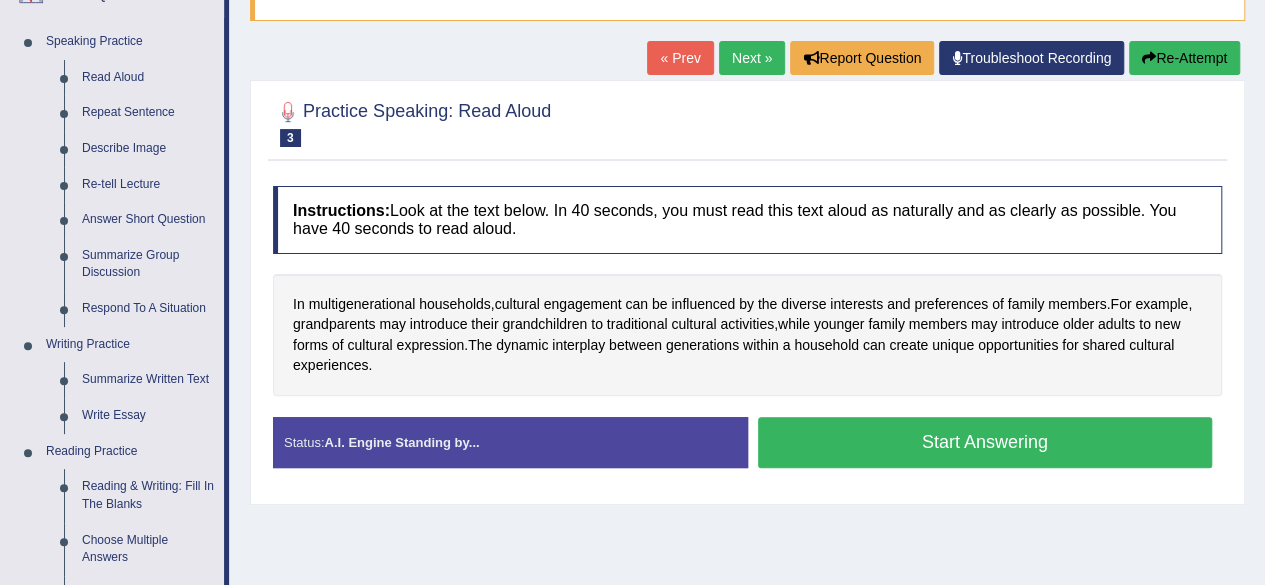 click on "Start Answering" at bounding box center (985, 442) 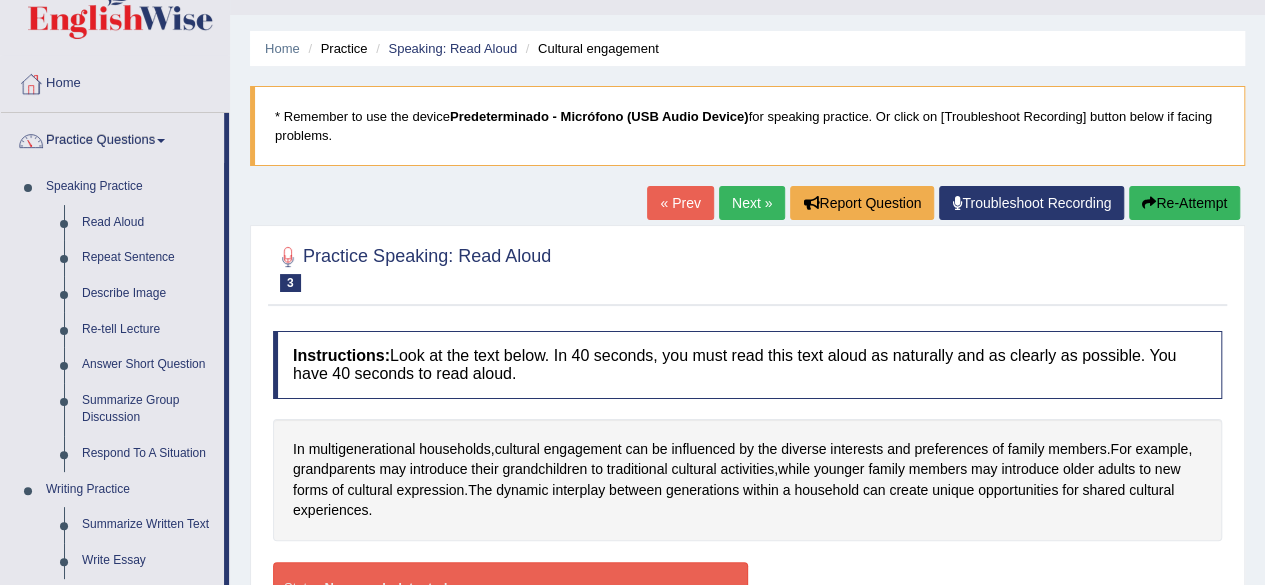 scroll, scrollTop: 24, scrollLeft: 0, axis: vertical 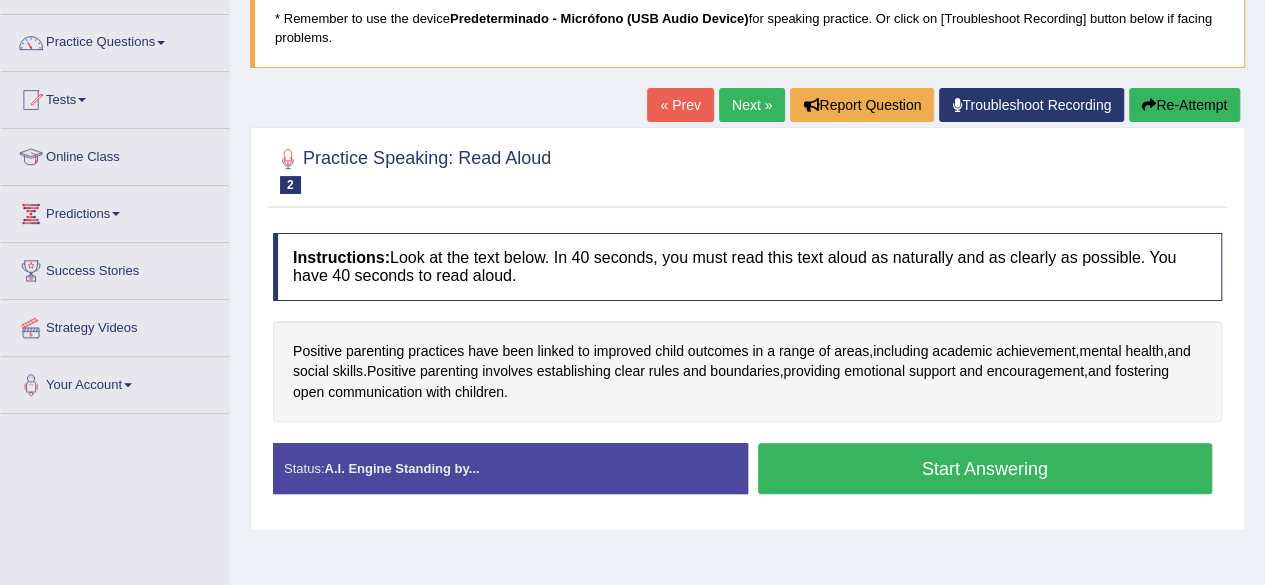 click on "Troubleshoot Recording" at bounding box center [1031, 105] 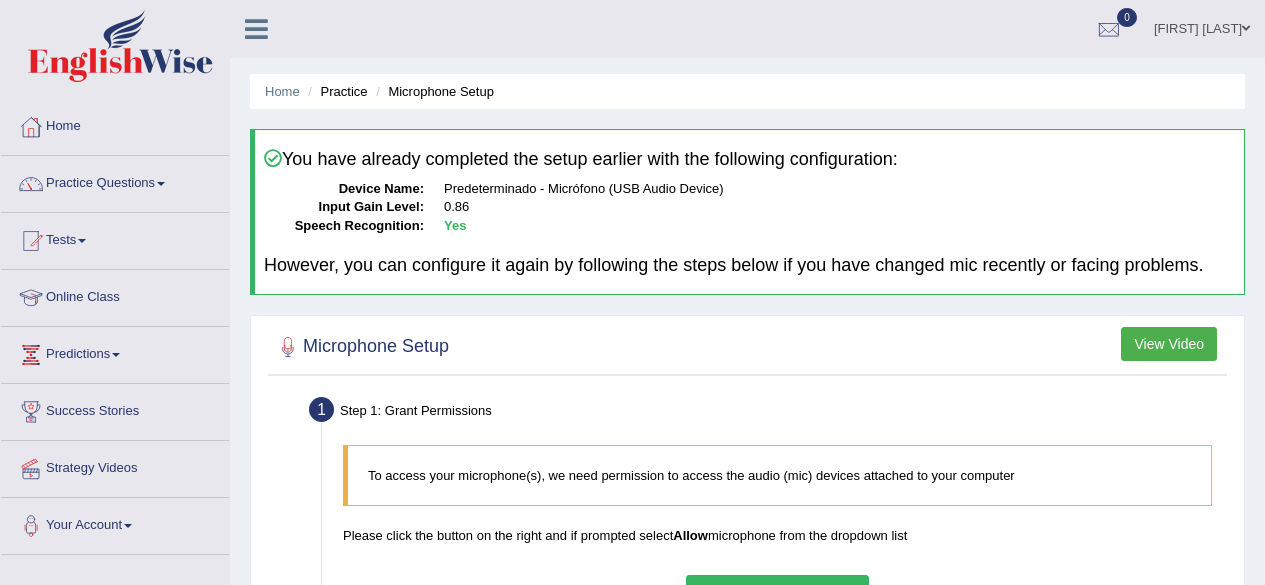 scroll, scrollTop: 0, scrollLeft: 0, axis: both 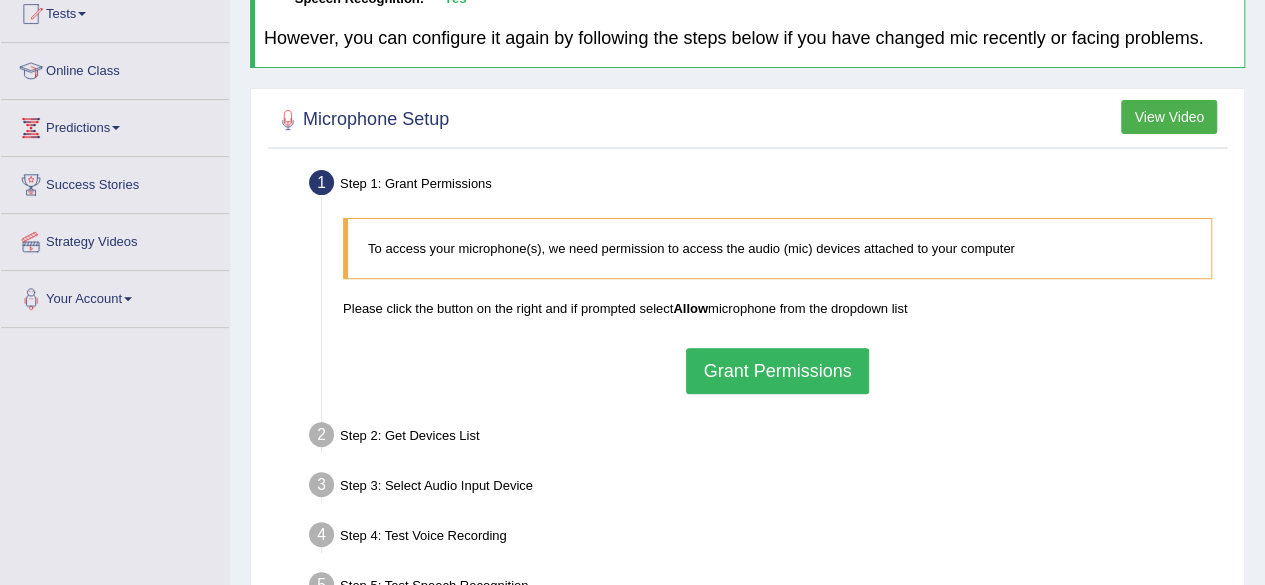 click on "Grant Permissions" at bounding box center [777, 371] 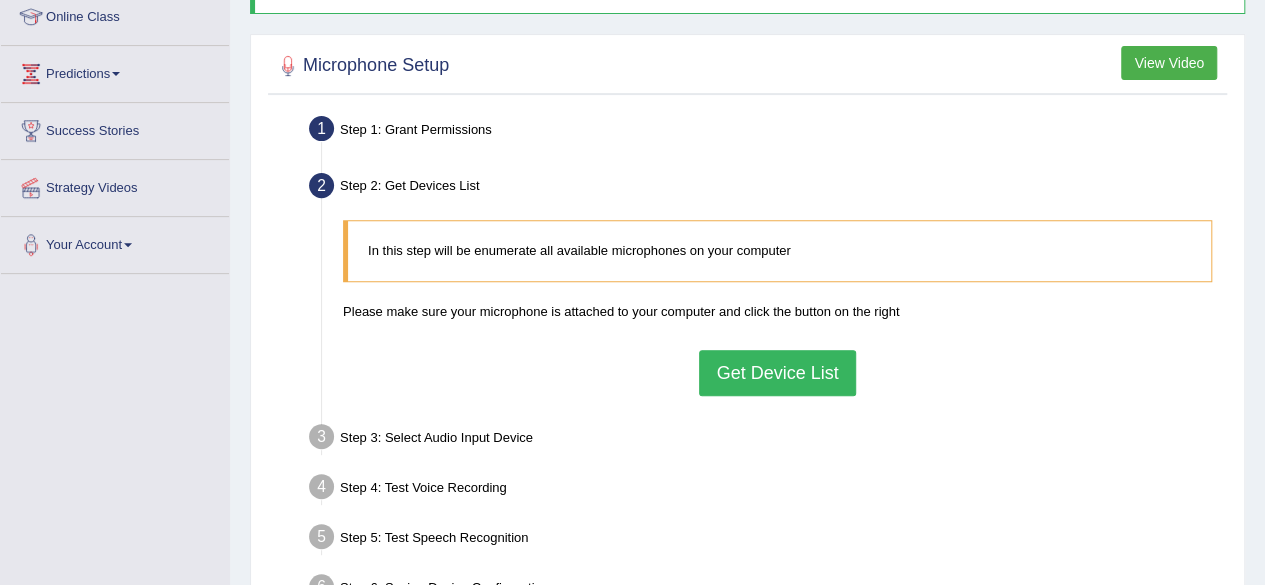 scroll, scrollTop: 290, scrollLeft: 0, axis: vertical 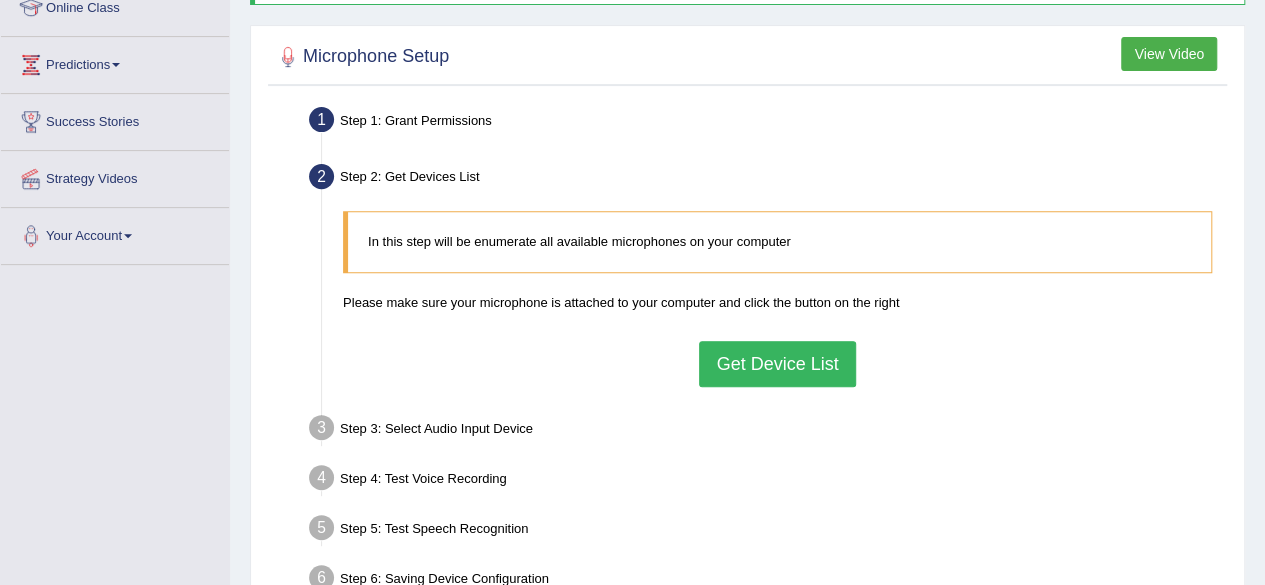 click on "Get Device List" at bounding box center (777, 364) 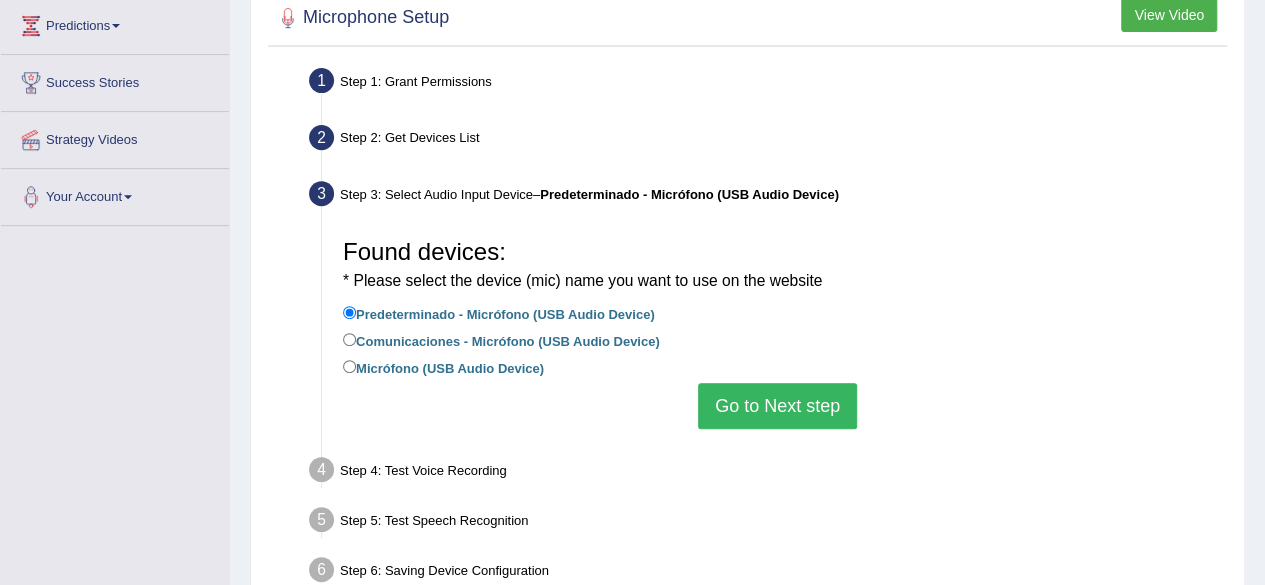 scroll, scrollTop: 332, scrollLeft: 0, axis: vertical 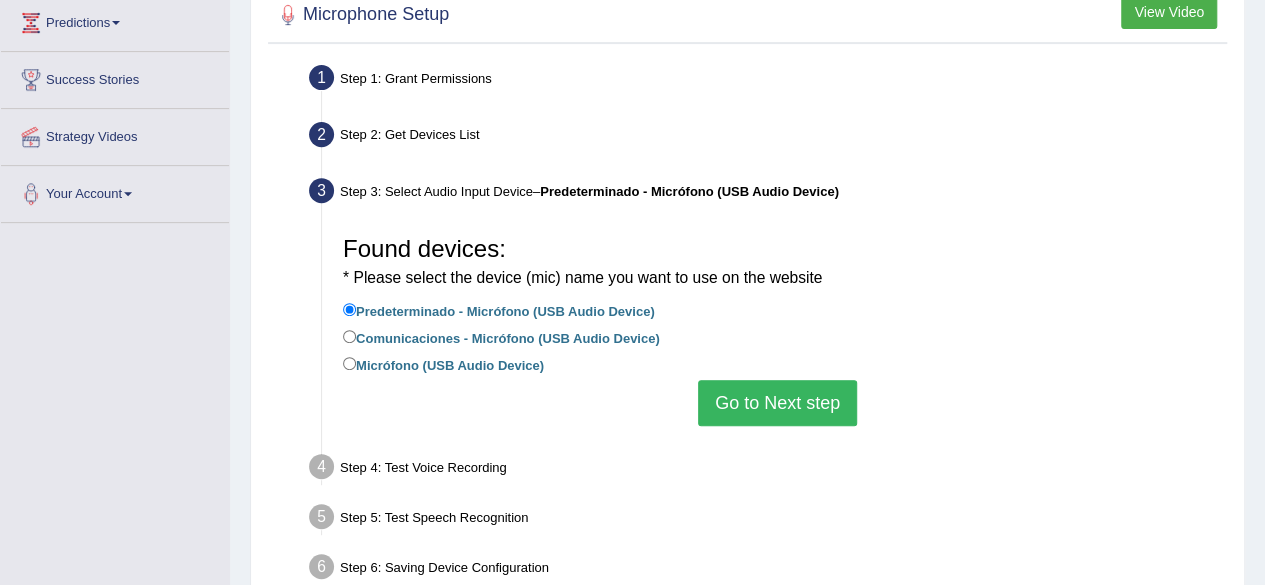 click on "Go to Next step" at bounding box center (777, 403) 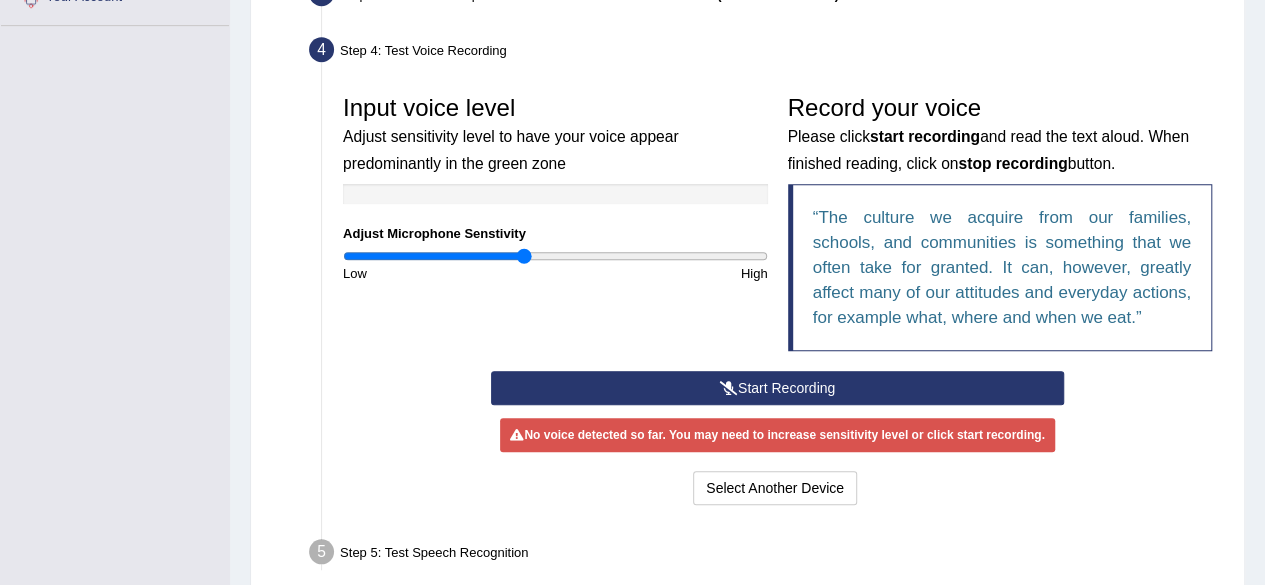 scroll, scrollTop: 536, scrollLeft: 0, axis: vertical 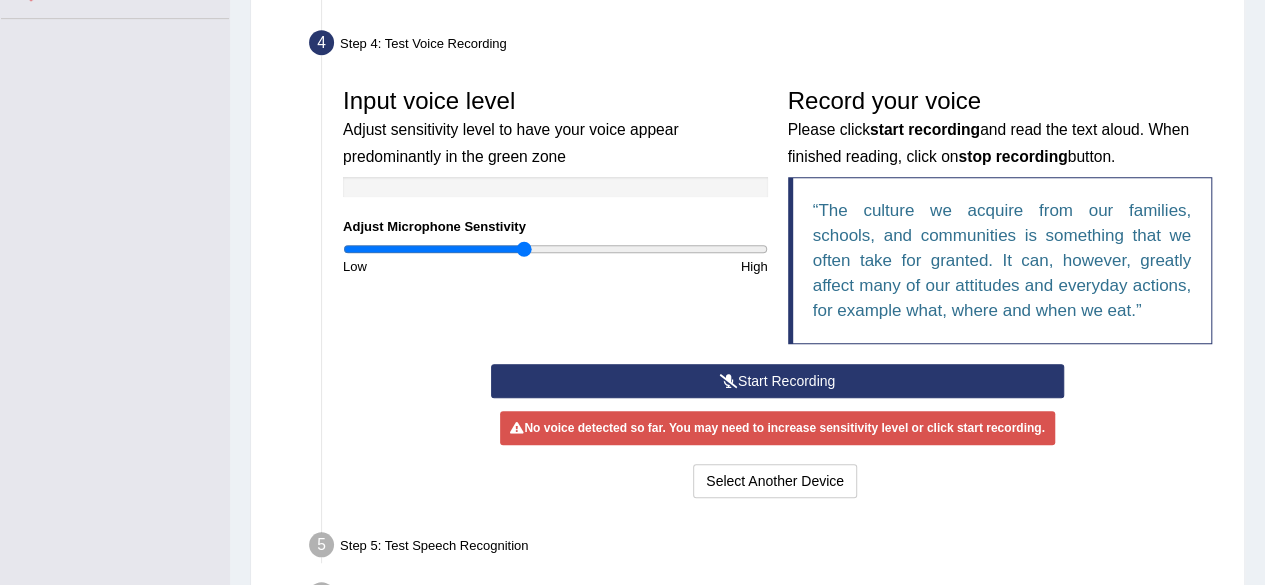 click on "Start Recording" at bounding box center (777, 381) 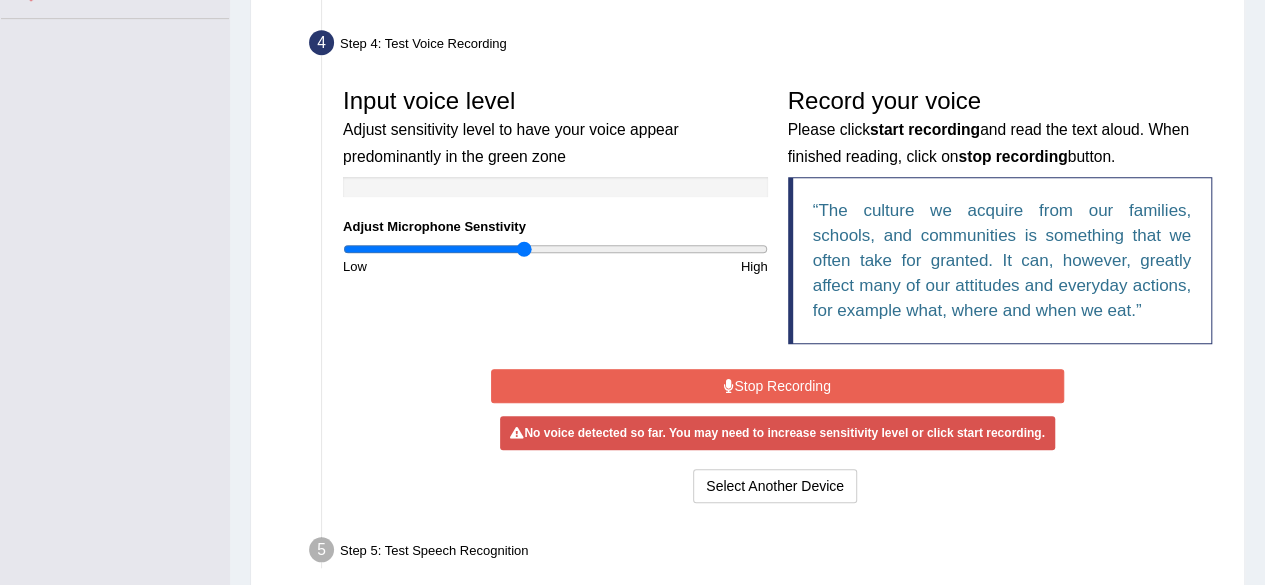 click on "Stop Recording" at bounding box center (777, 386) 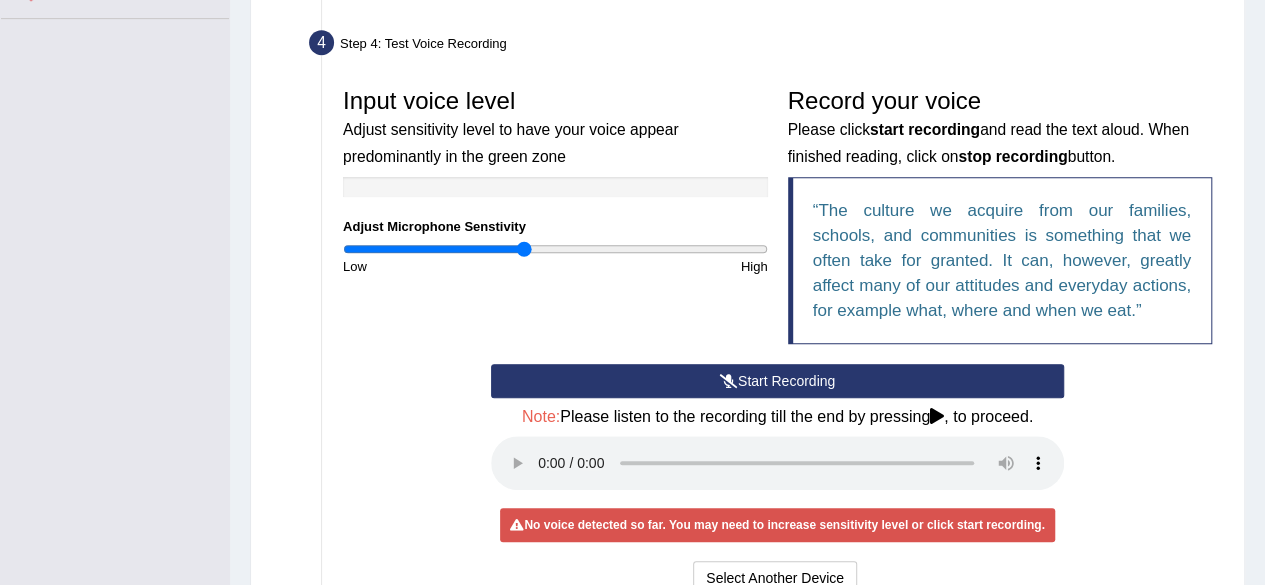 click on "Start Recording" at bounding box center [777, 381] 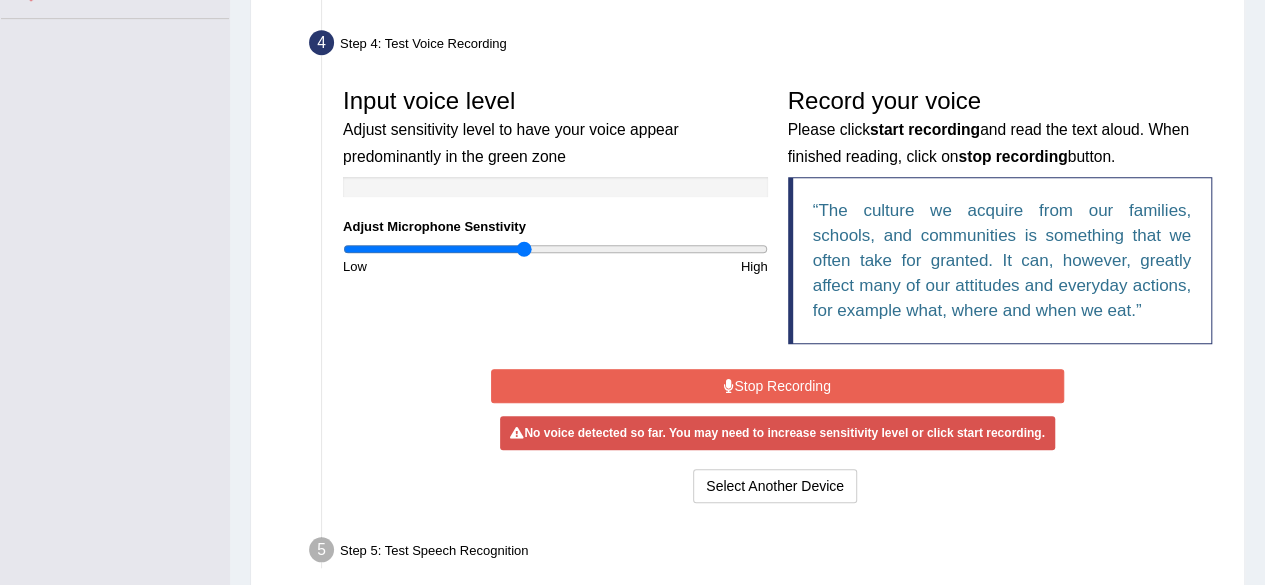 click at bounding box center (729, 386) 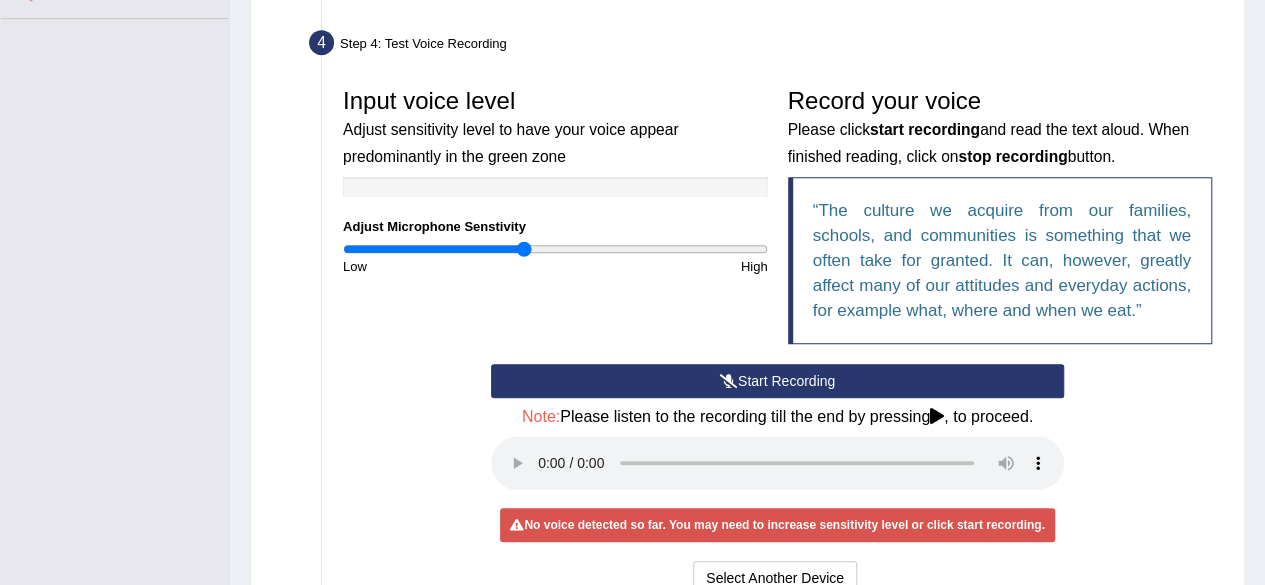 click on "Start Recording" at bounding box center (777, 381) 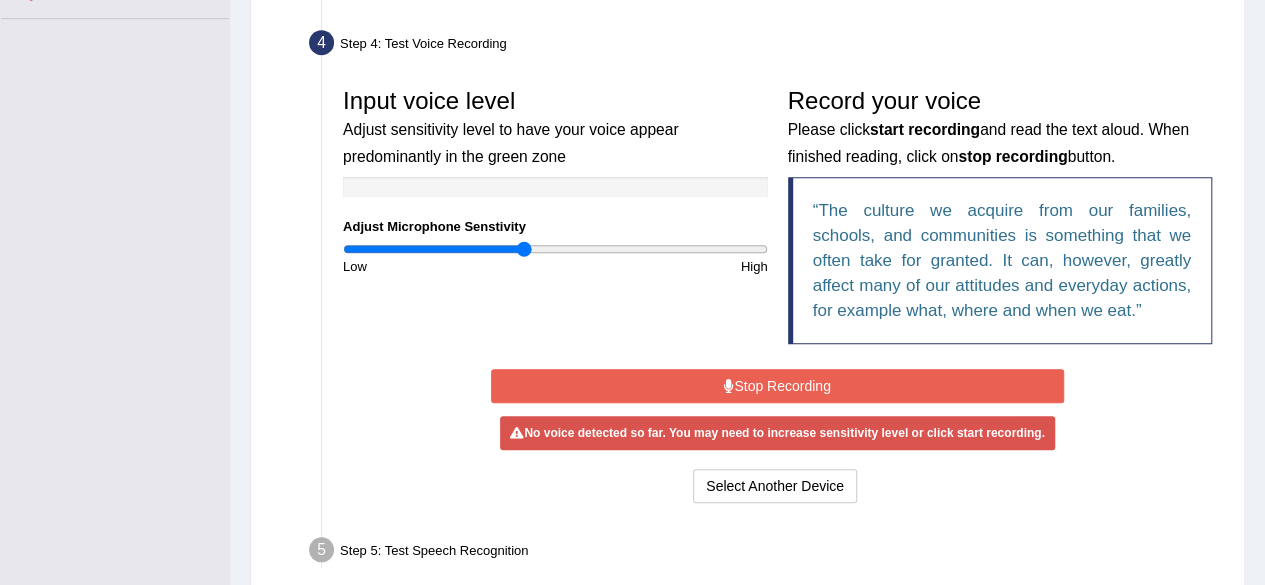 click on "Stop Recording" at bounding box center (777, 386) 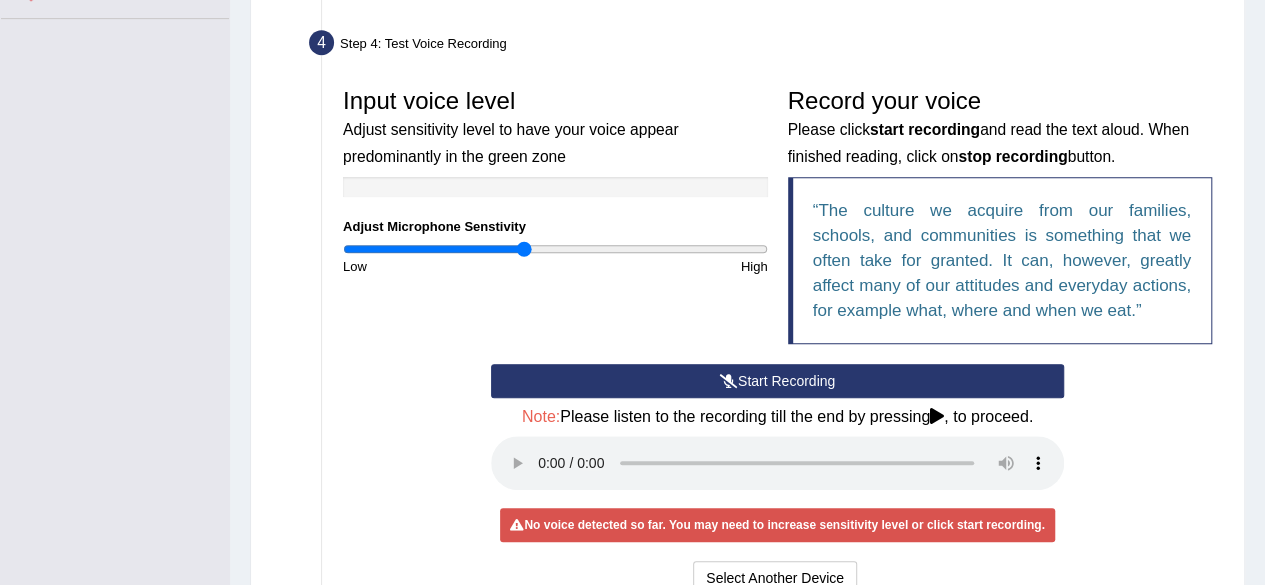 click on "Start Recording" at bounding box center (777, 381) 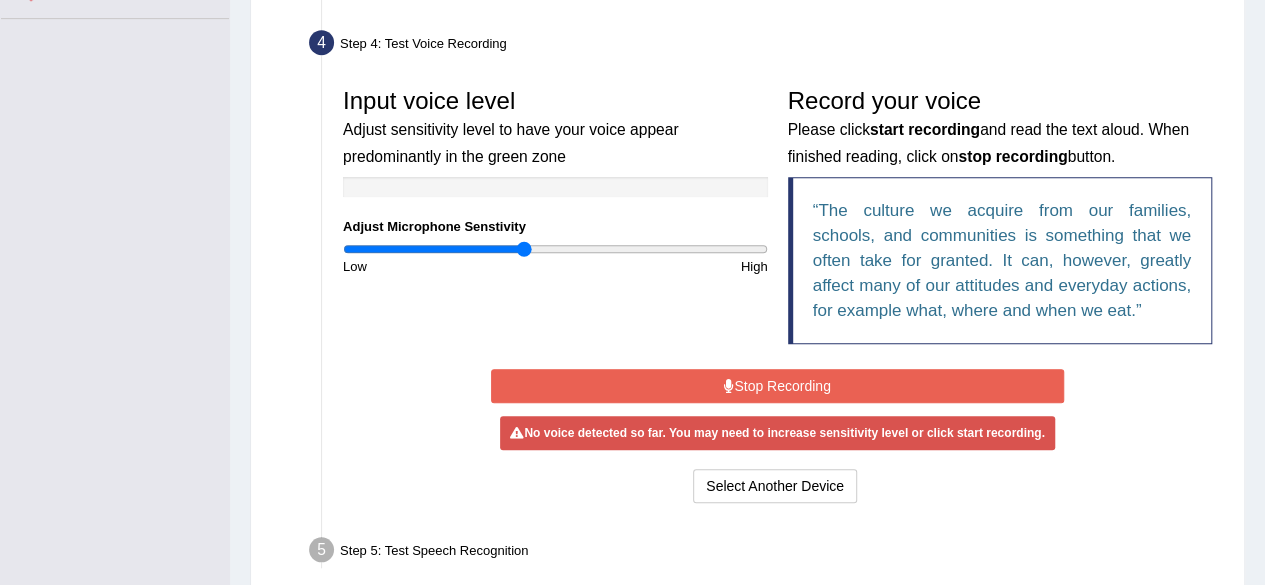 click on "Stop Recording" at bounding box center (777, 386) 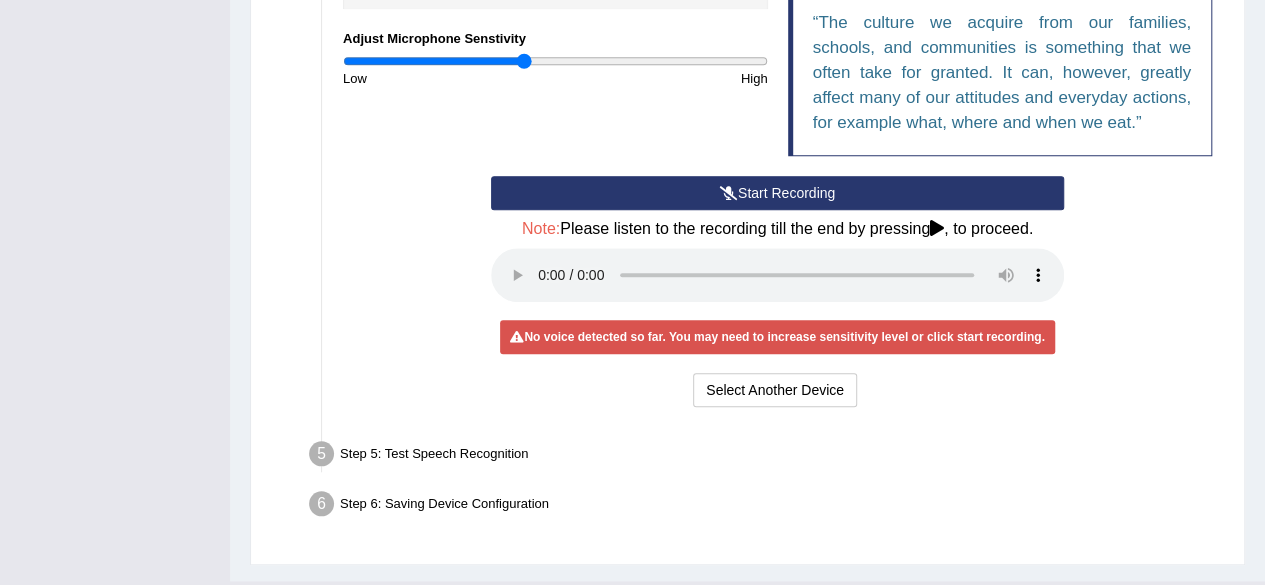 scroll, scrollTop: 717, scrollLeft: 0, axis: vertical 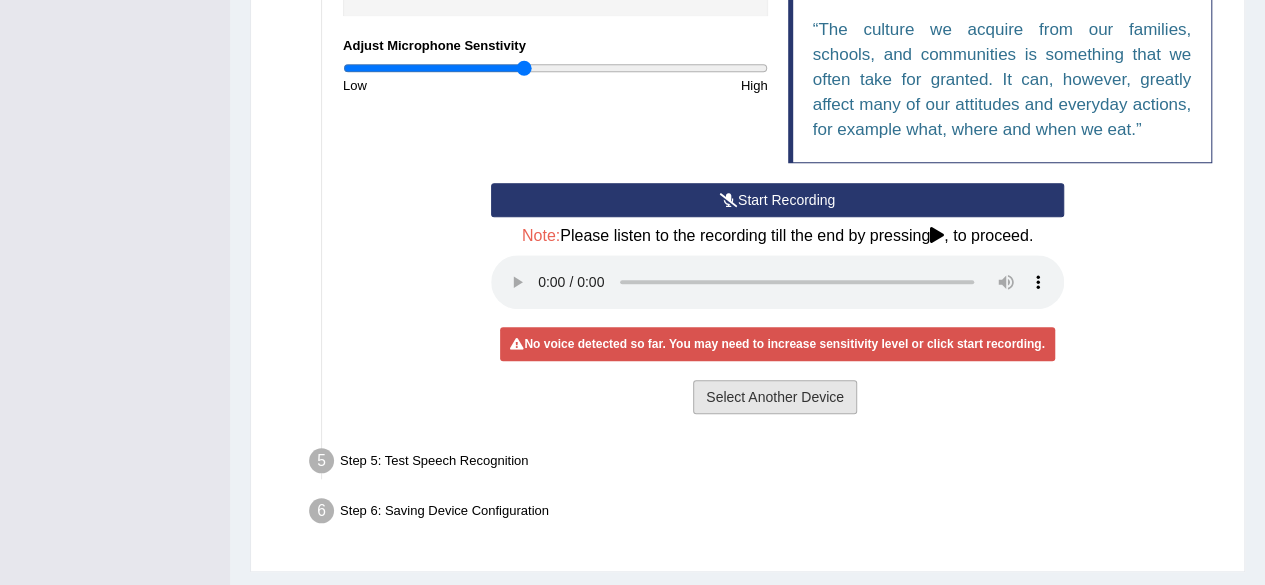 click on "Select Another Device" at bounding box center [775, 397] 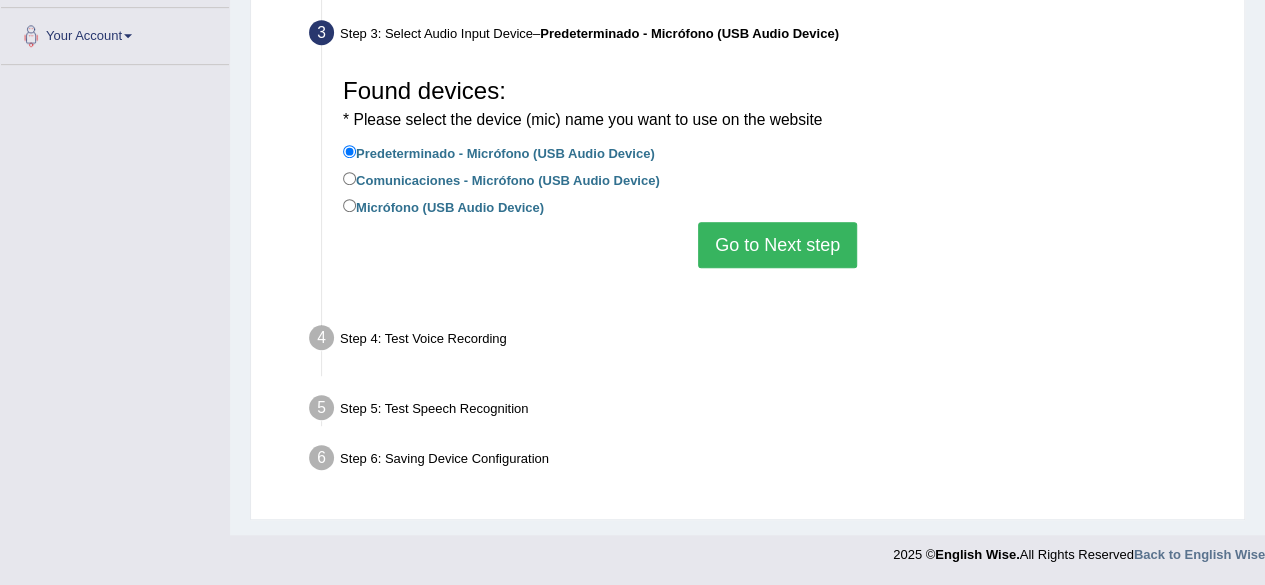 scroll, scrollTop: 464, scrollLeft: 0, axis: vertical 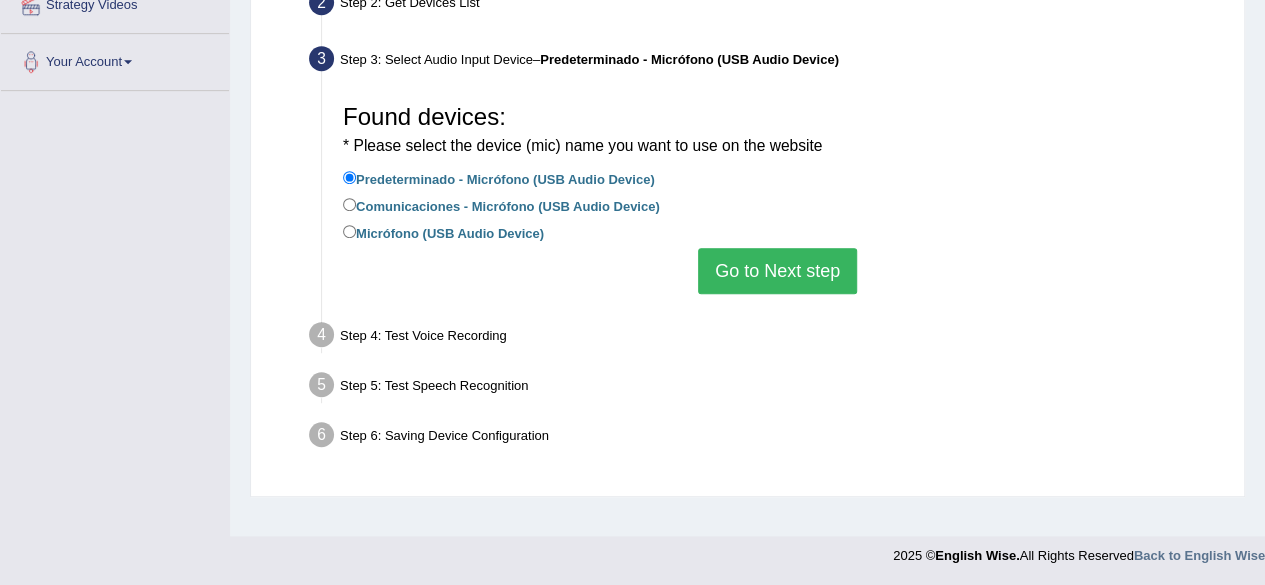 click on "Micrófono (USB Audio Device)" at bounding box center [443, 232] 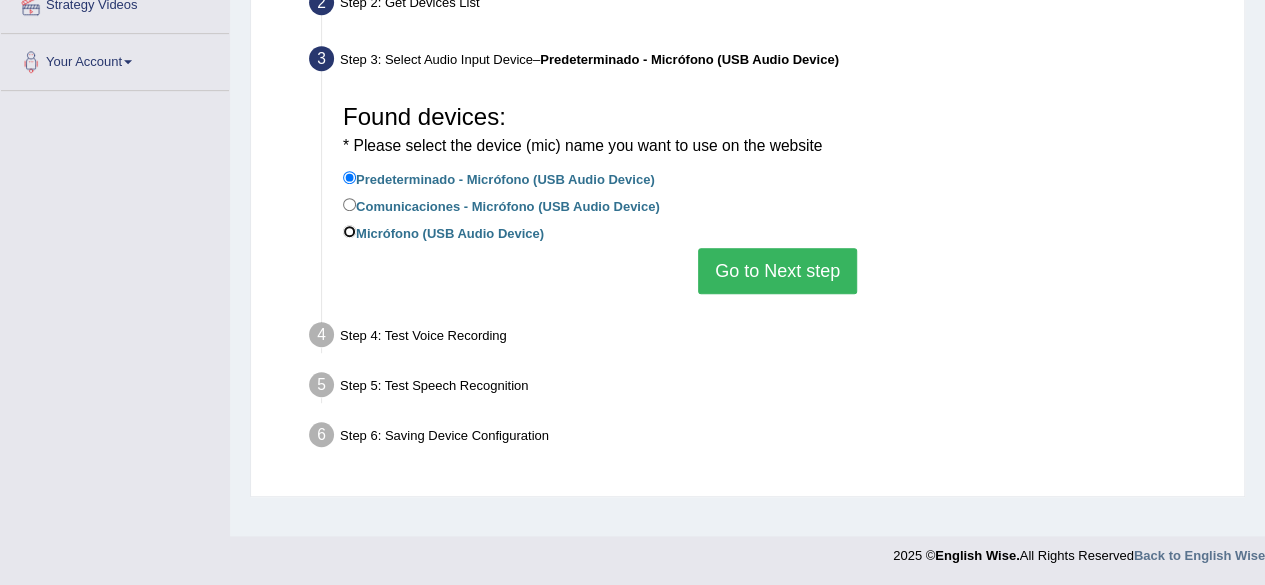 click on "Micrófono (USB Audio Device)" at bounding box center (349, 231) 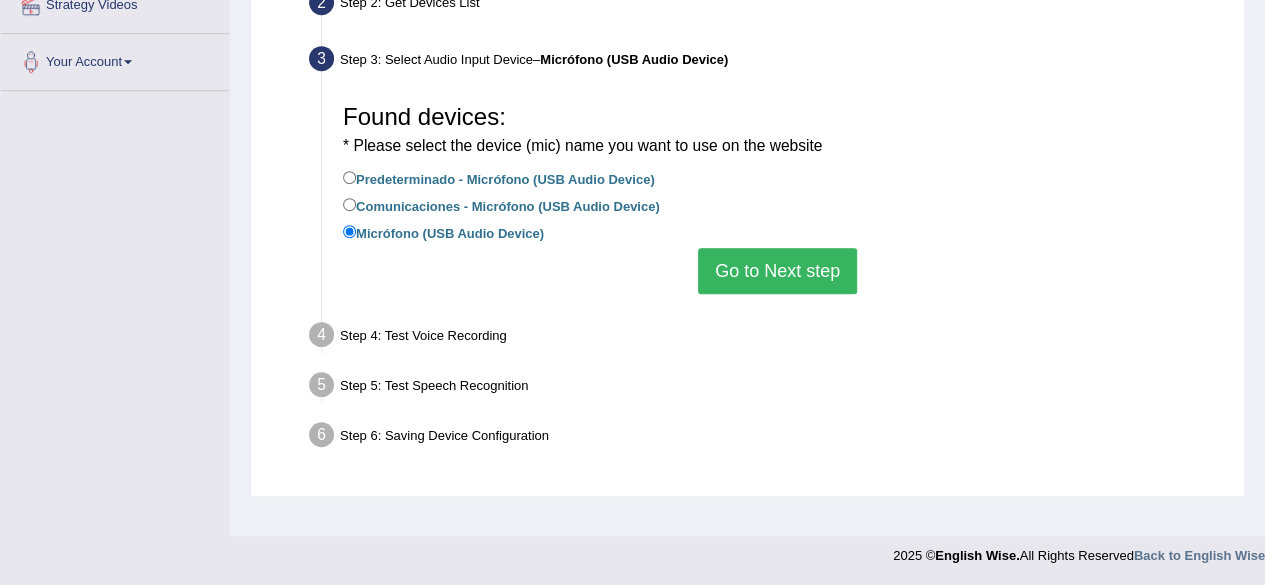 click on "Go to Next step" at bounding box center (777, 271) 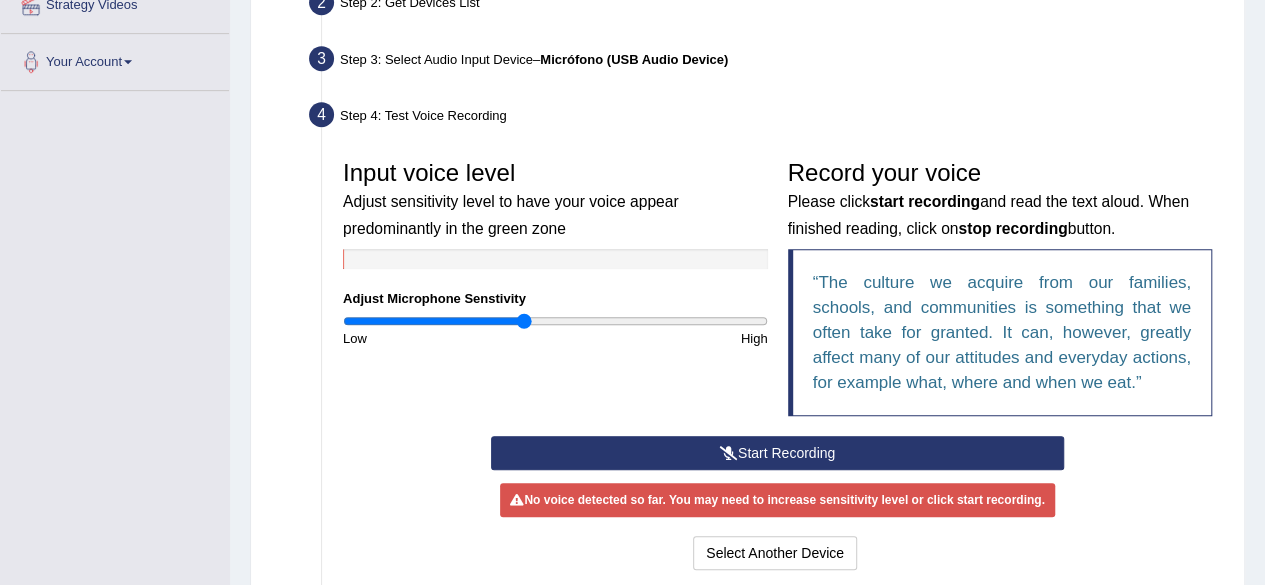click on "Start Recording" at bounding box center [777, 453] 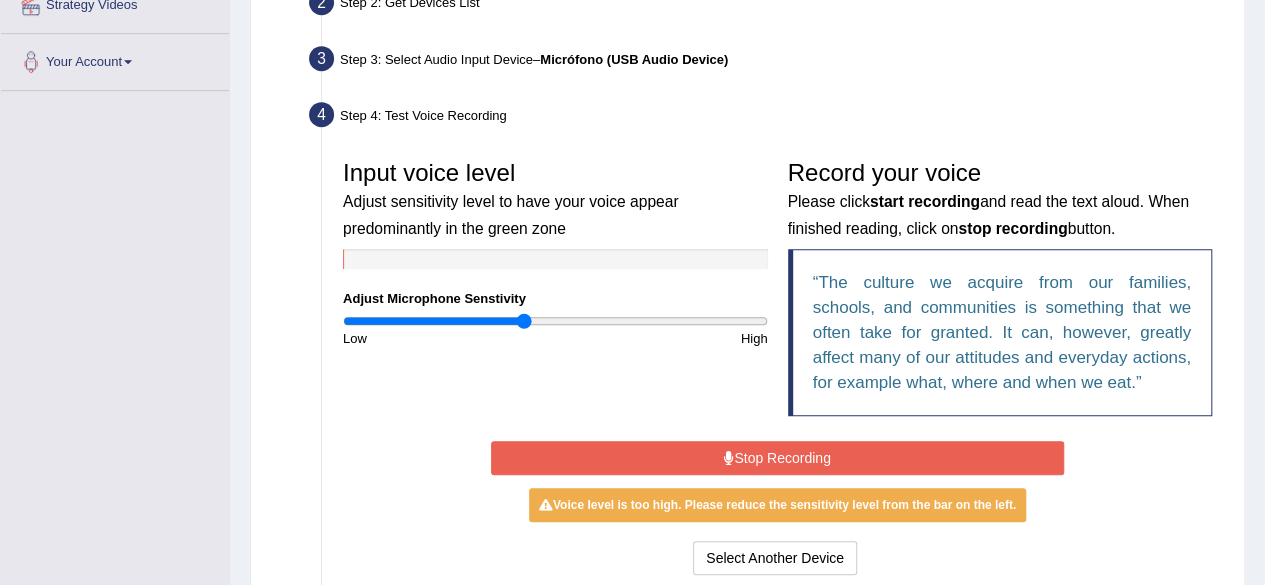 click on "Stop Recording" at bounding box center (777, 458) 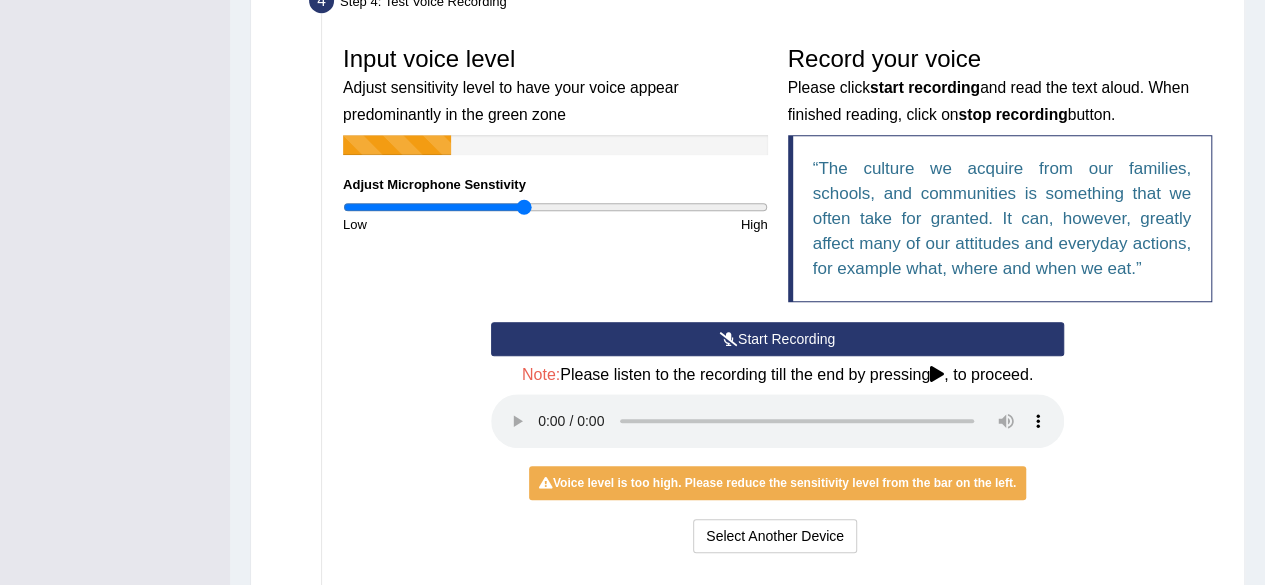 scroll, scrollTop: 584, scrollLeft: 0, axis: vertical 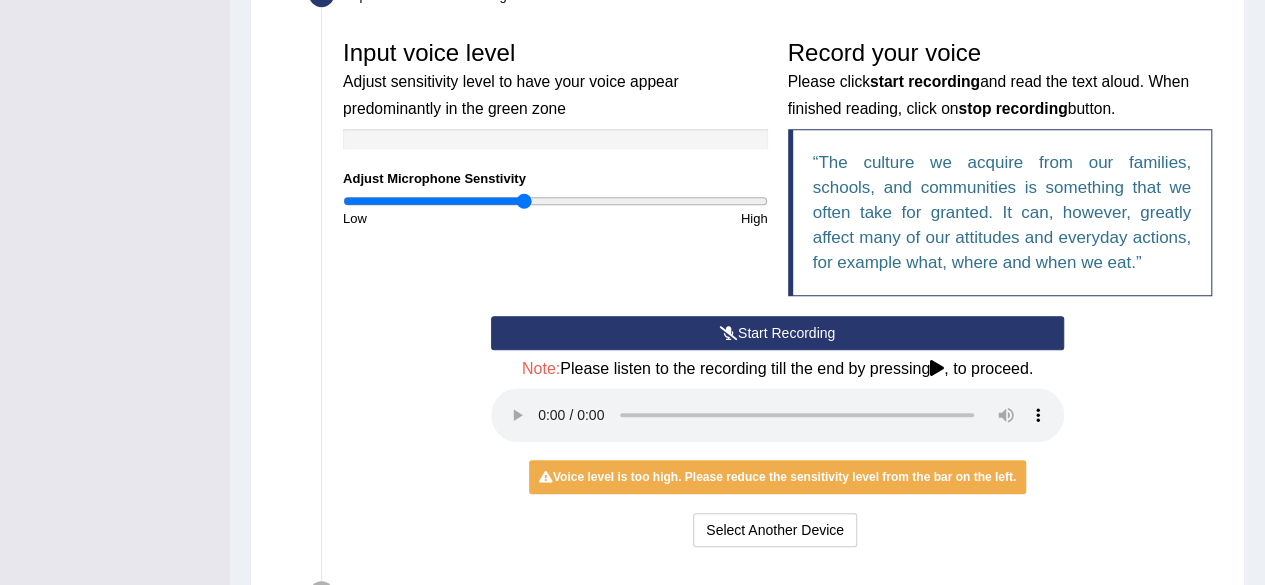 click at bounding box center (555, 201) 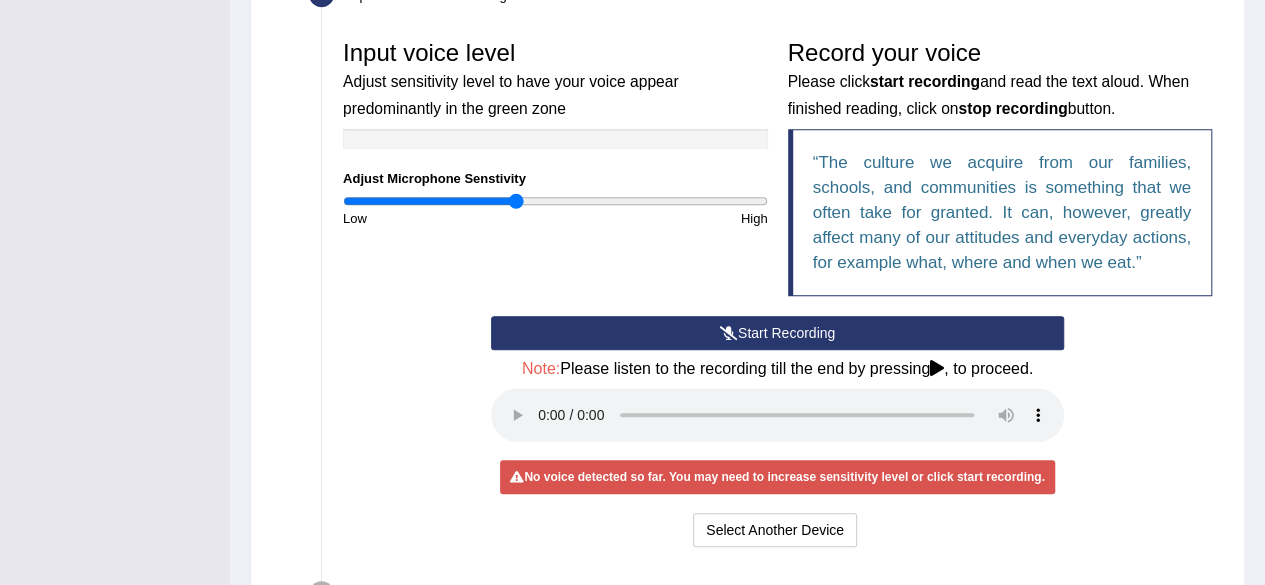 click at bounding box center (555, 201) 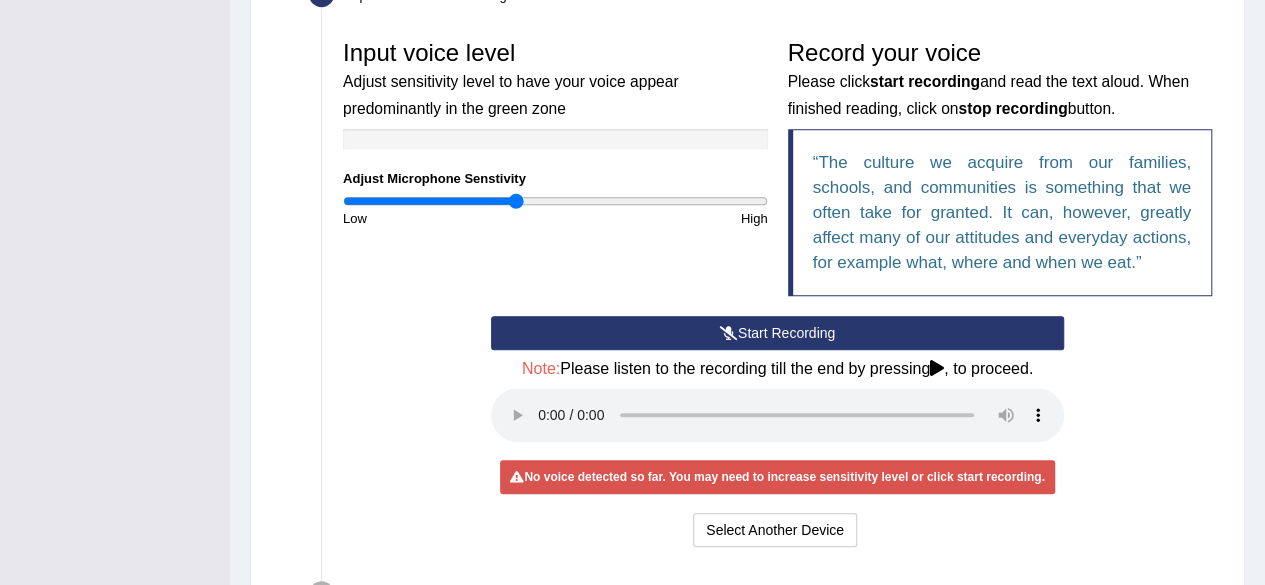 click on "Start Recording" at bounding box center (777, 333) 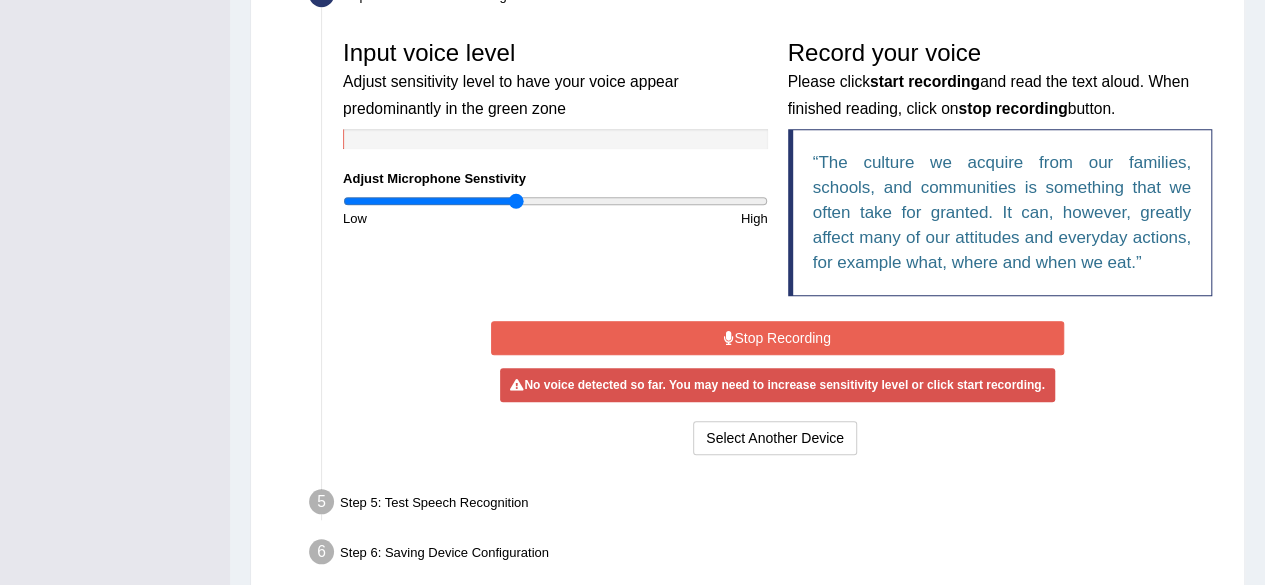 click on "Stop Recording" at bounding box center [777, 338] 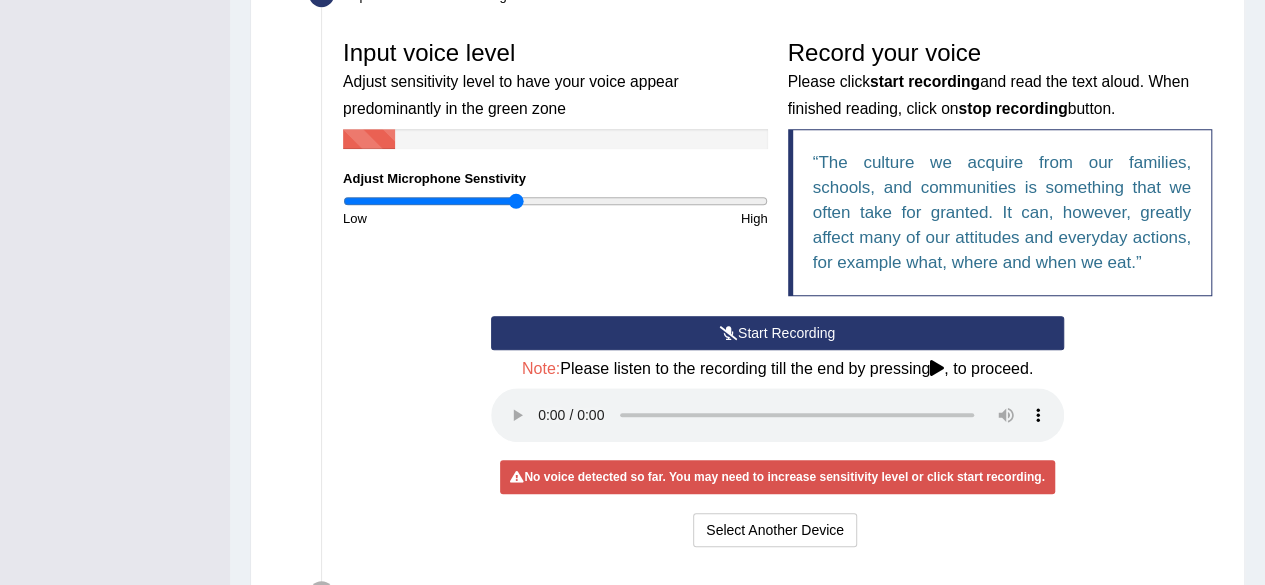 click on "Start Recording" at bounding box center (777, 333) 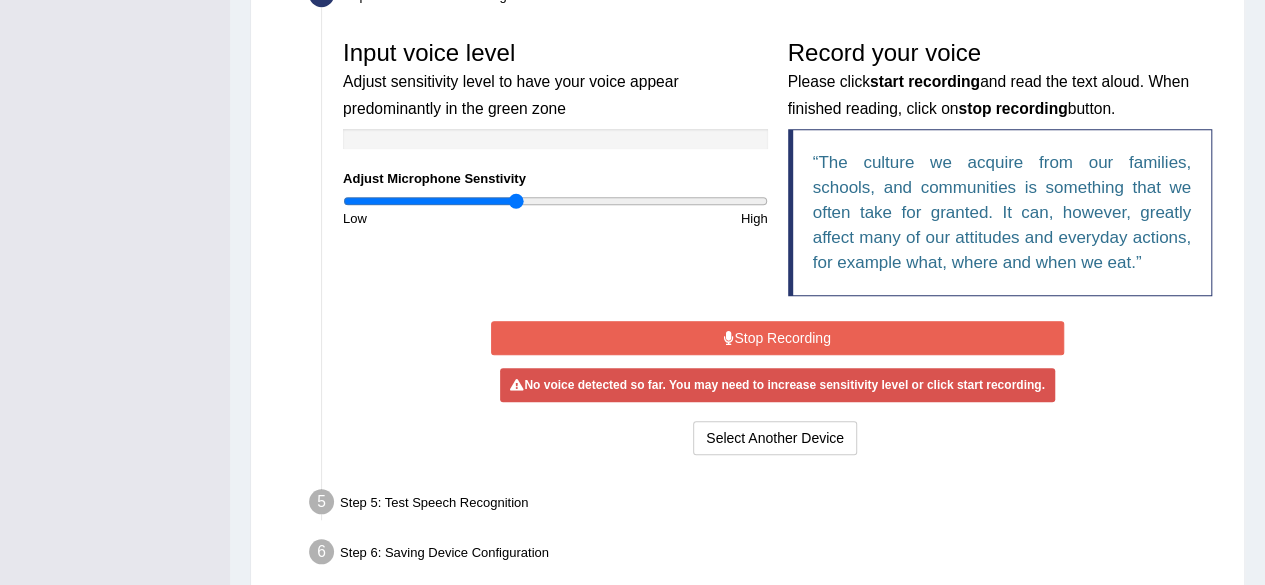 click at bounding box center (555, 201) 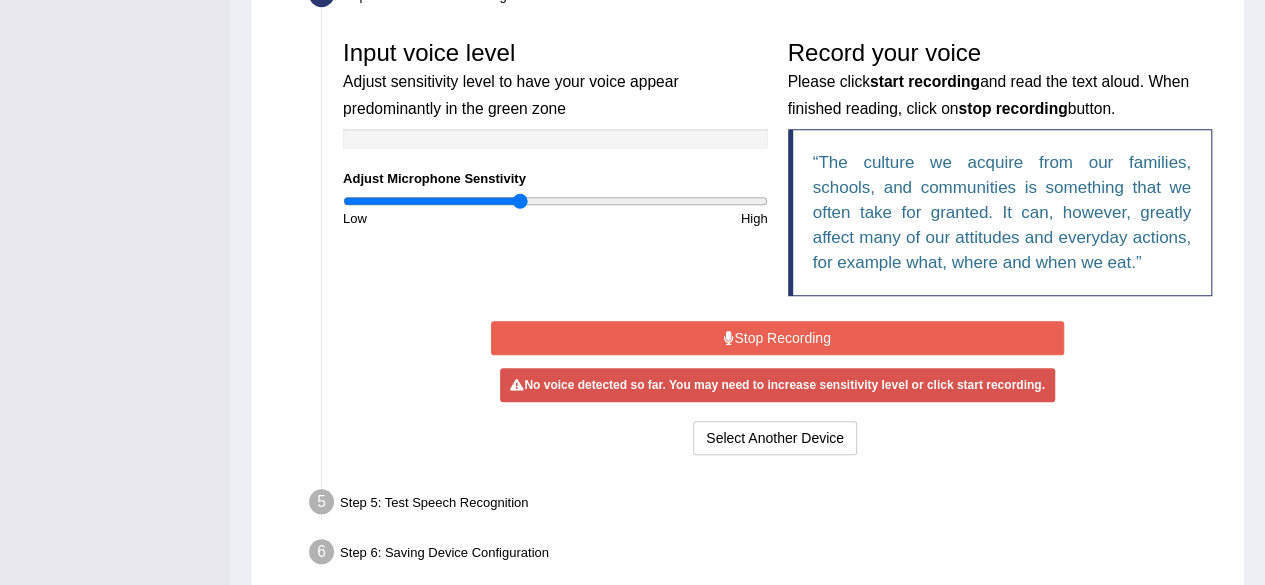 click at bounding box center (555, 201) 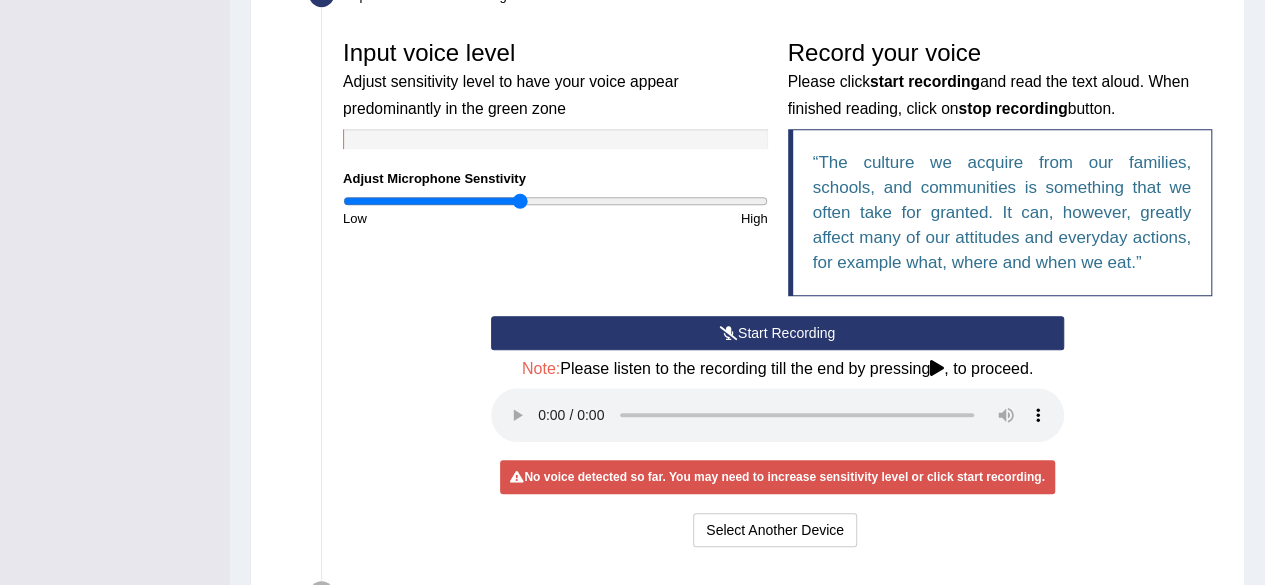click on "Start Recording" at bounding box center (777, 333) 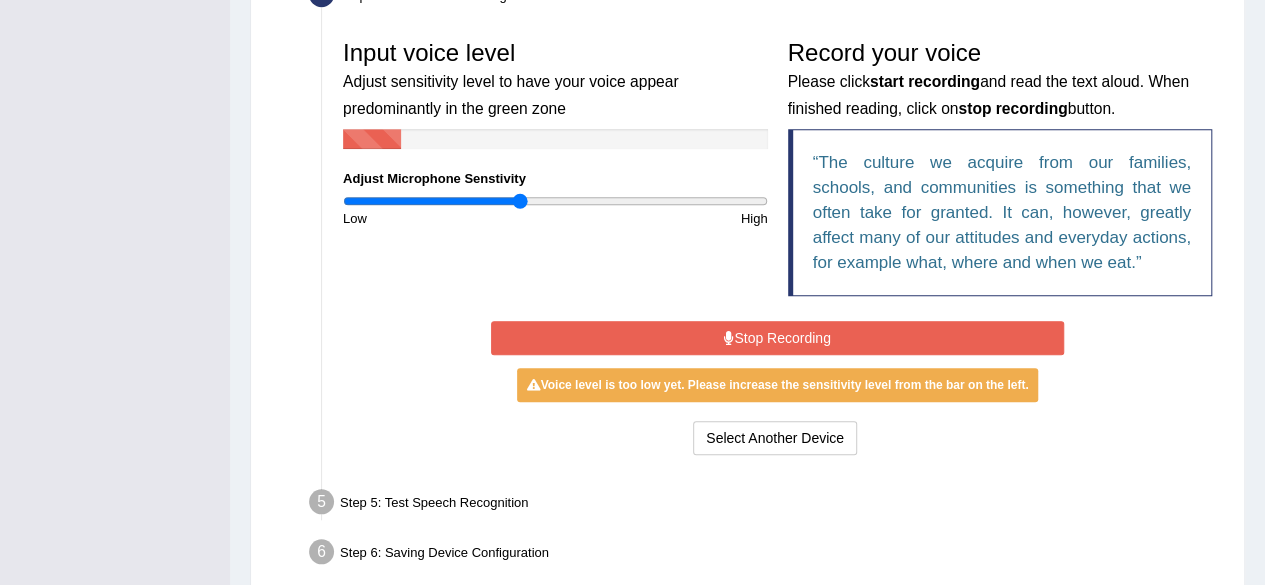 click on "Stop Recording" at bounding box center (777, 338) 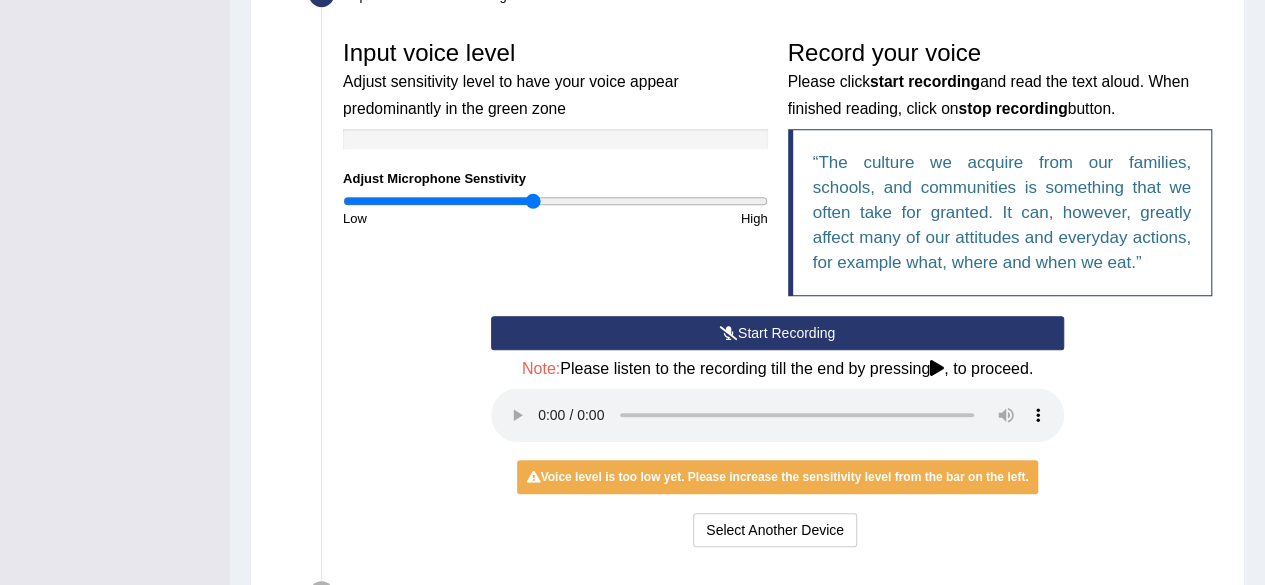 click at bounding box center (555, 201) 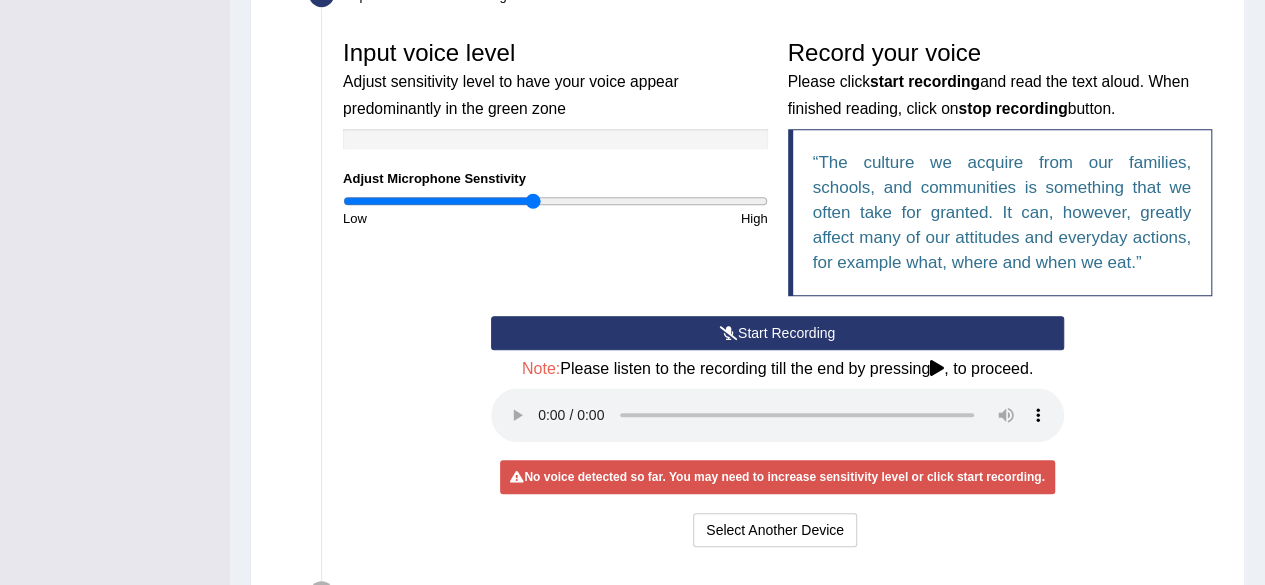 click on "Start Recording" at bounding box center (777, 333) 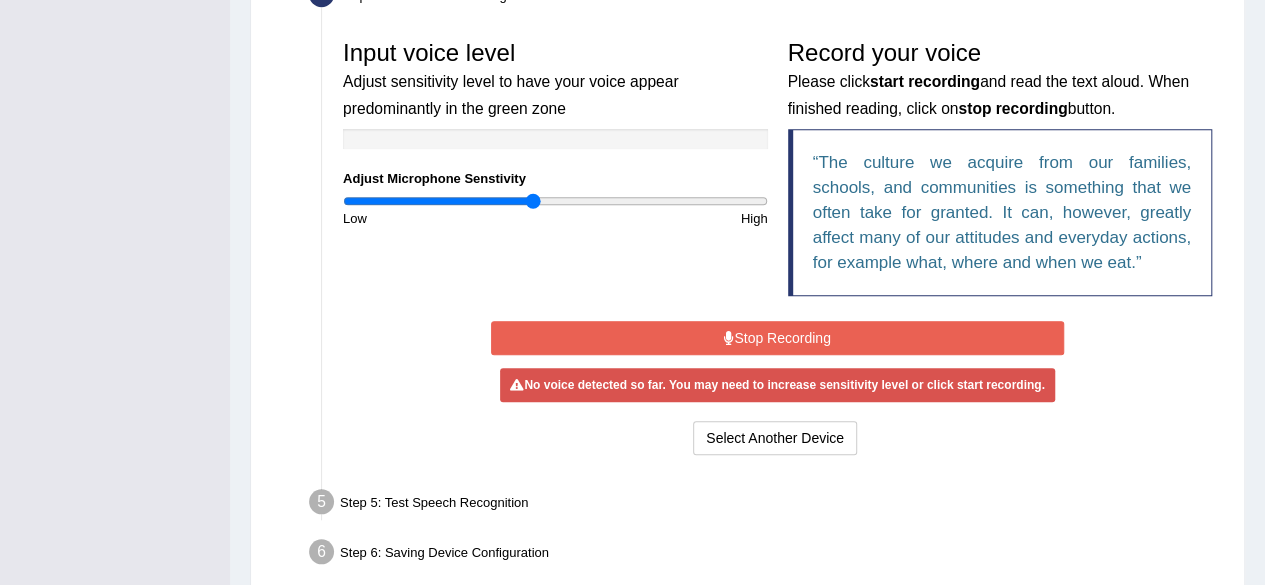 click on "Stop Recording" at bounding box center [777, 338] 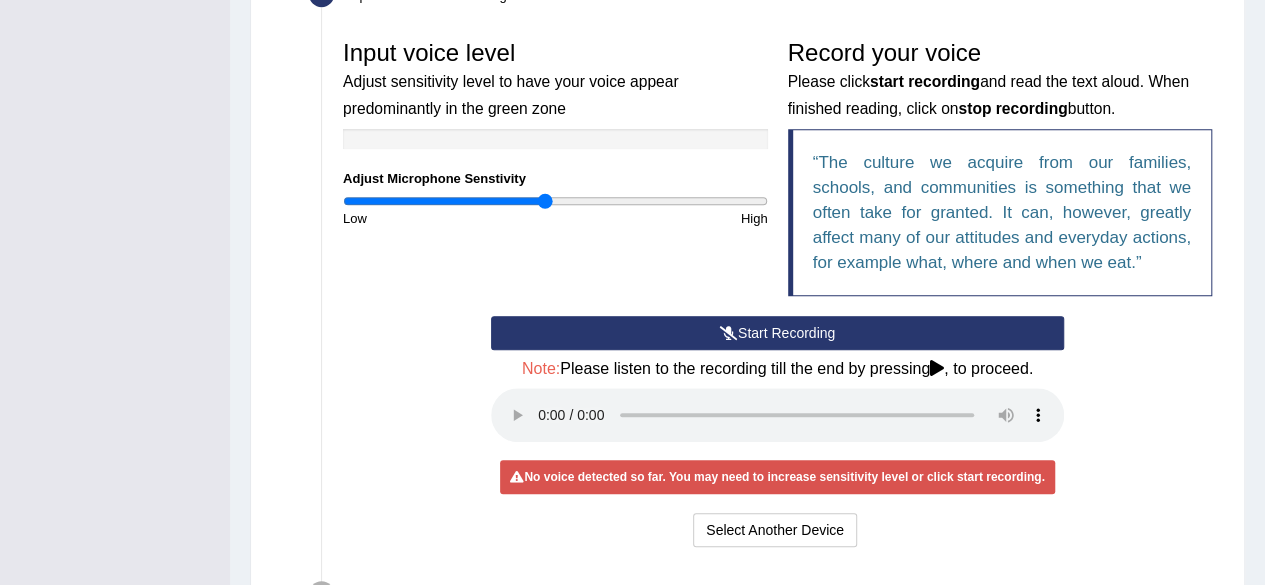 click at bounding box center (555, 201) 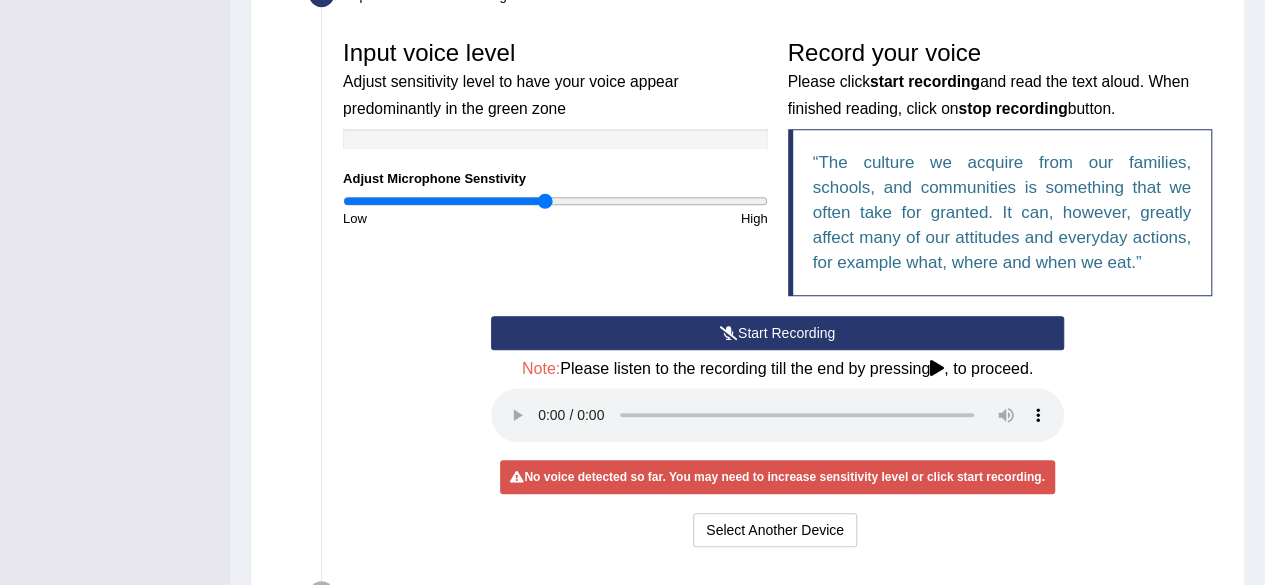 click on "Start Recording" at bounding box center (777, 333) 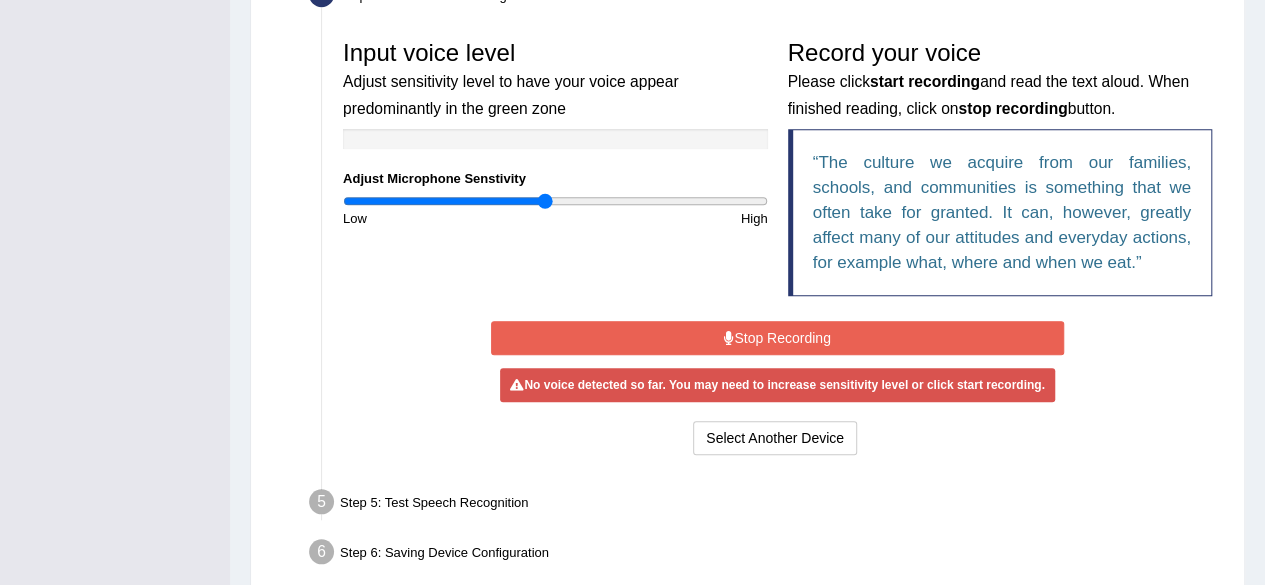 click on "Stop Recording" at bounding box center (777, 338) 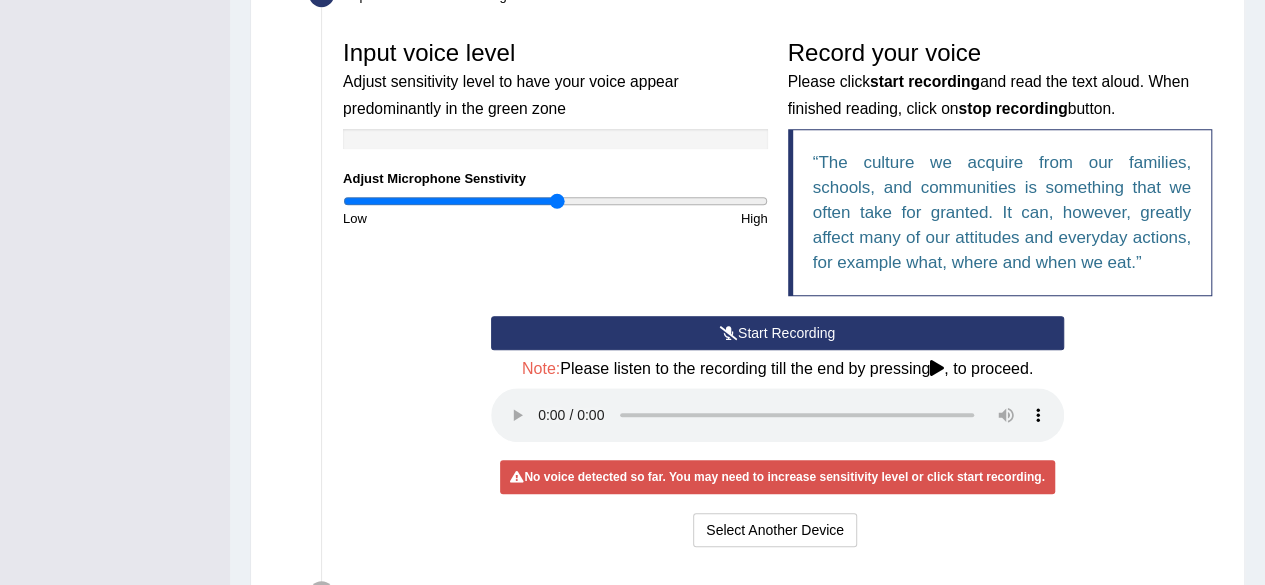 click at bounding box center [555, 201] 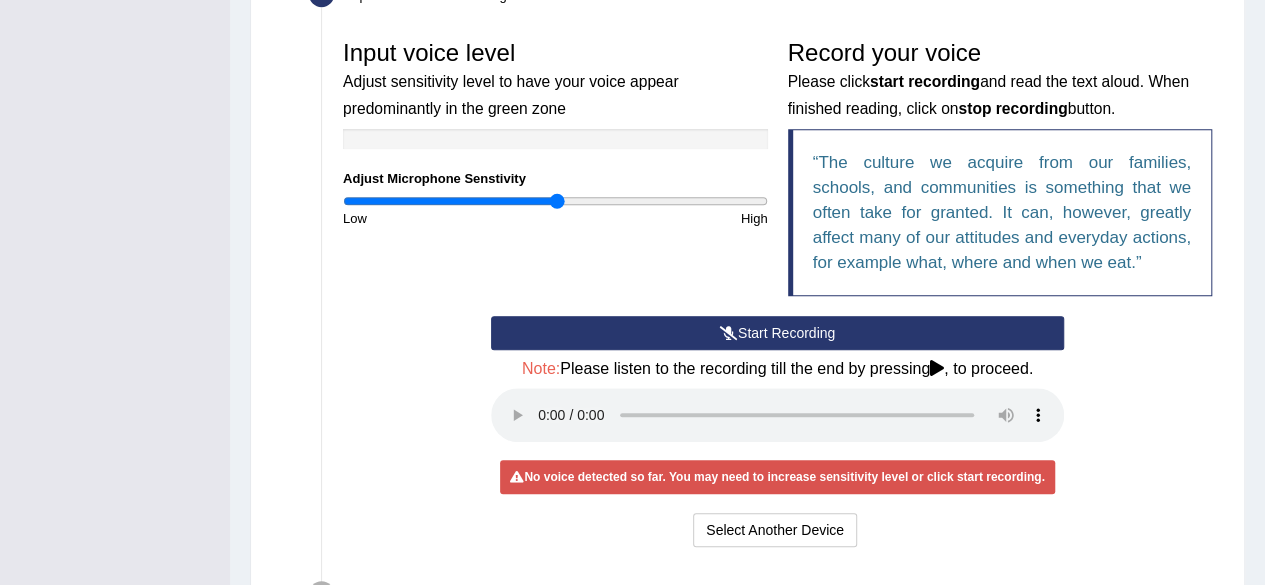 click on "Start Recording" at bounding box center (777, 333) 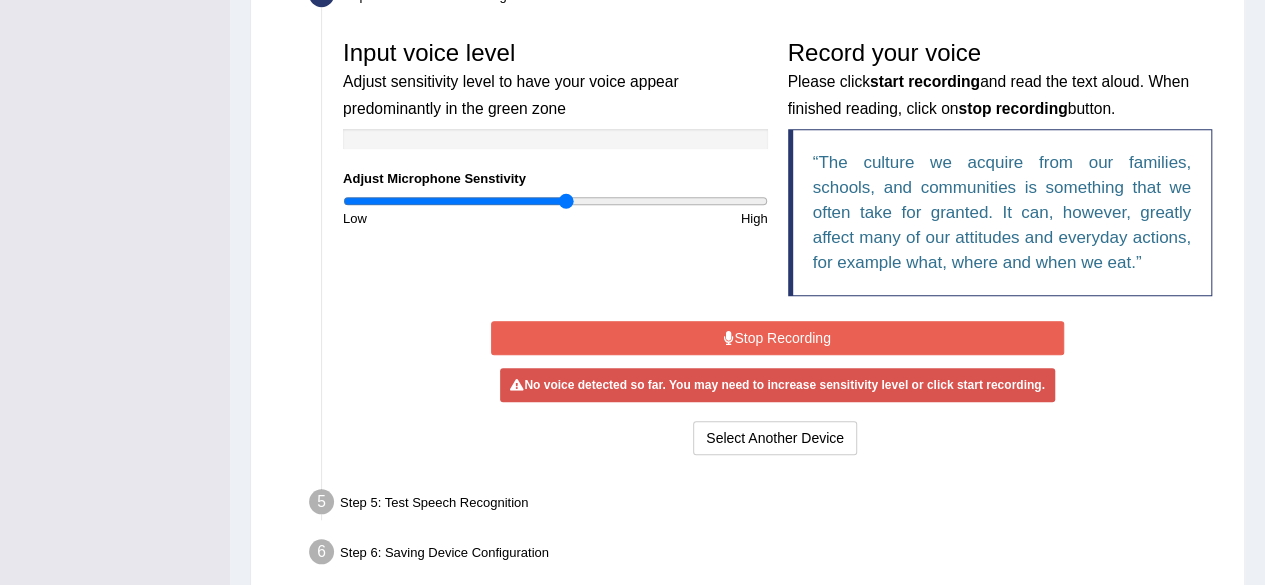click at bounding box center (555, 201) 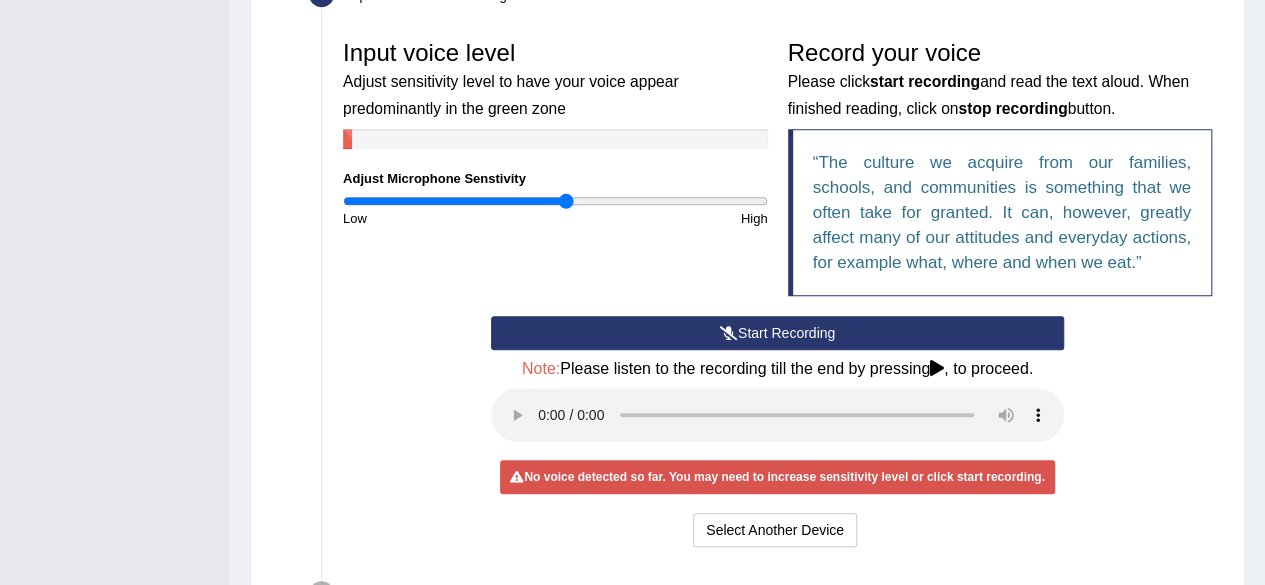 click on "Start Recording" at bounding box center (777, 333) 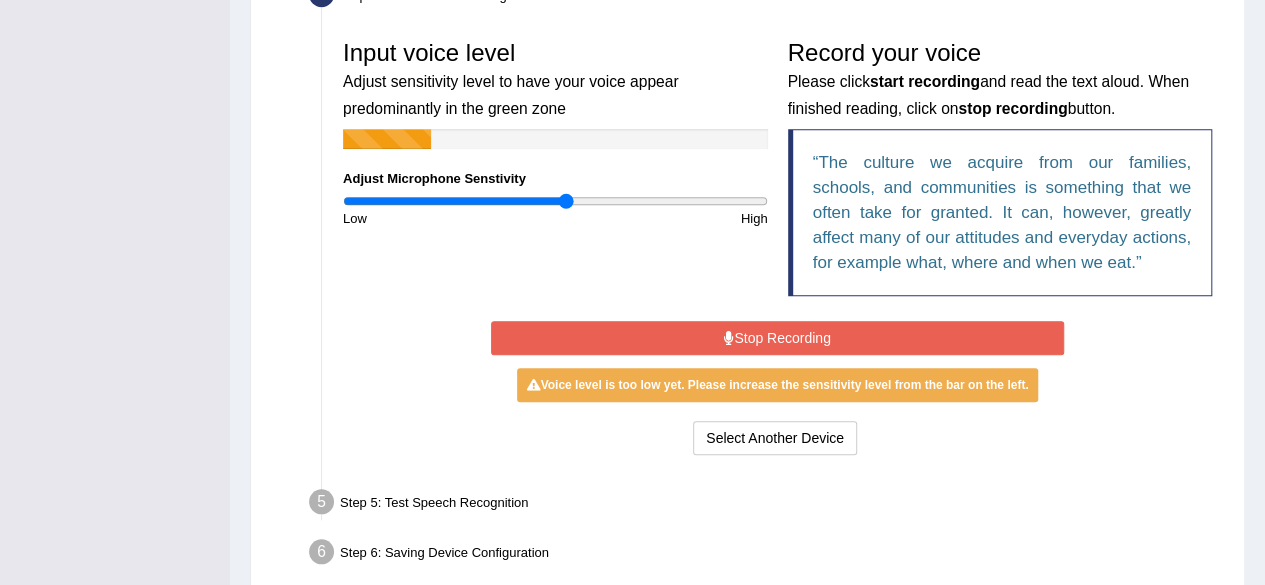 click on "Stop Recording" at bounding box center (777, 338) 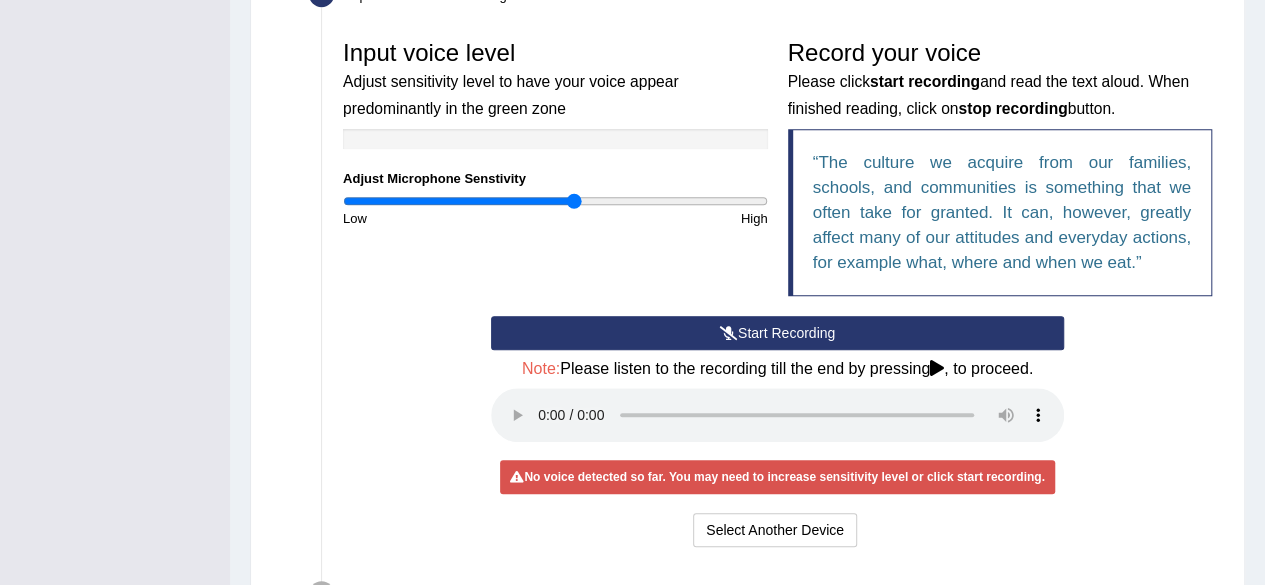 click at bounding box center [555, 201] 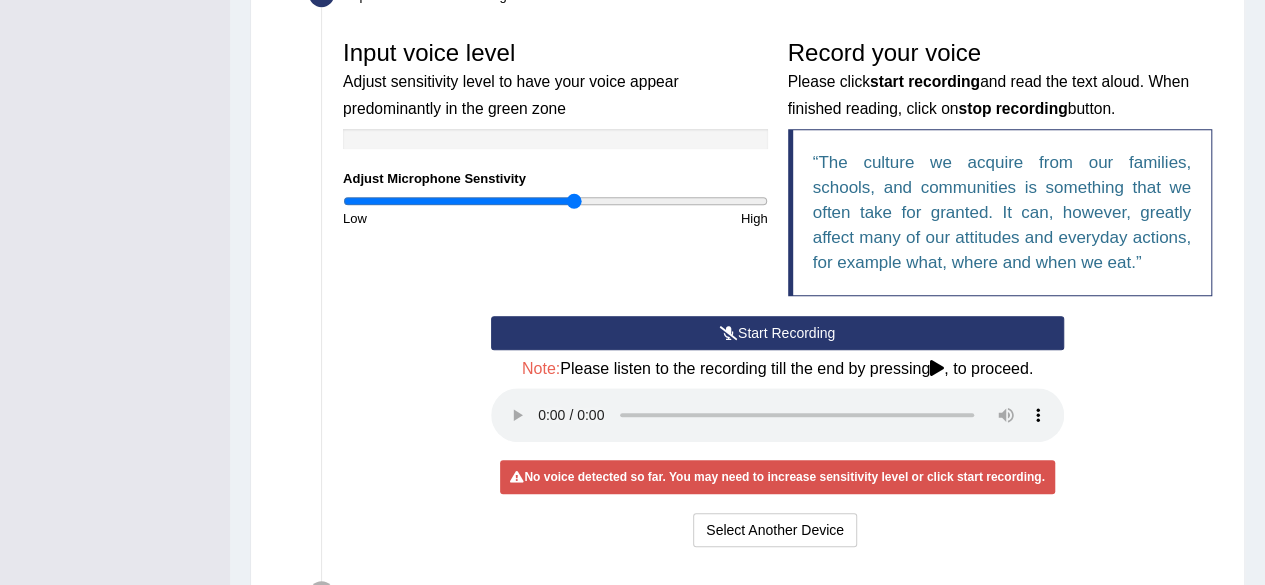 click on "Start Recording" at bounding box center (777, 333) 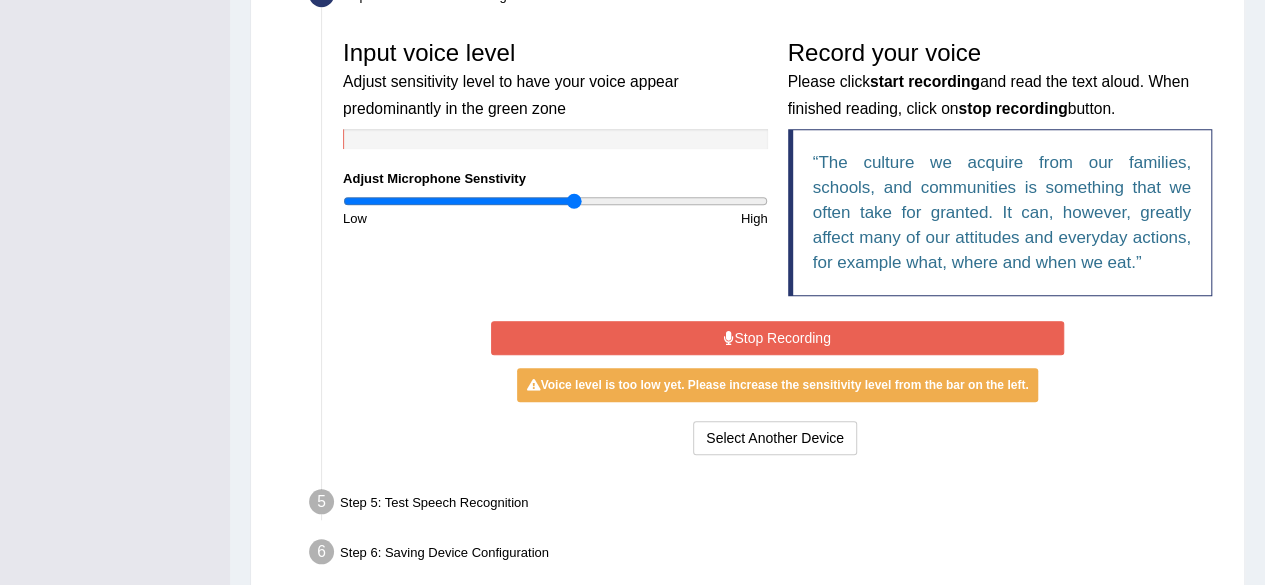 click on "Stop Recording" at bounding box center [777, 338] 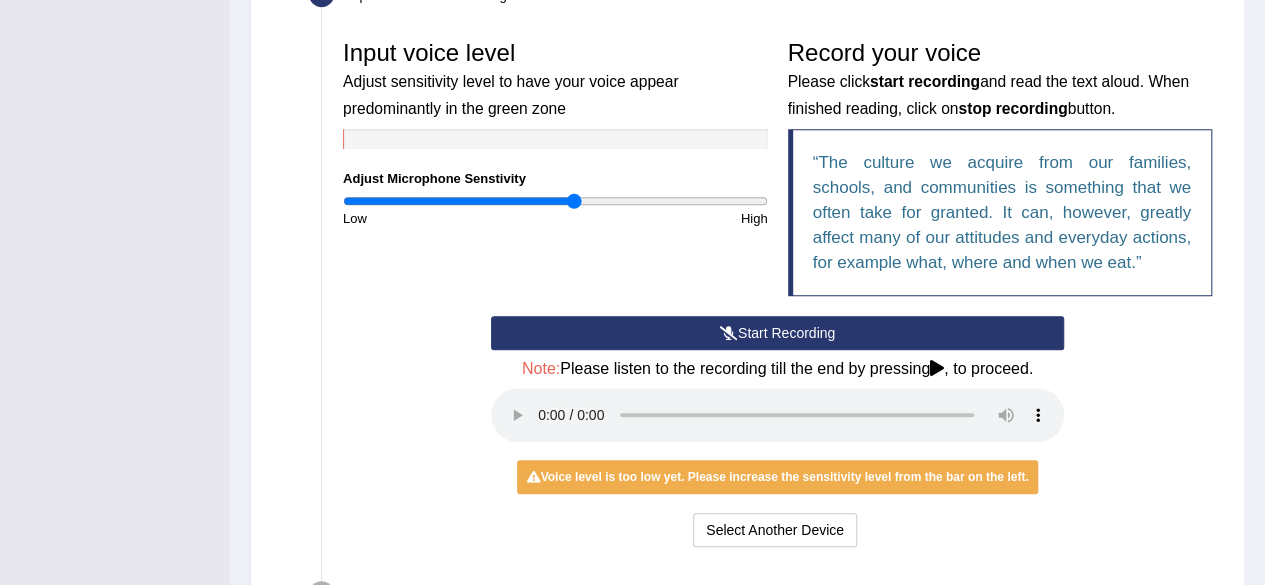 click at bounding box center (555, 201) 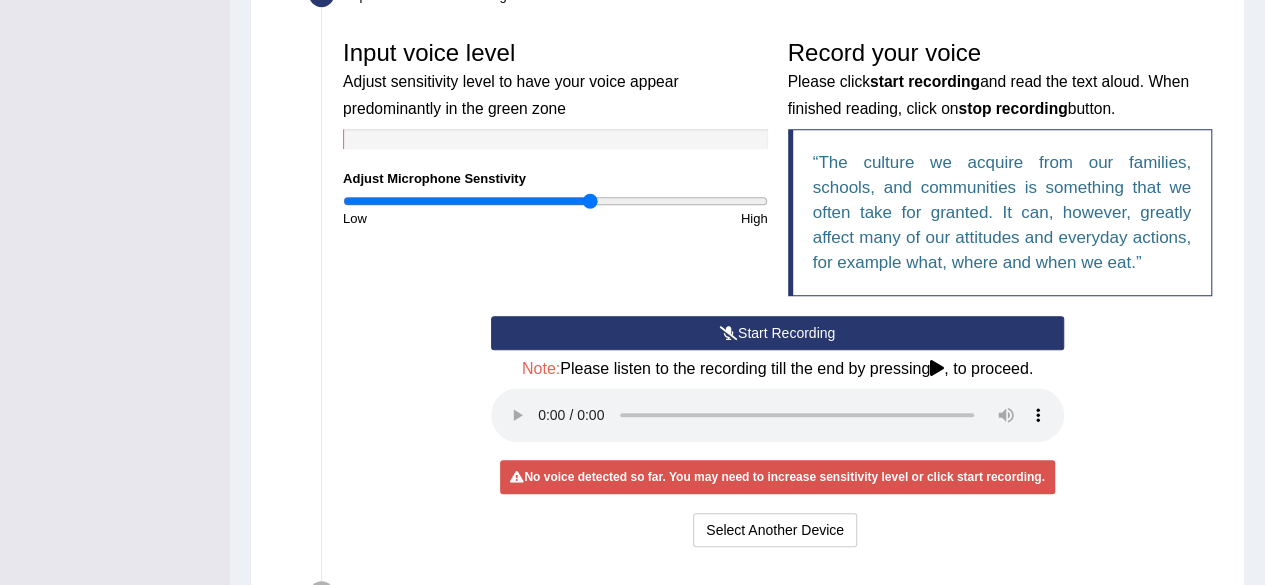 click at bounding box center [555, 201] 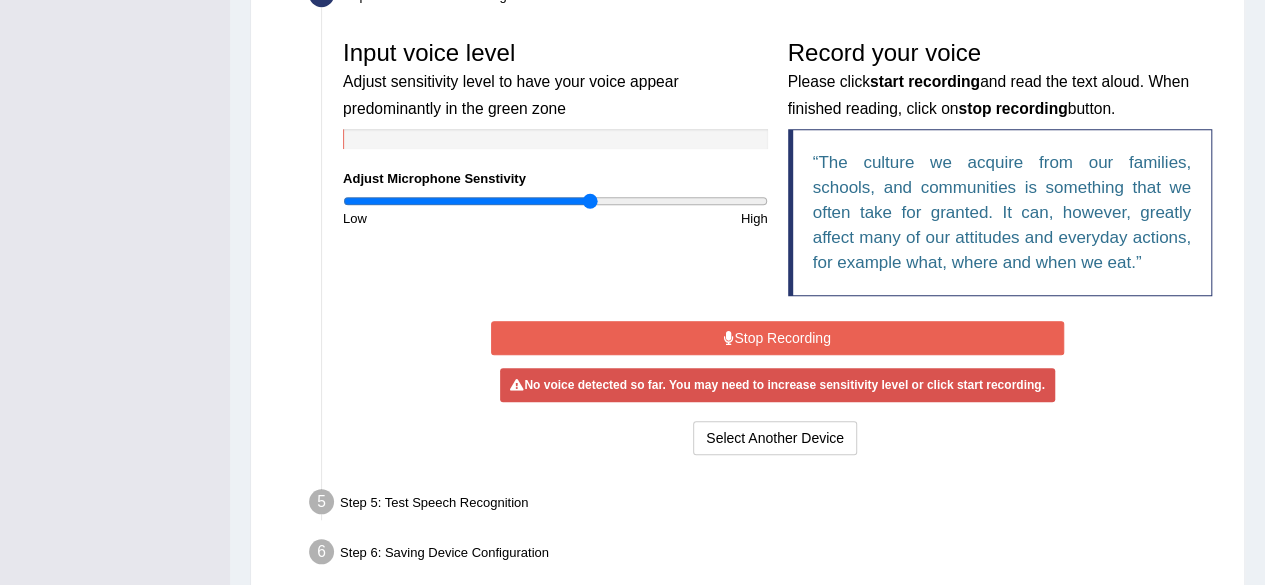 click on "Stop Recording" at bounding box center [777, 338] 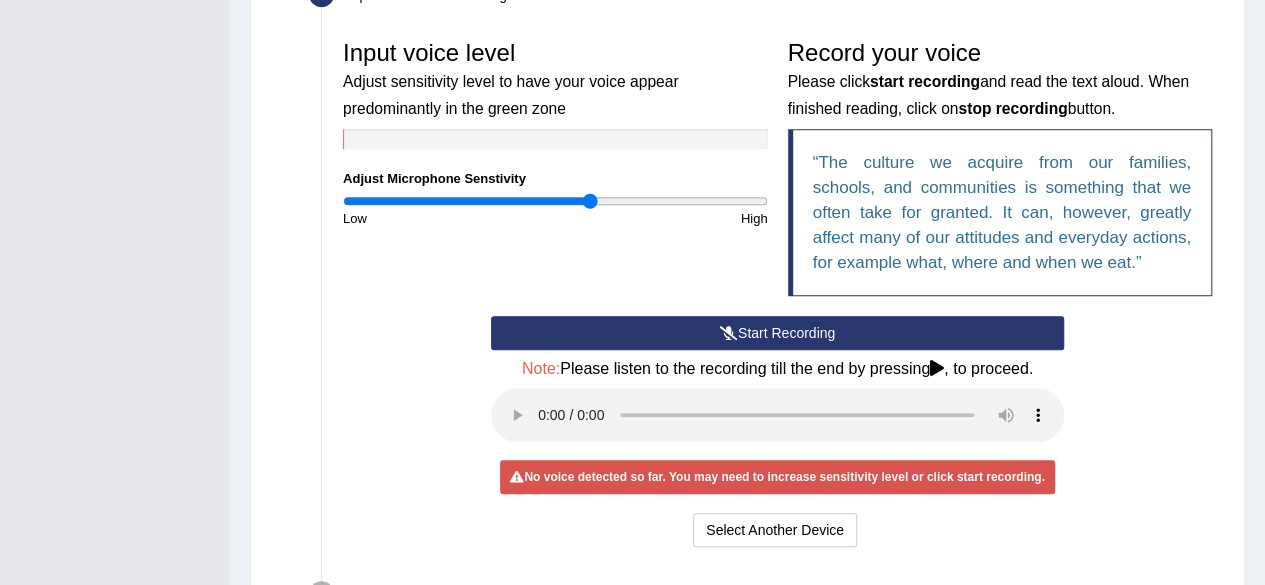 click on "Start Recording" at bounding box center (777, 333) 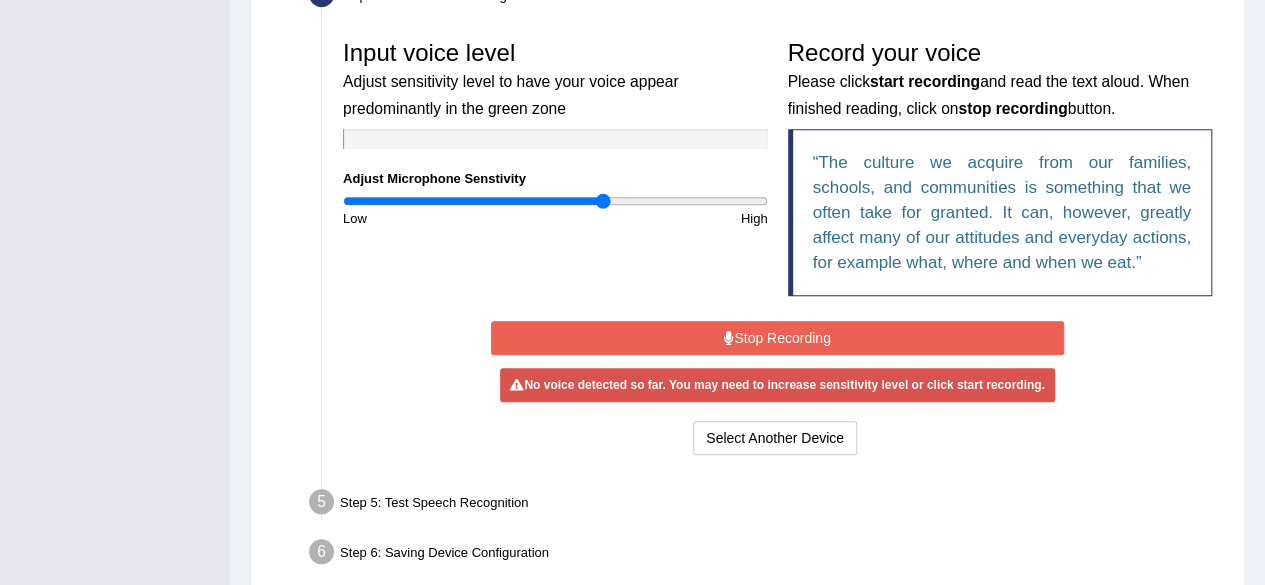 click at bounding box center (555, 201) 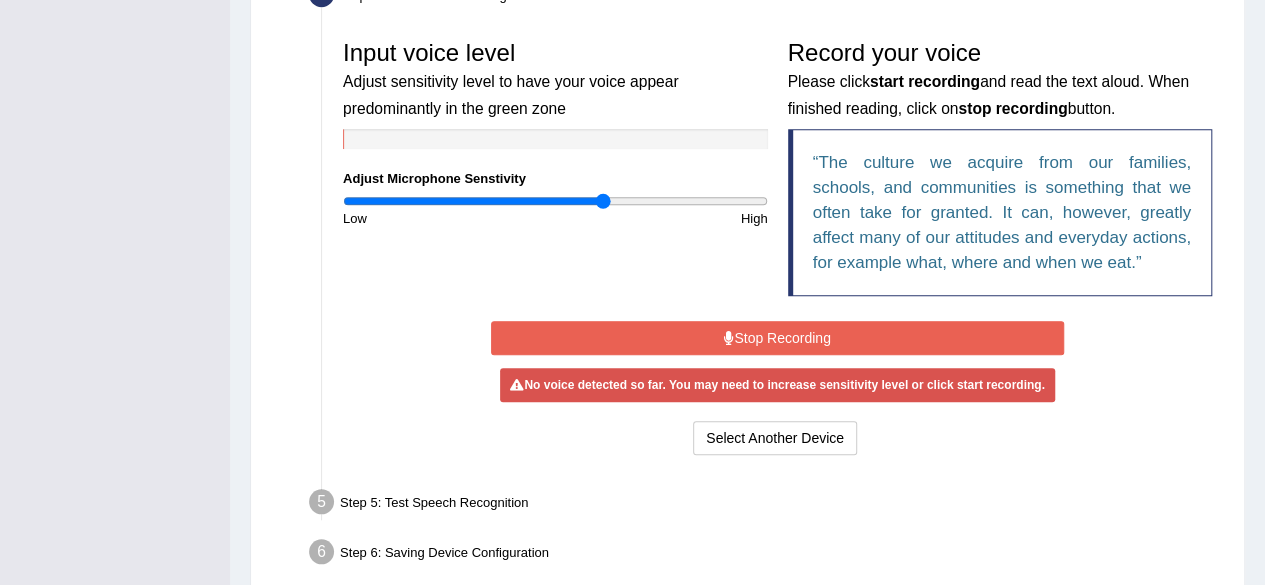 click on "Stop Recording" at bounding box center [777, 338] 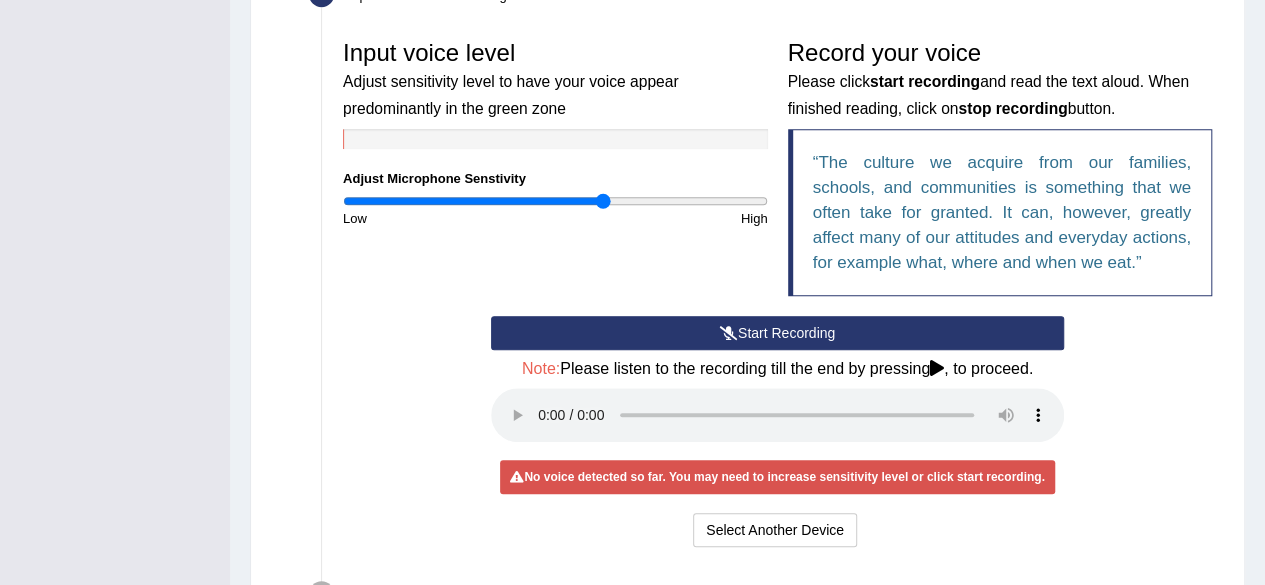 click on "Start Recording" at bounding box center [777, 333] 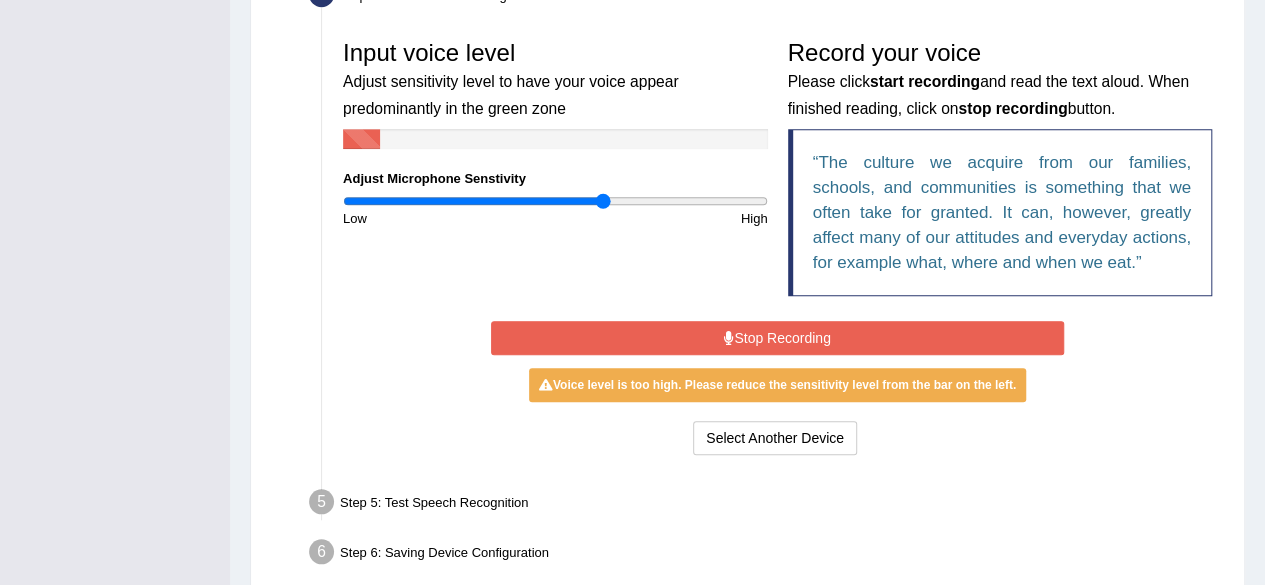 click on "Stop Recording" at bounding box center (777, 338) 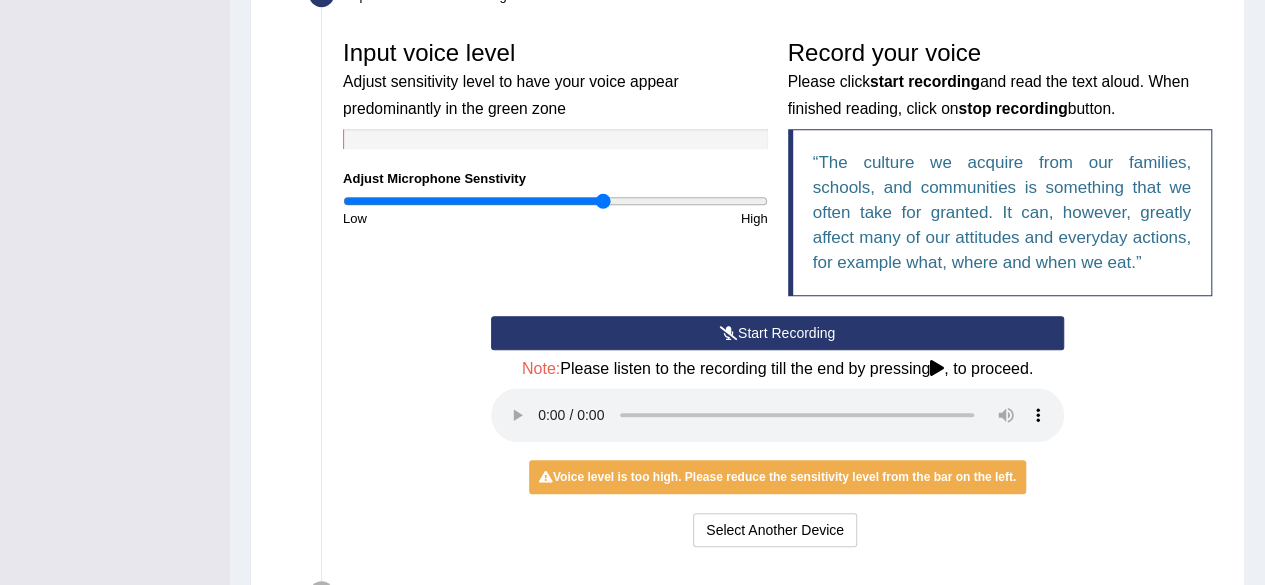 click at bounding box center [555, 201] 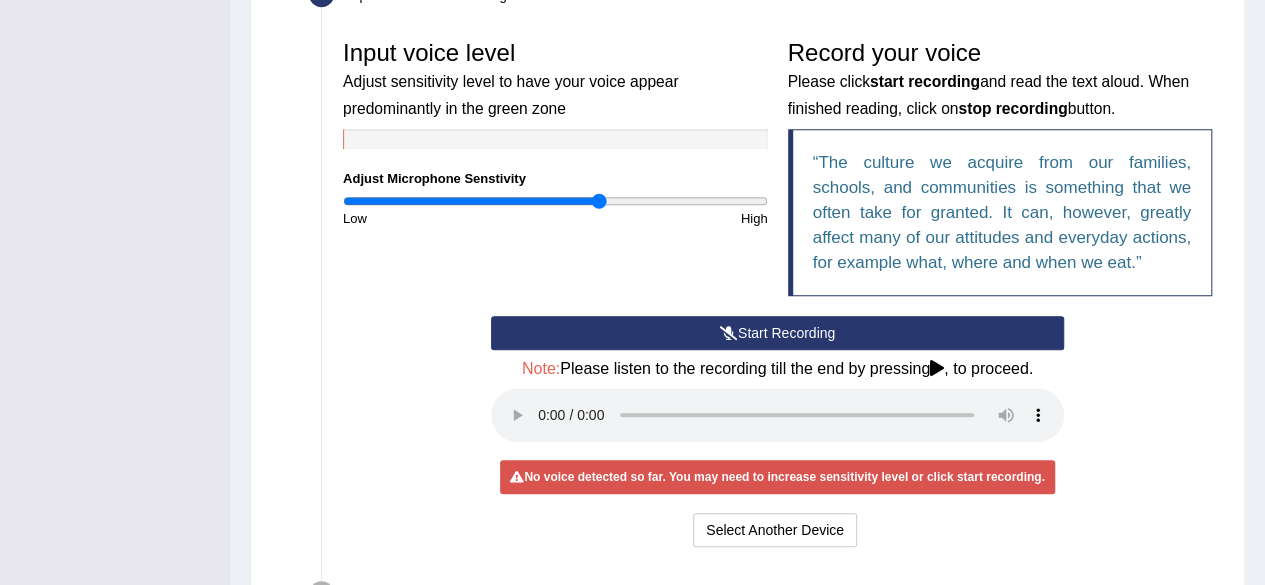 click at bounding box center (555, 201) 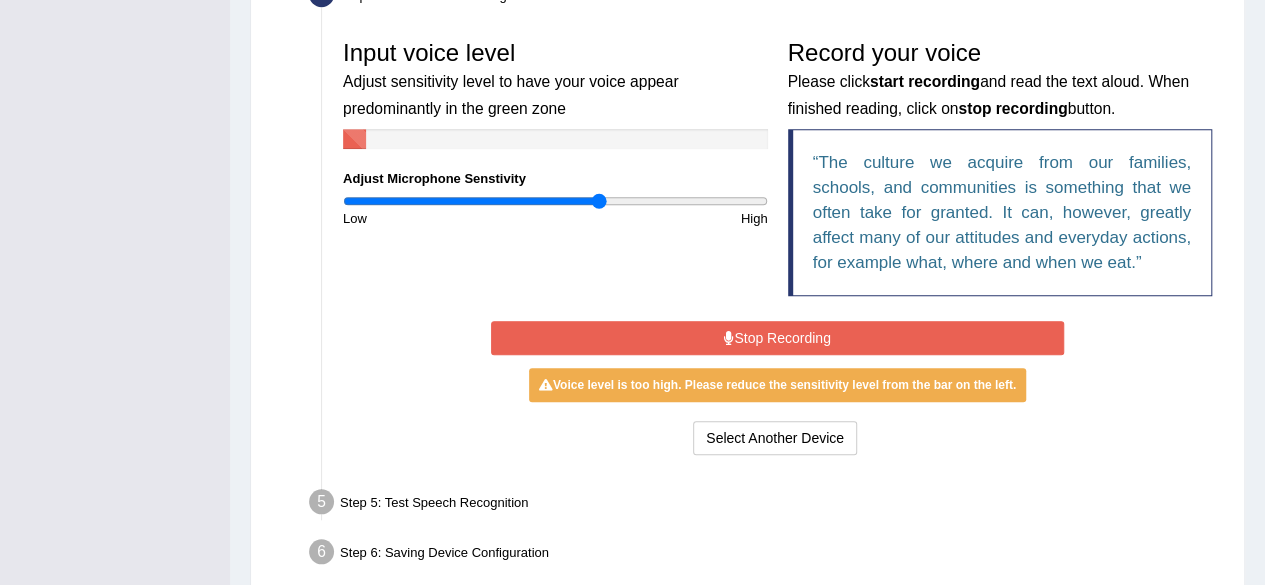 click on "Stop Recording" at bounding box center (777, 338) 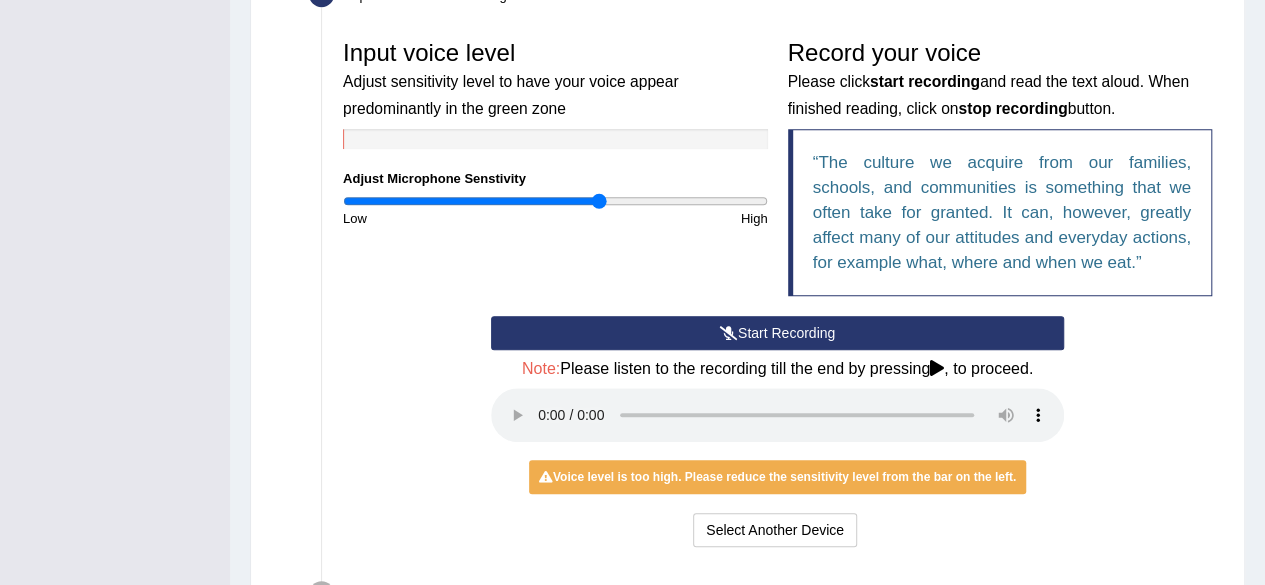 click on "Start Recording" at bounding box center [777, 333] 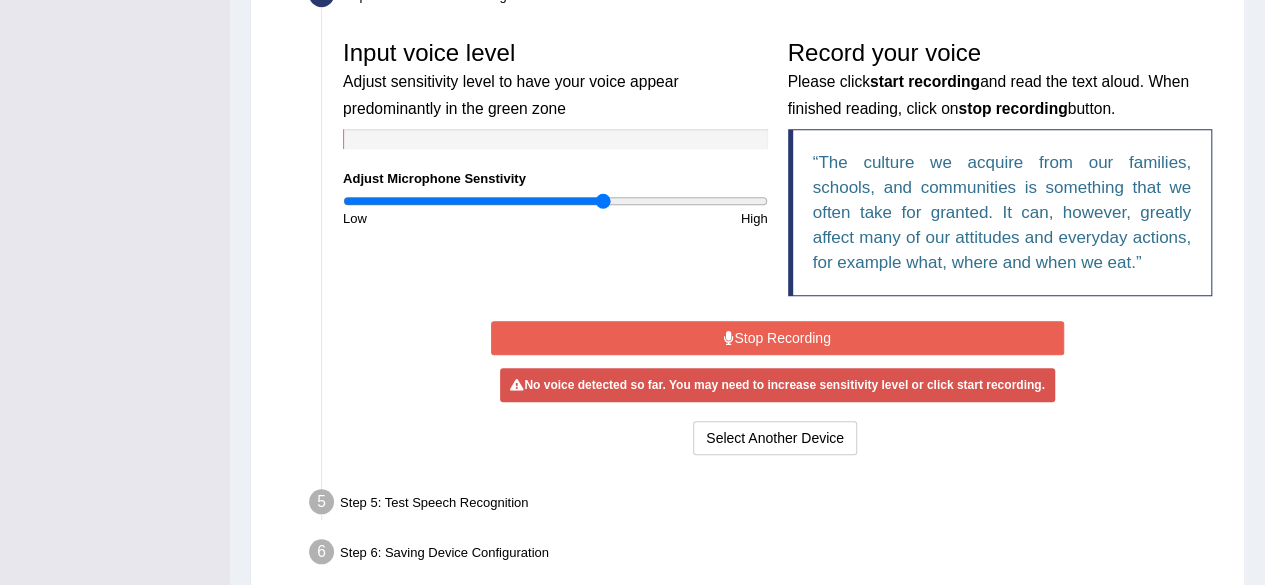 click at bounding box center [555, 201] 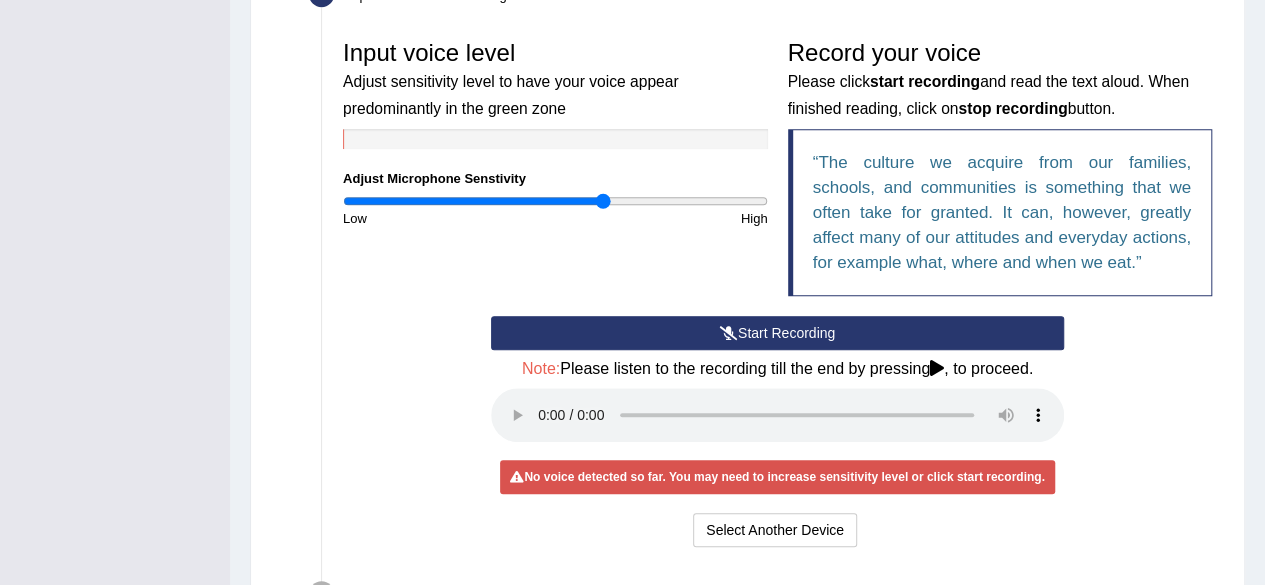 click on "Start Recording" at bounding box center [777, 333] 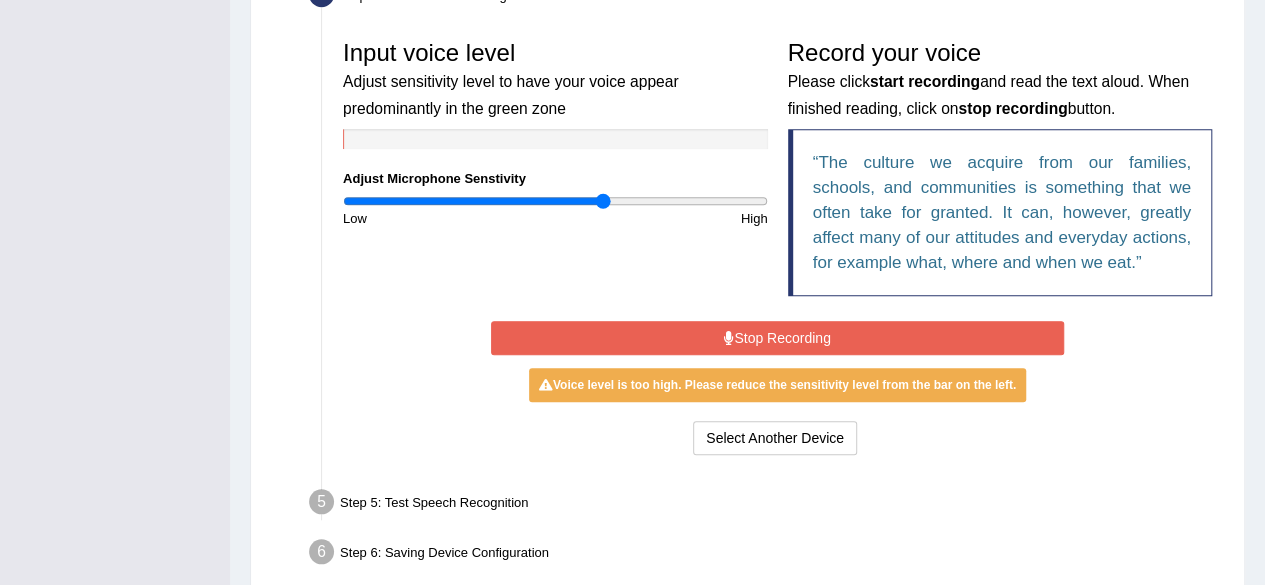 click on "Stop Recording" at bounding box center [777, 338] 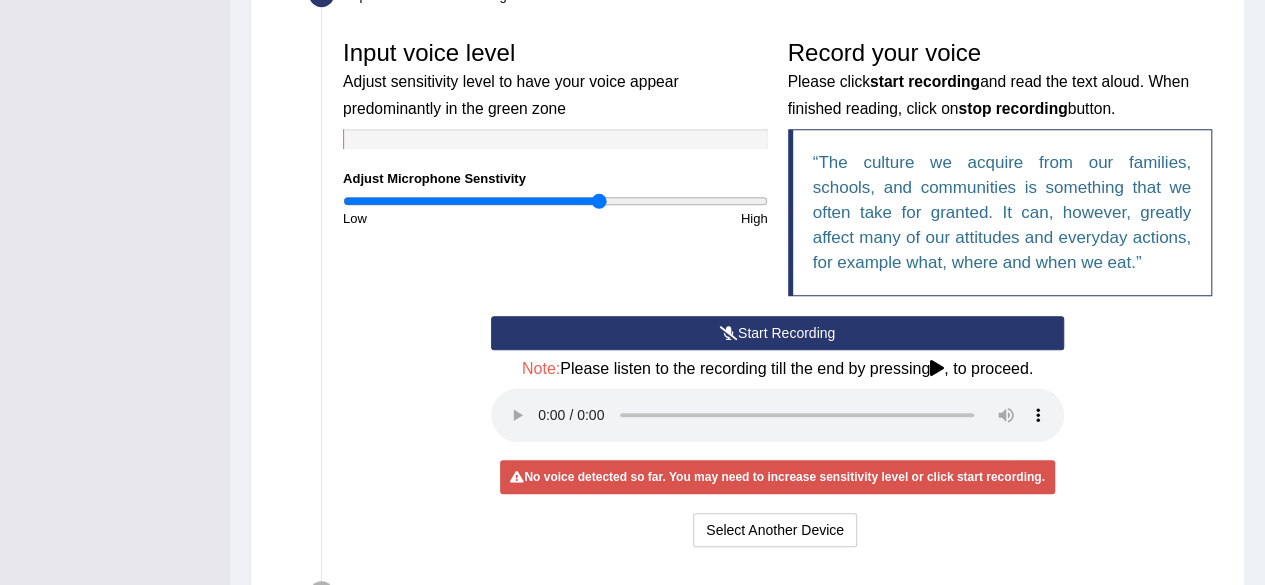 click at bounding box center [555, 201] 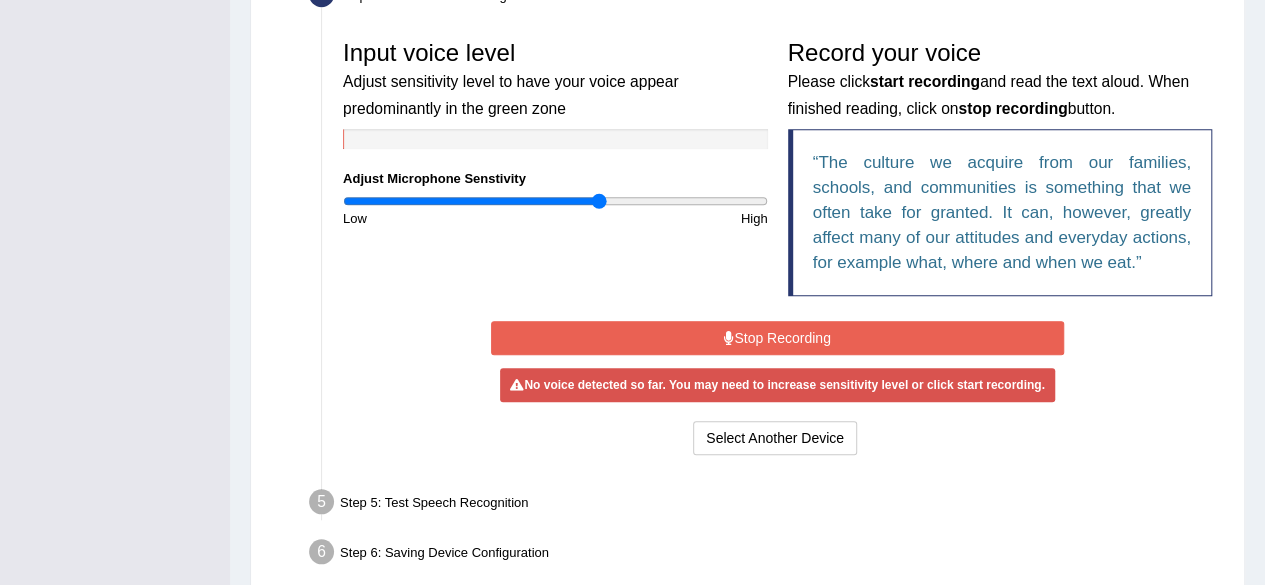 click on "Stop Recording" at bounding box center [777, 338] 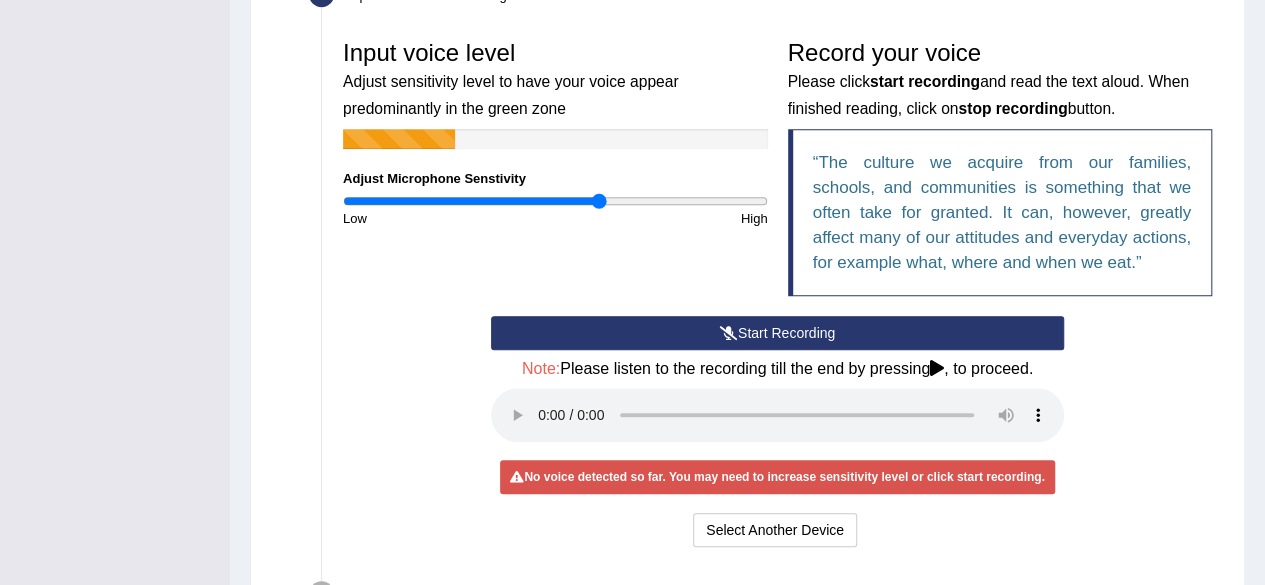click at bounding box center (729, 333) 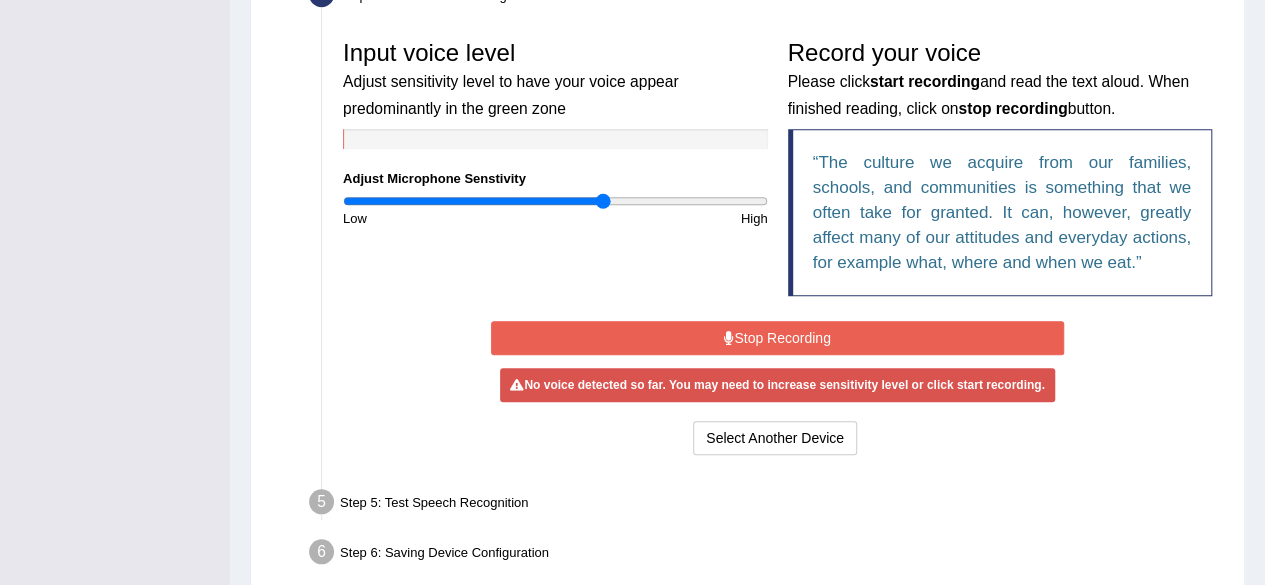 click at bounding box center (555, 201) 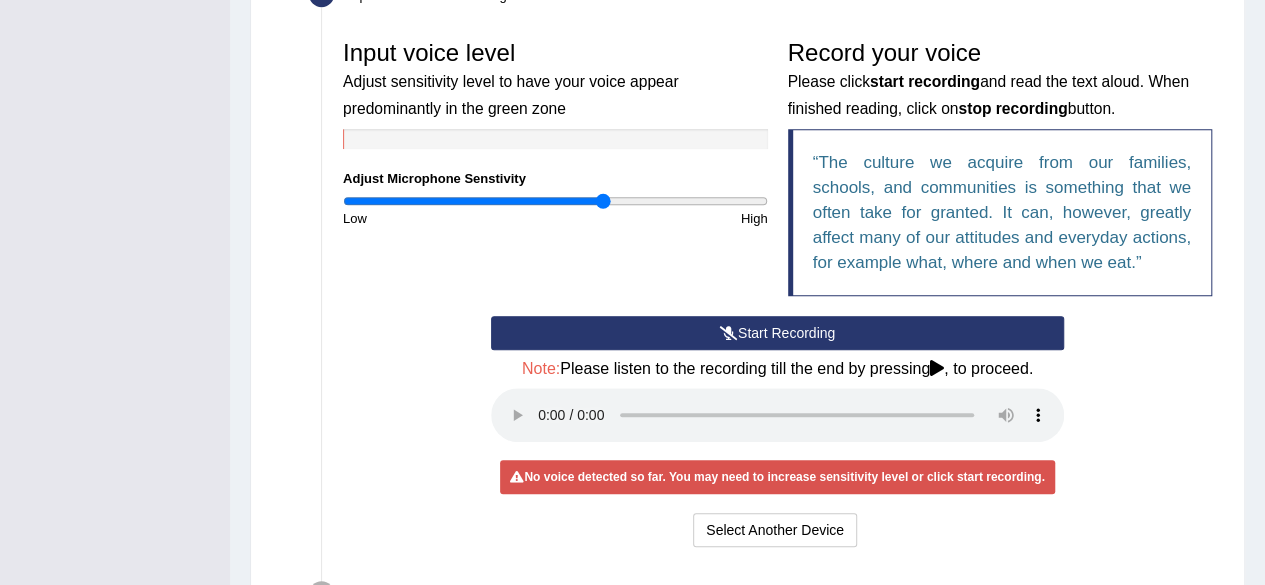 click on "Start Recording" at bounding box center (777, 333) 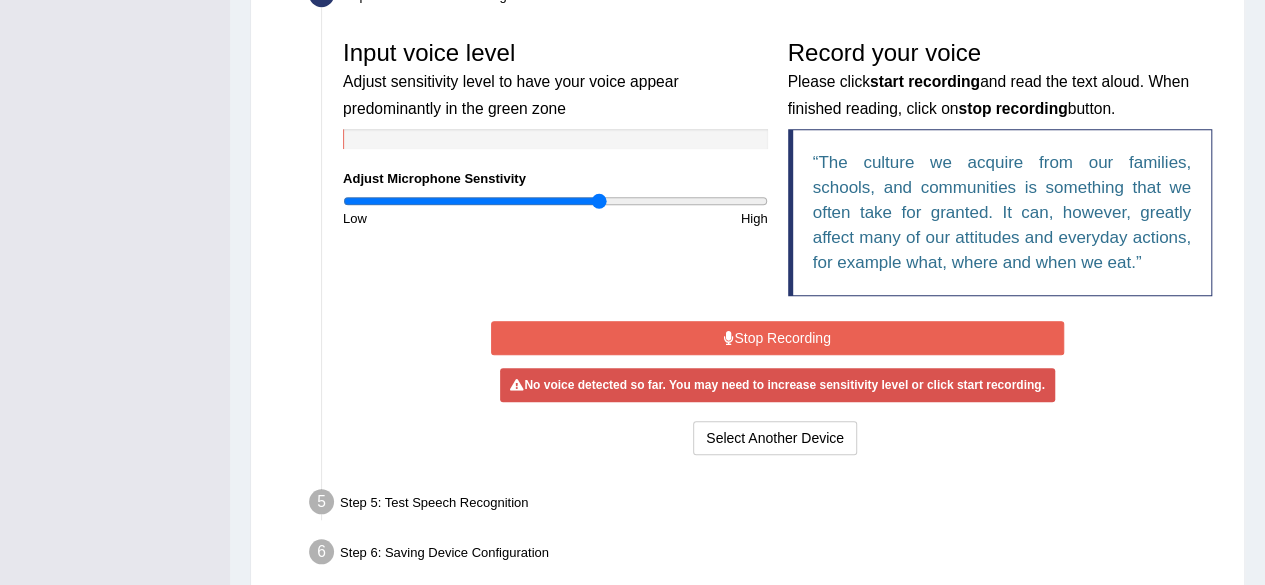 click at bounding box center [555, 201] 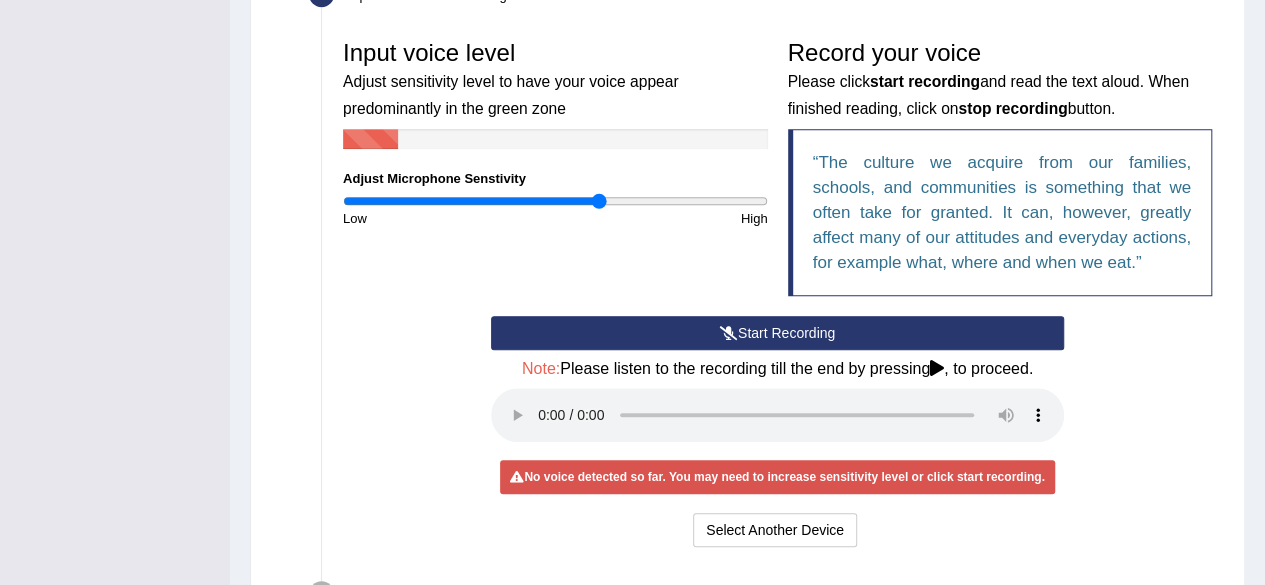 click on "Start Recording" at bounding box center (777, 333) 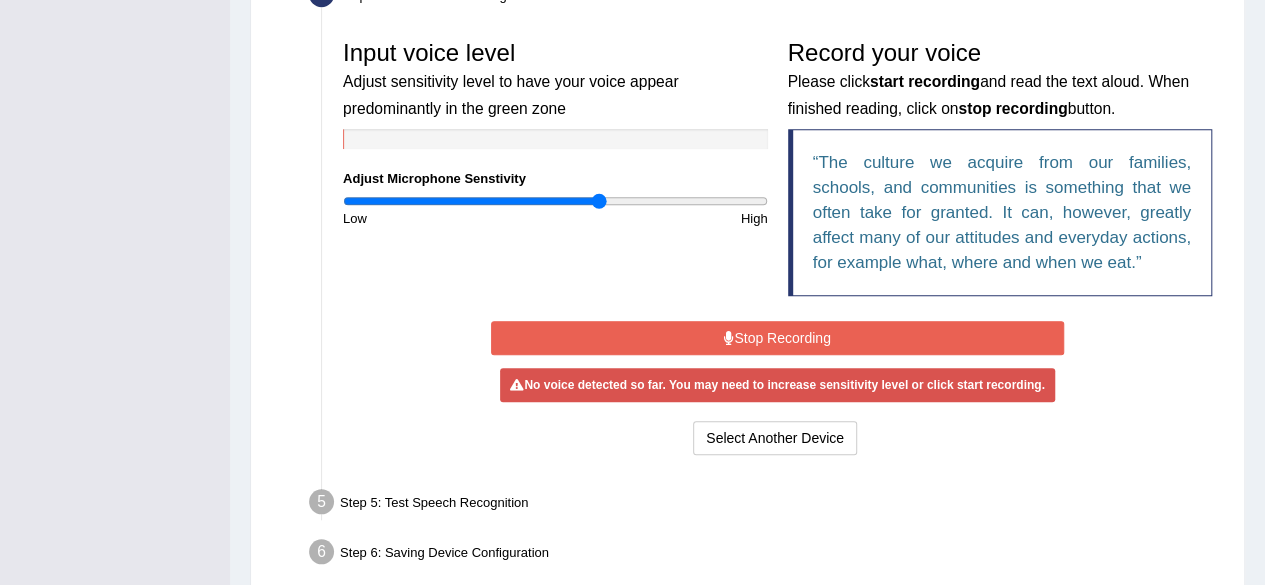 click at bounding box center [555, 201] 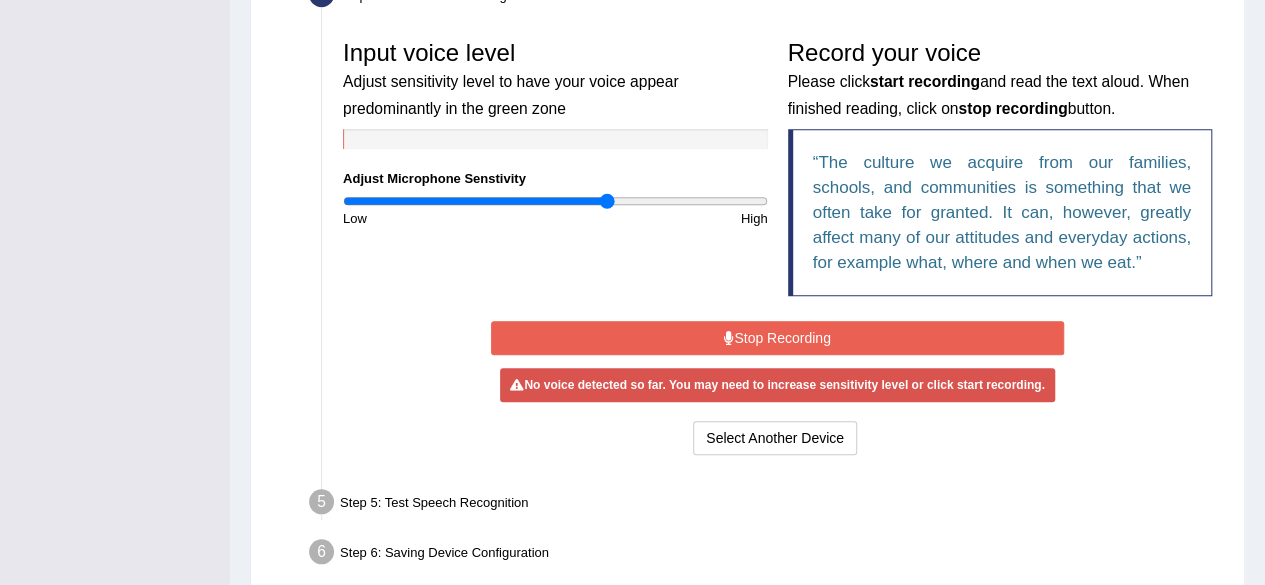 click at bounding box center (555, 201) 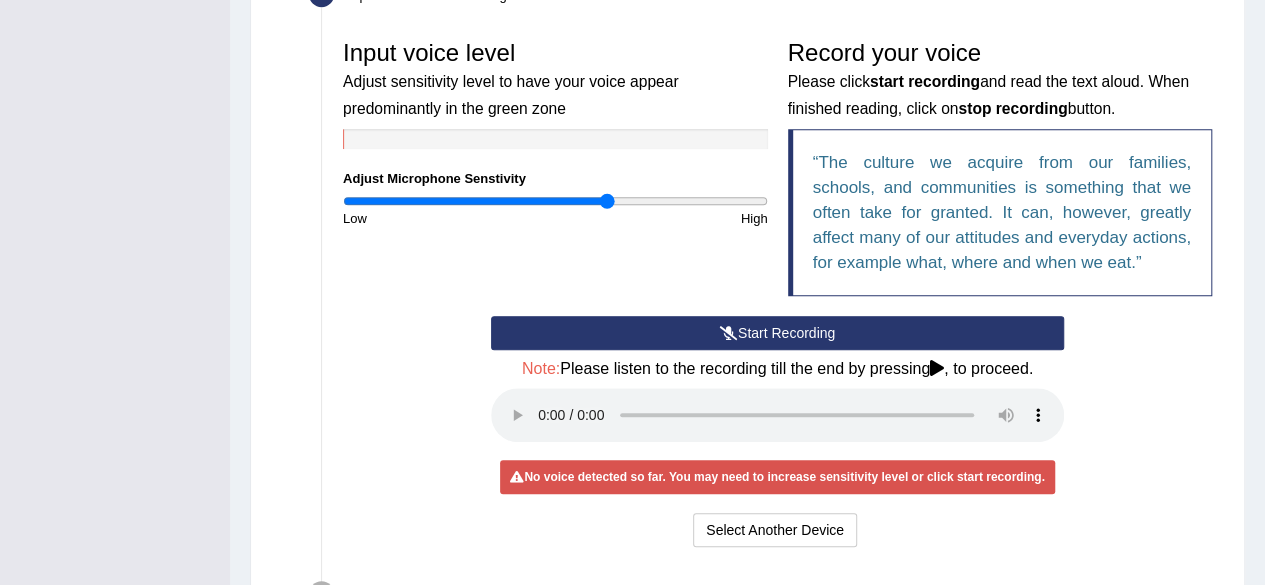 click on "Start Recording" at bounding box center [777, 333] 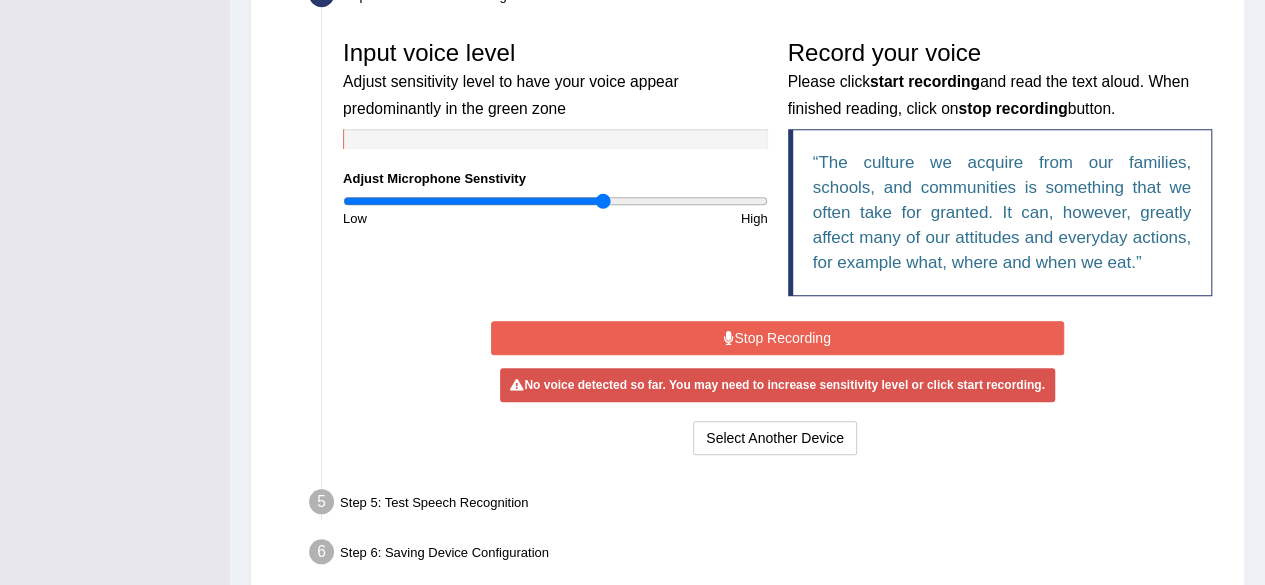 click at bounding box center (555, 201) 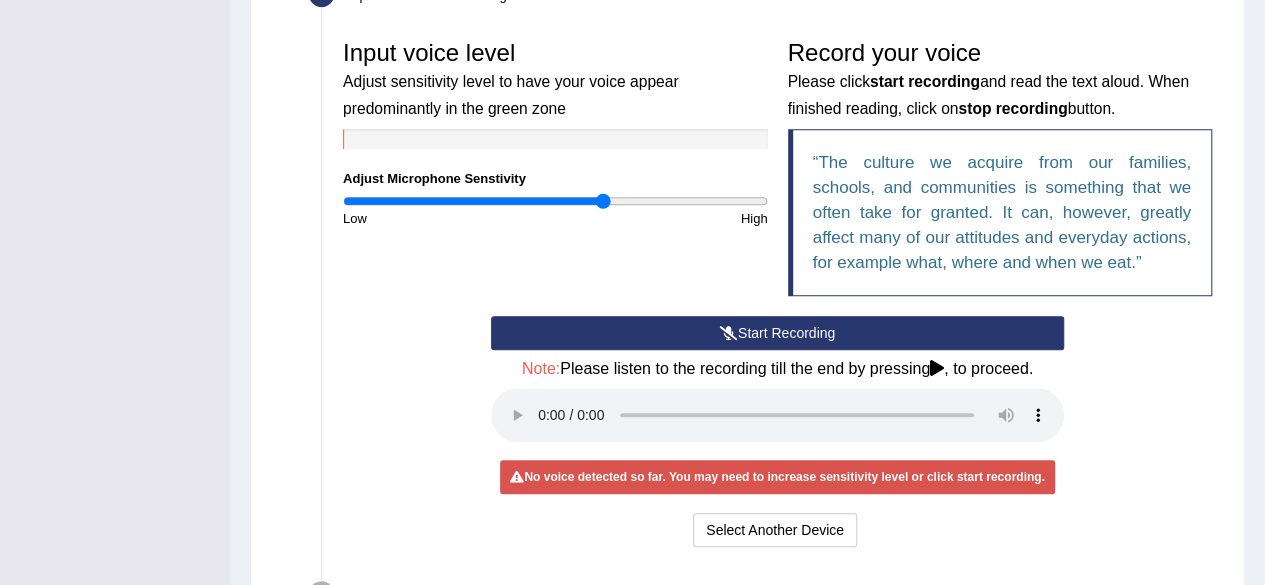 click on "Start Recording" at bounding box center [777, 333] 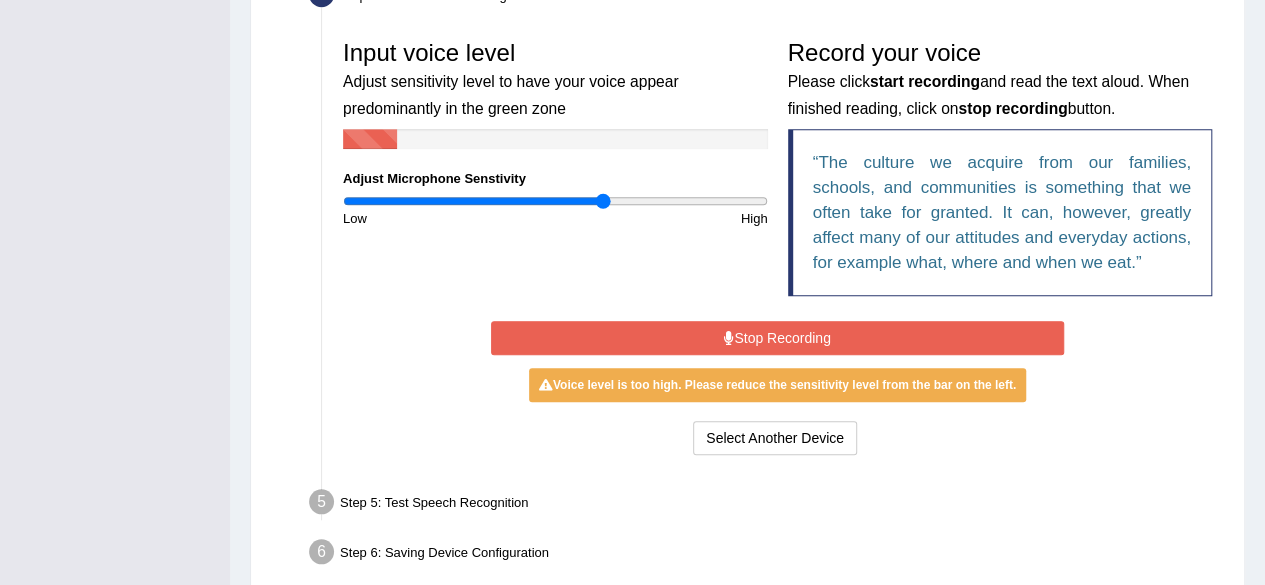 click on "Stop Recording" at bounding box center (777, 338) 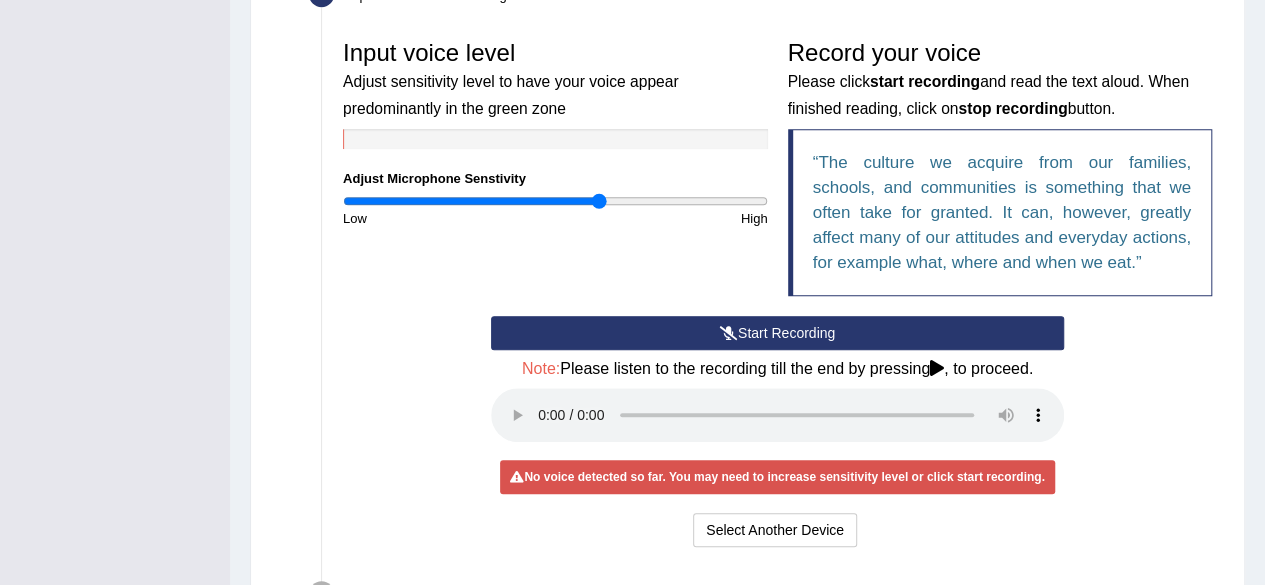 click at bounding box center [555, 201] 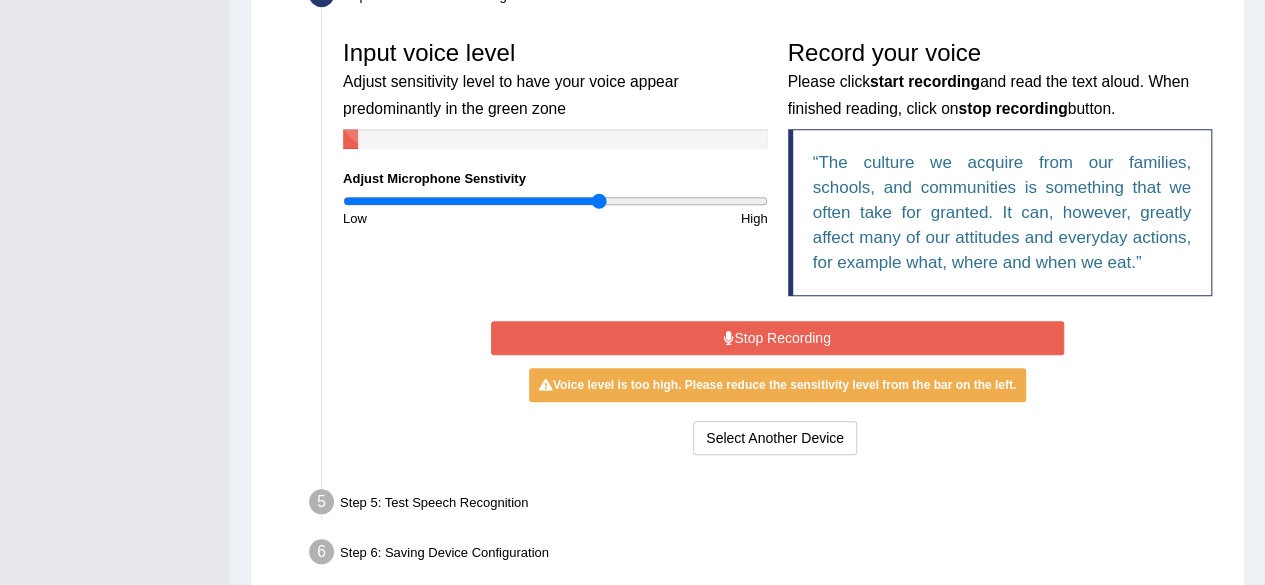 click on "Stop Recording" at bounding box center (777, 338) 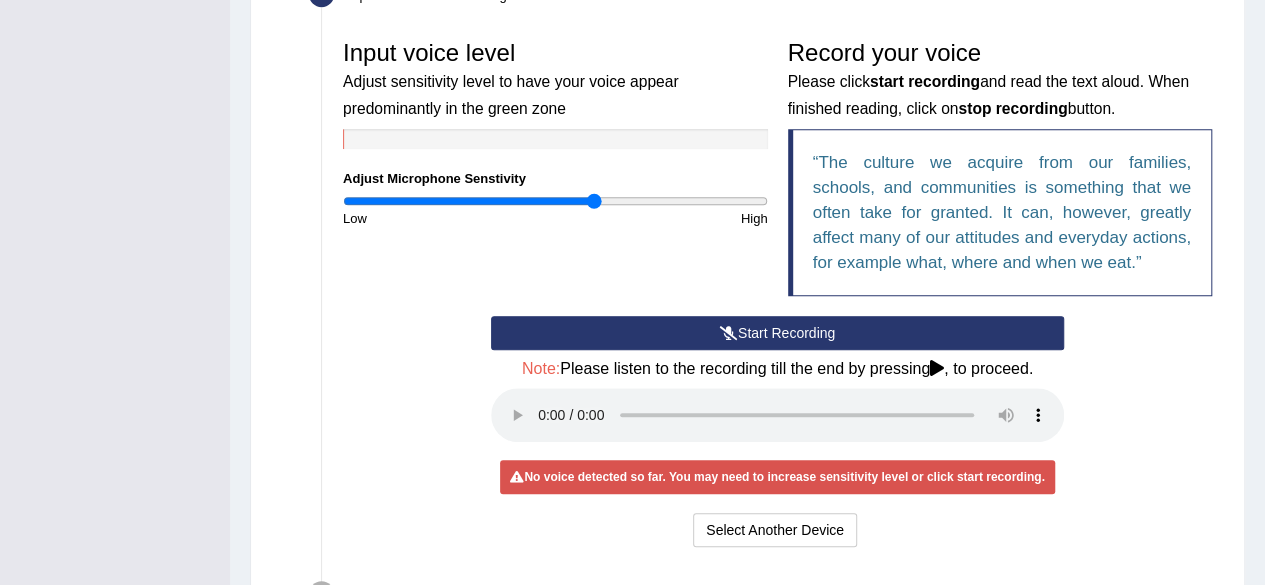 click at bounding box center (555, 201) 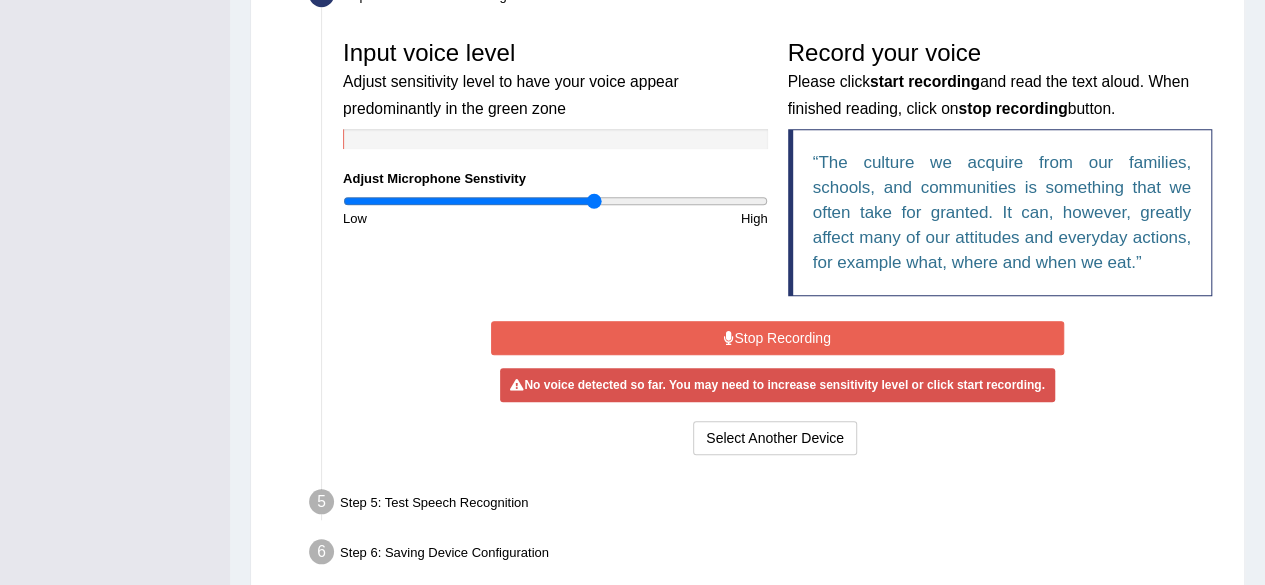 click on "Stop Recording" at bounding box center [777, 338] 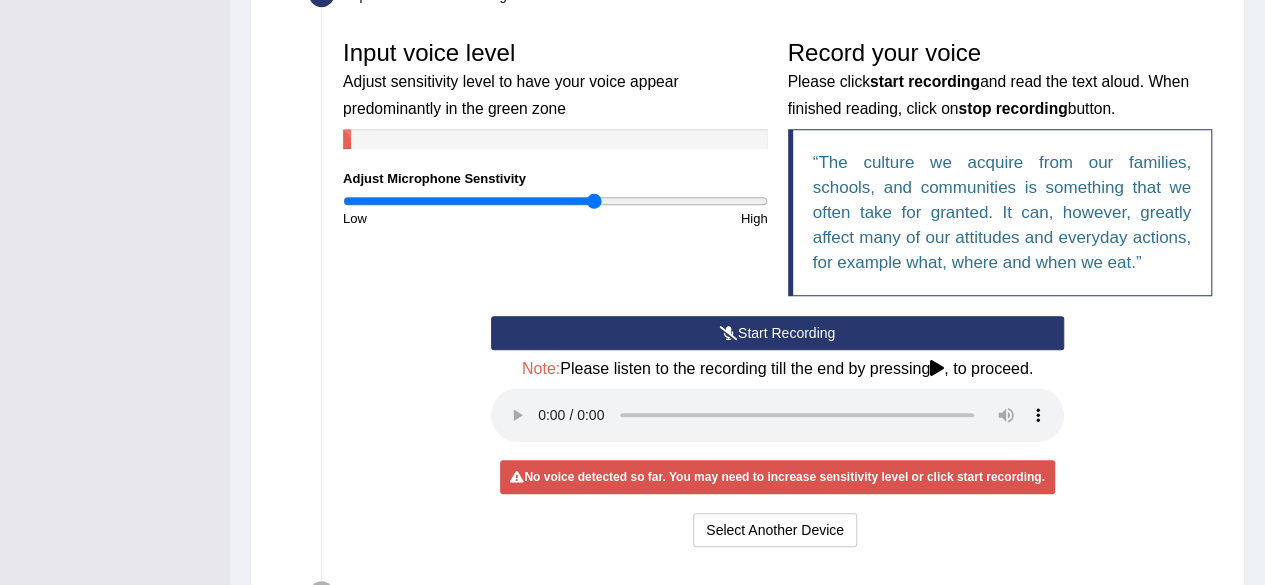click on "Start Recording" at bounding box center [777, 333] 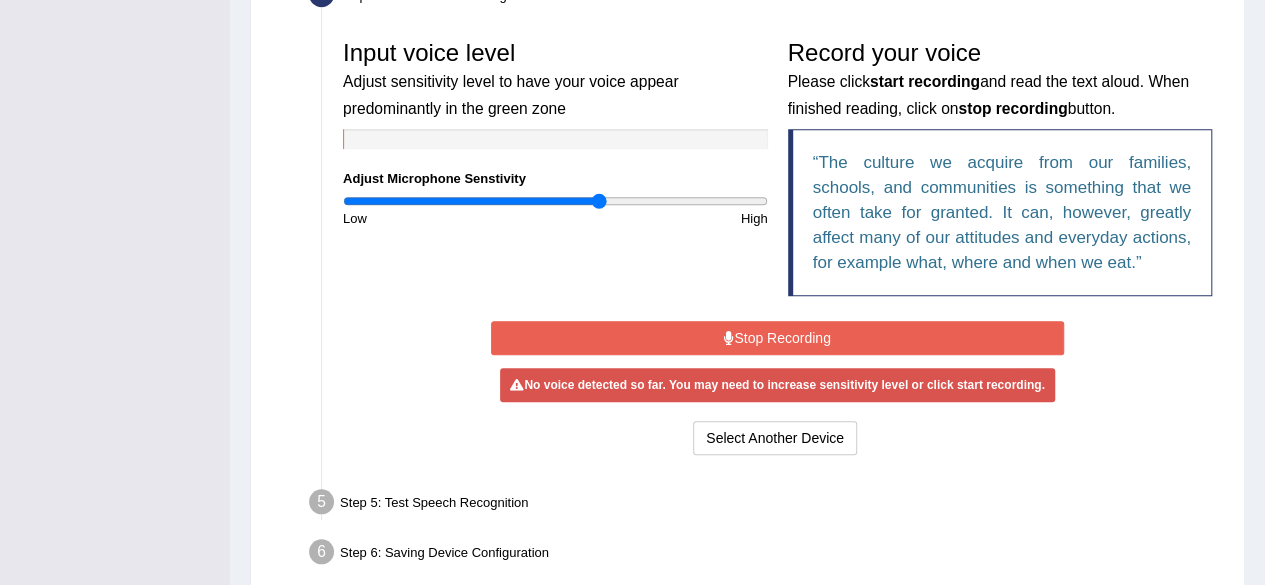 type on "1.22" 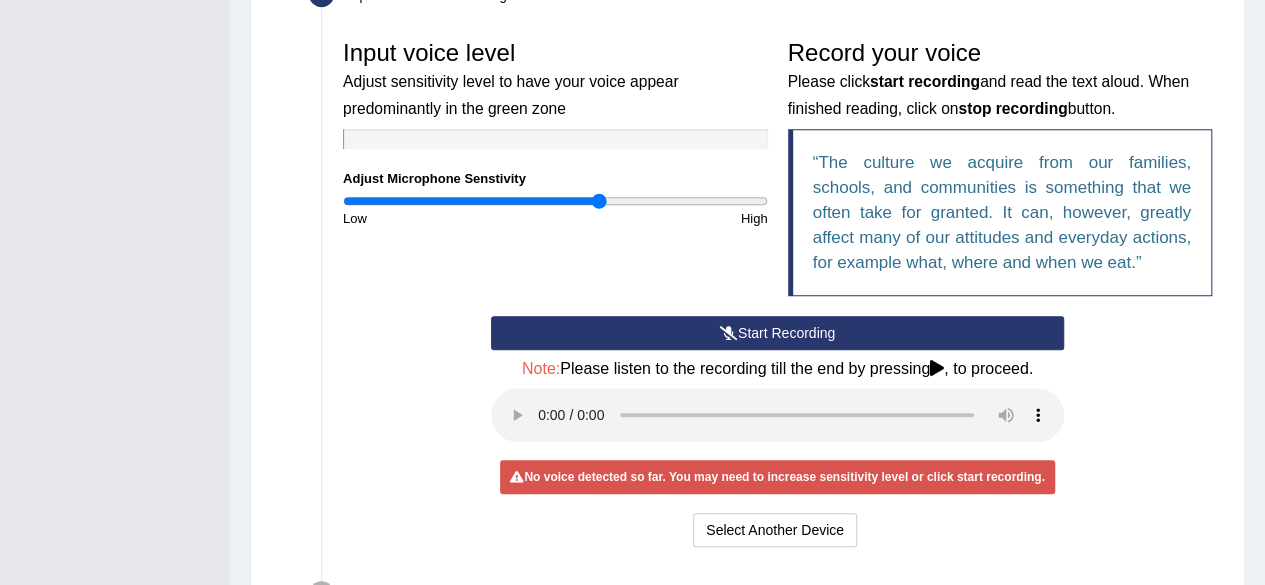 click on "Start Recording" at bounding box center (777, 333) 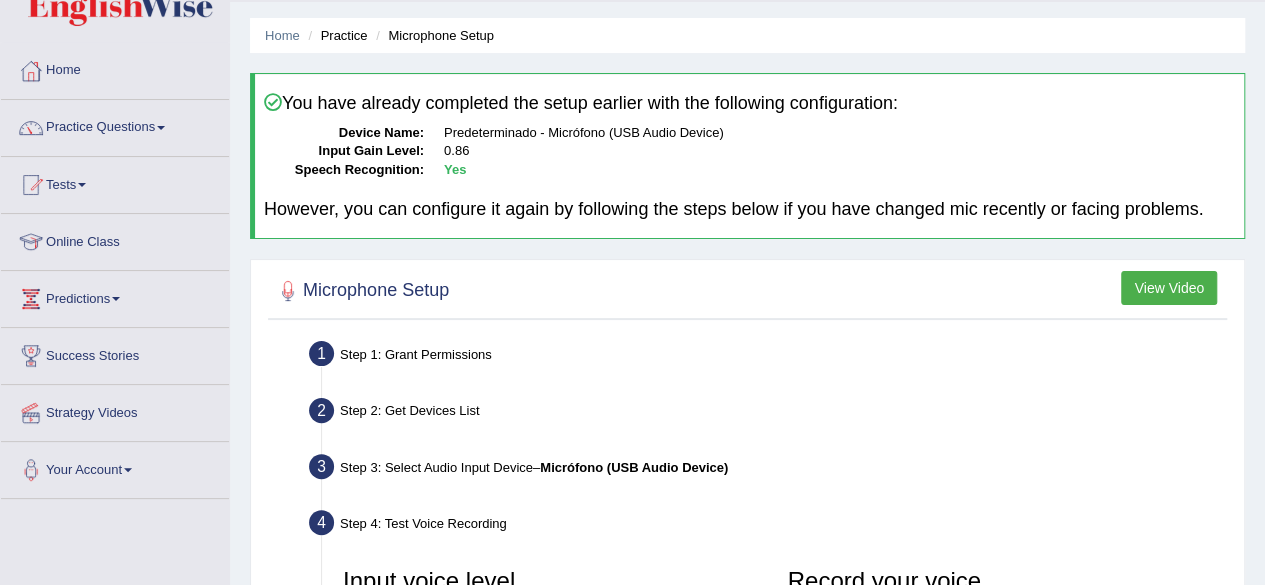 scroll, scrollTop: 0, scrollLeft: 0, axis: both 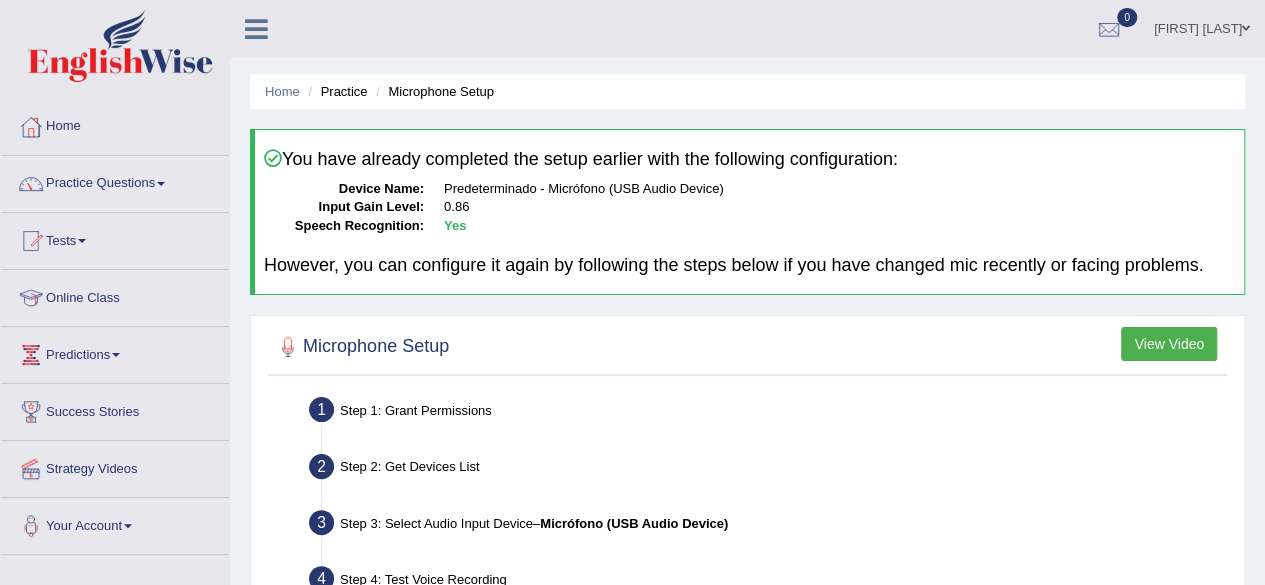 click at bounding box center (31, 241) 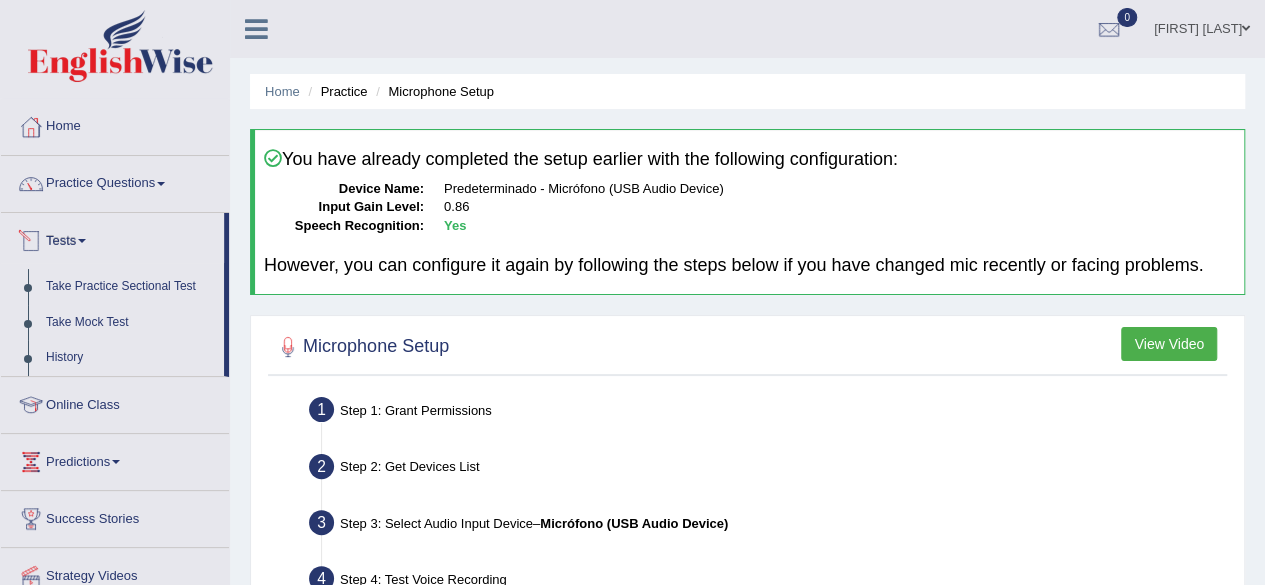 click at bounding box center [31, 184] 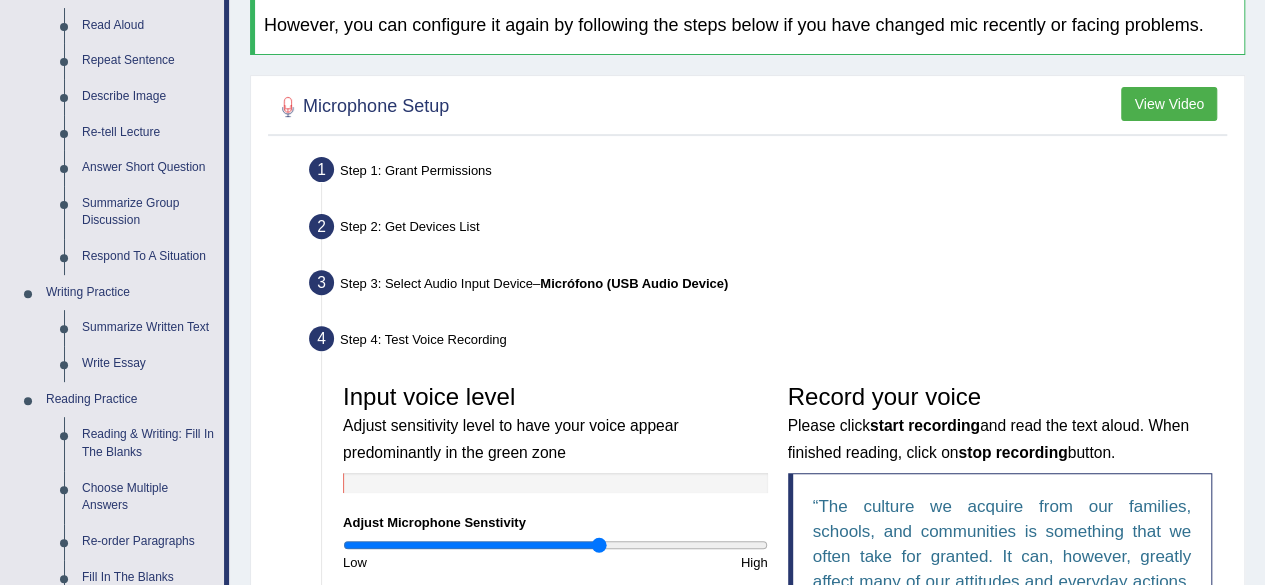 scroll, scrollTop: 236, scrollLeft: 0, axis: vertical 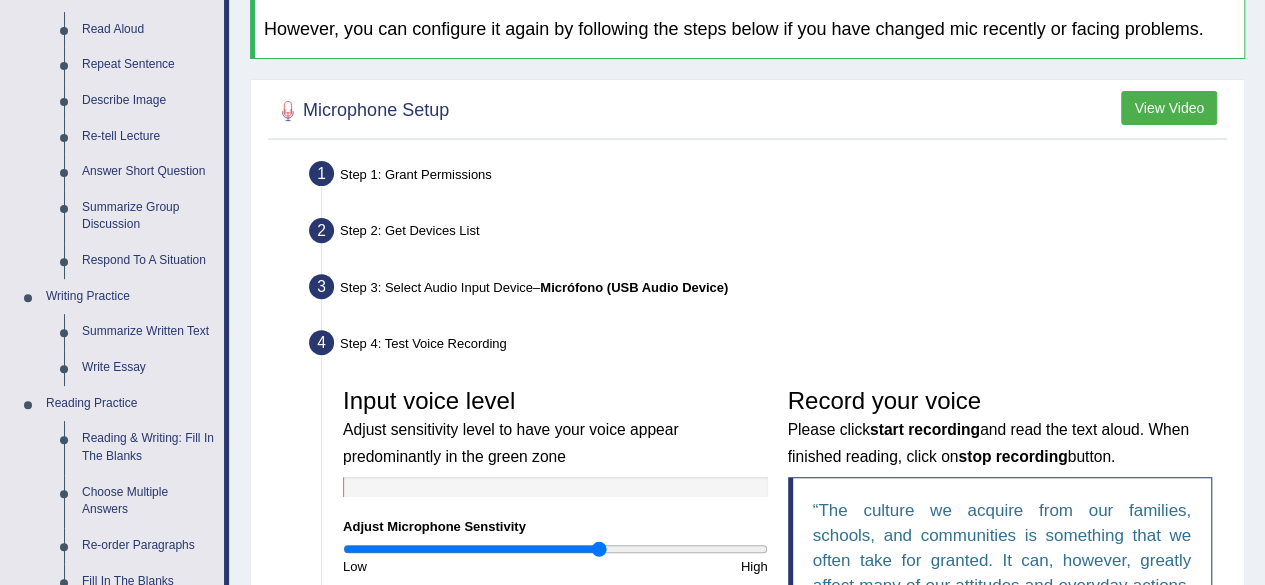 click on "Summarize Written Text" at bounding box center [148, 332] 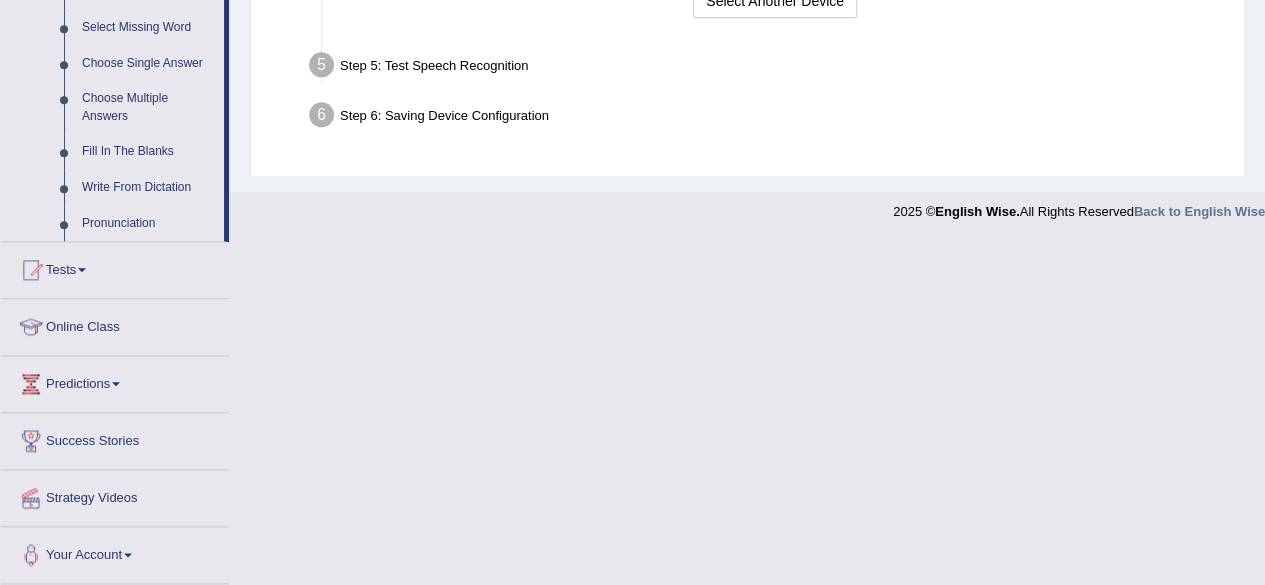 scroll, scrollTop: 1009, scrollLeft: 0, axis: vertical 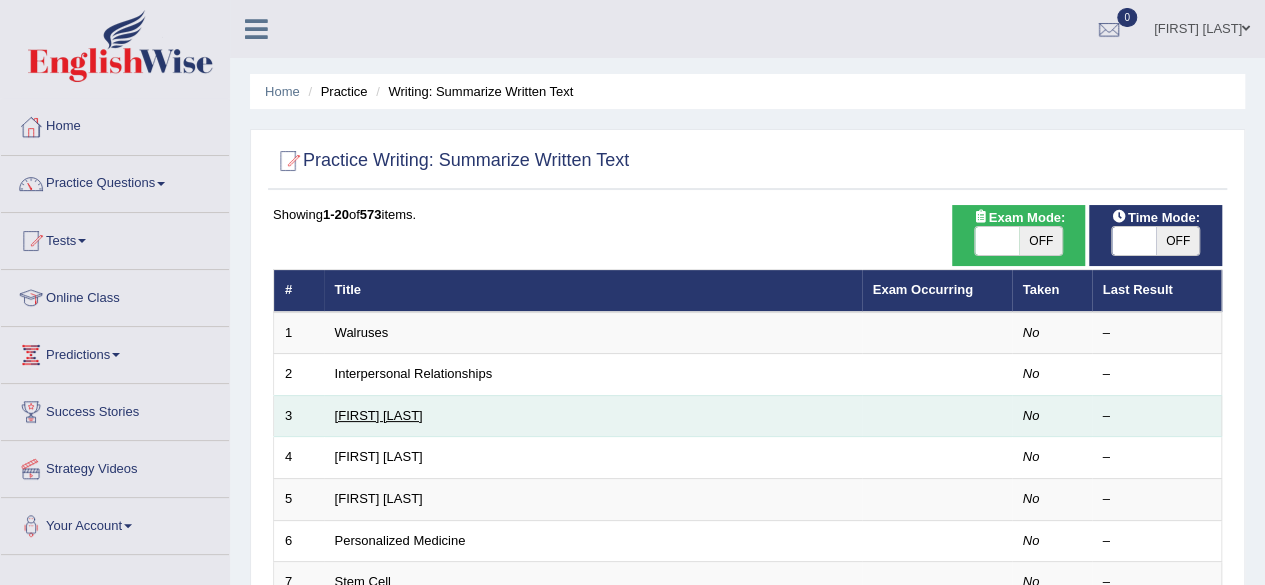 click on "[FIRST] [LAST]" at bounding box center [379, 415] 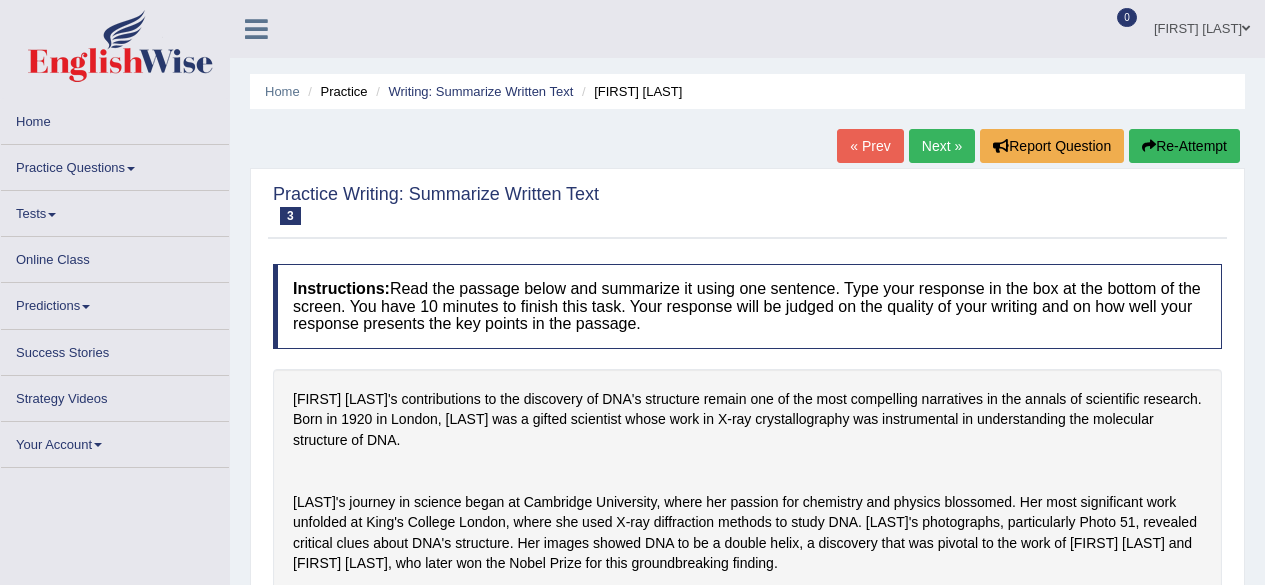 scroll, scrollTop: 0, scrollLeft: 0, axis: both 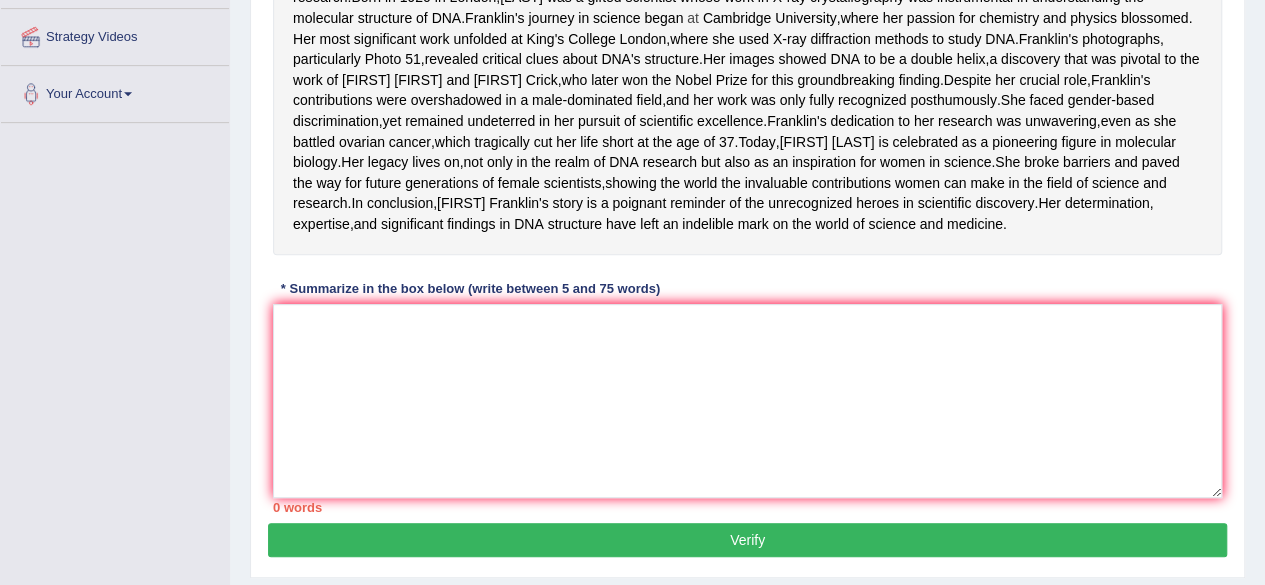 drag, startPoint x: 285, startPoint y: 55, endPoint x: 514, endPoint y: 58, distance: 229.01965 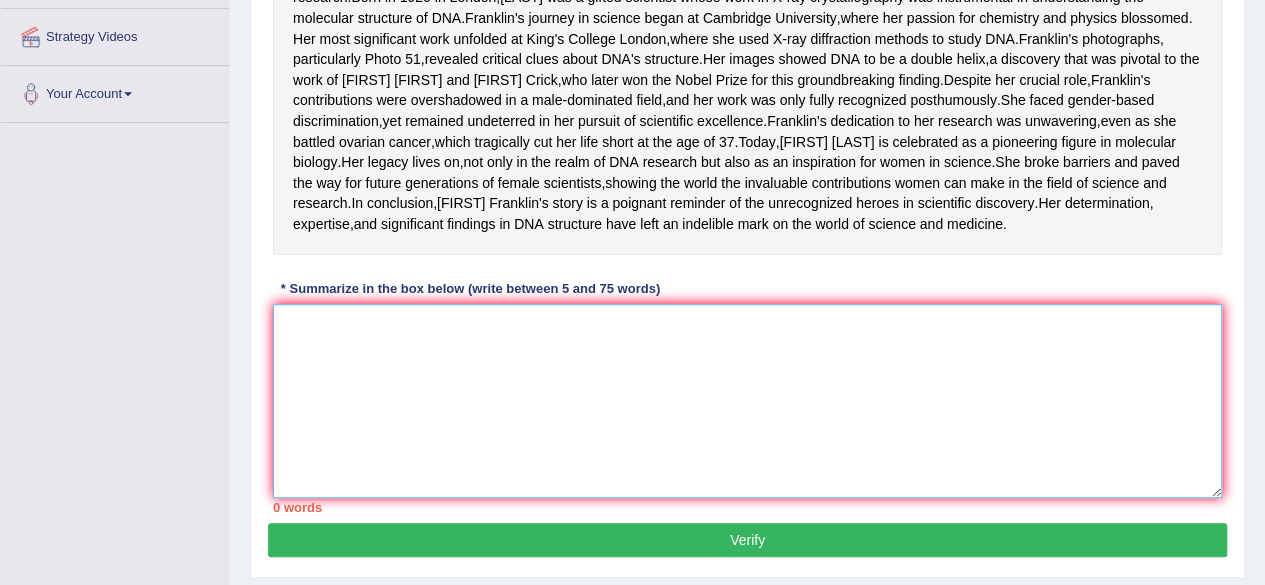 click at bounding box center (747, 401) 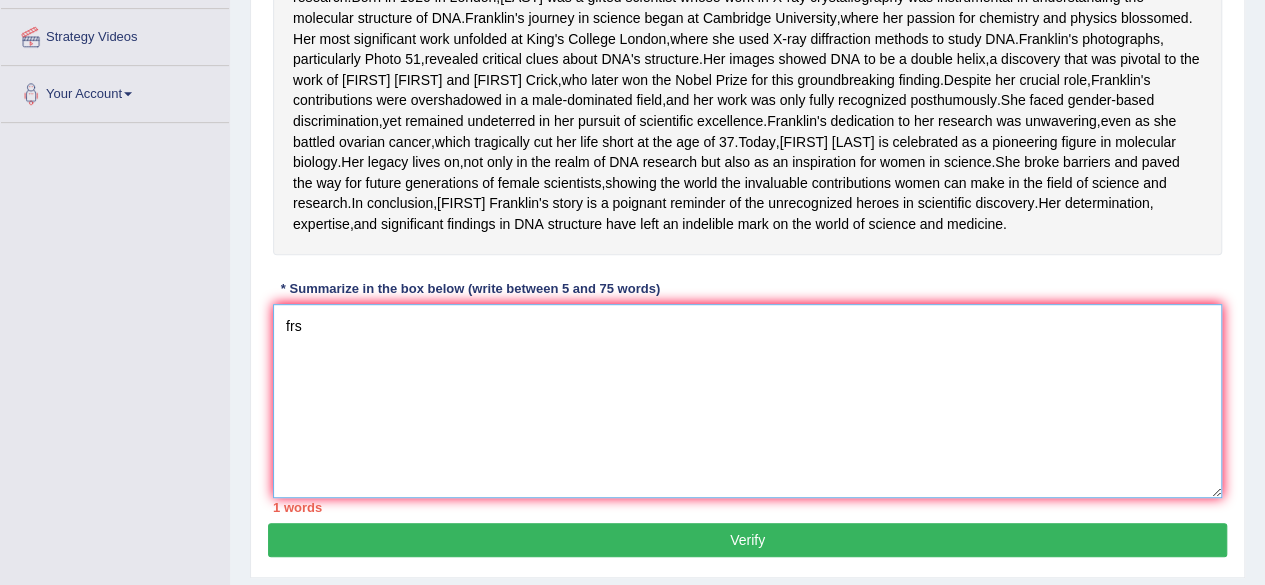type on "frsn" 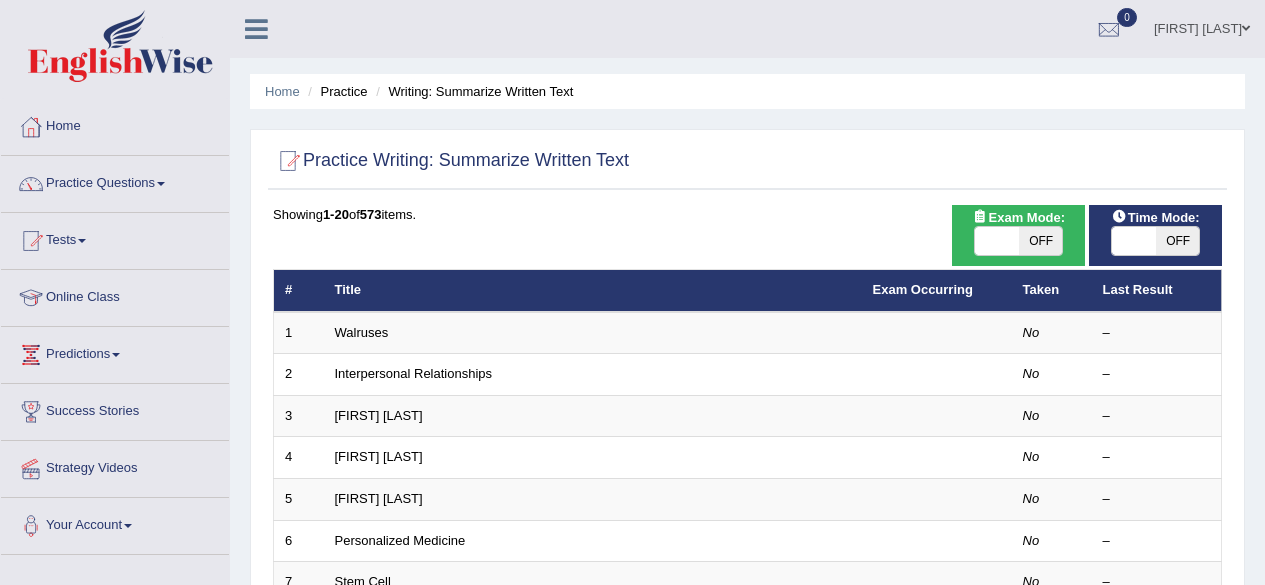 scroll, scrollTop: 0, scrollLeft: 0, axis: both 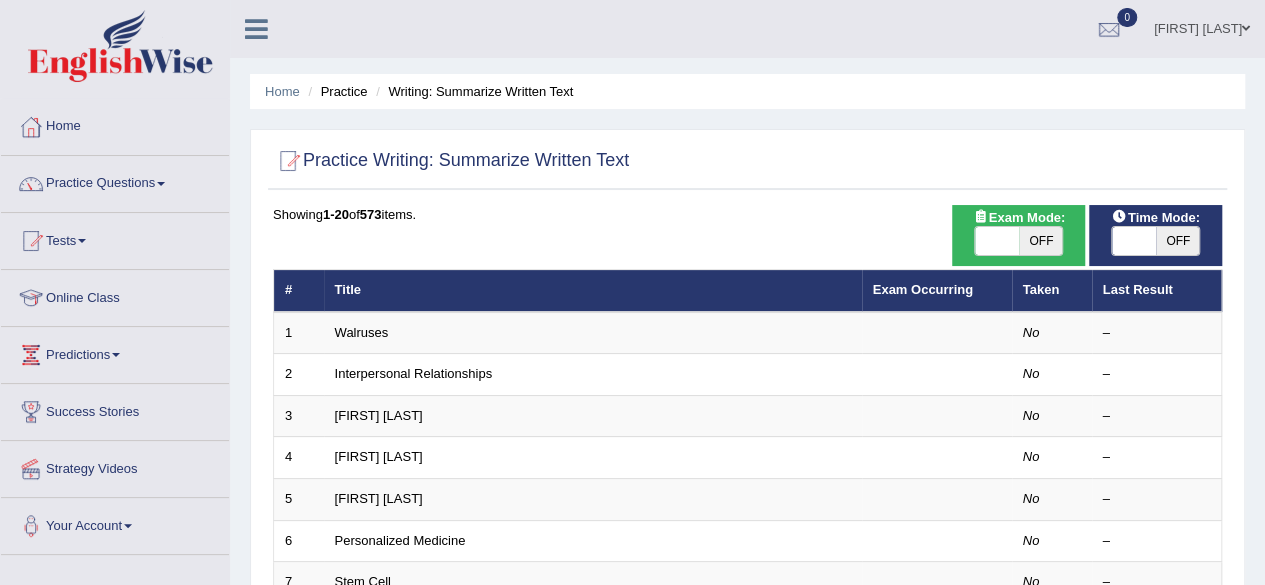 click on "Elizabeth Blackwell" at bounding box center (593, 500) 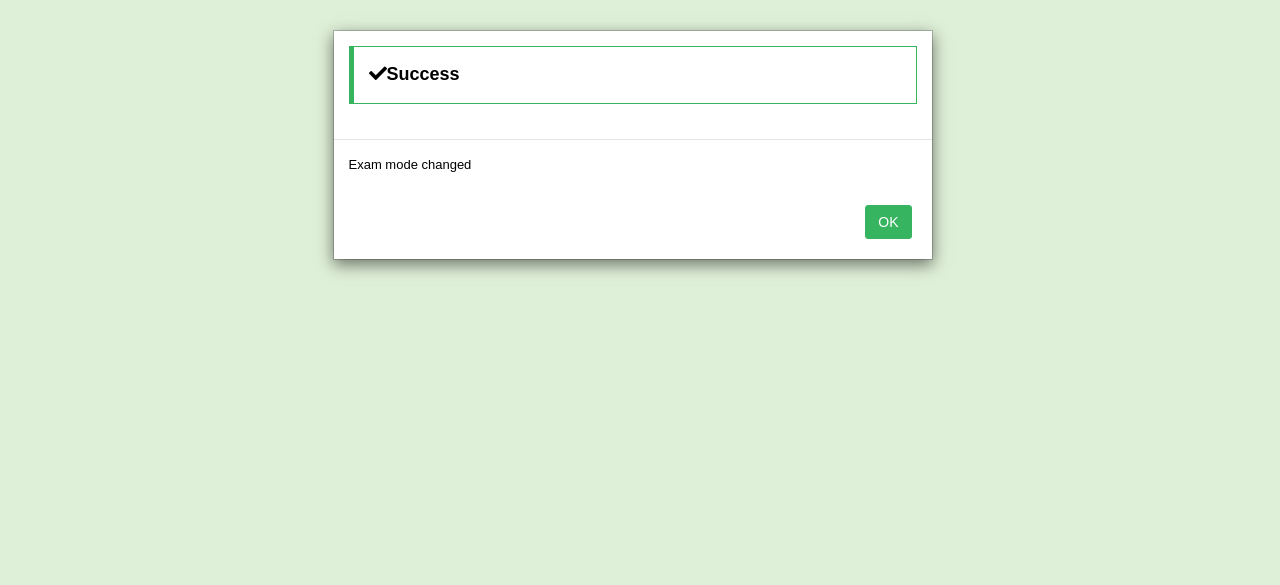 click on "OK" at bounding box center [888, 222] 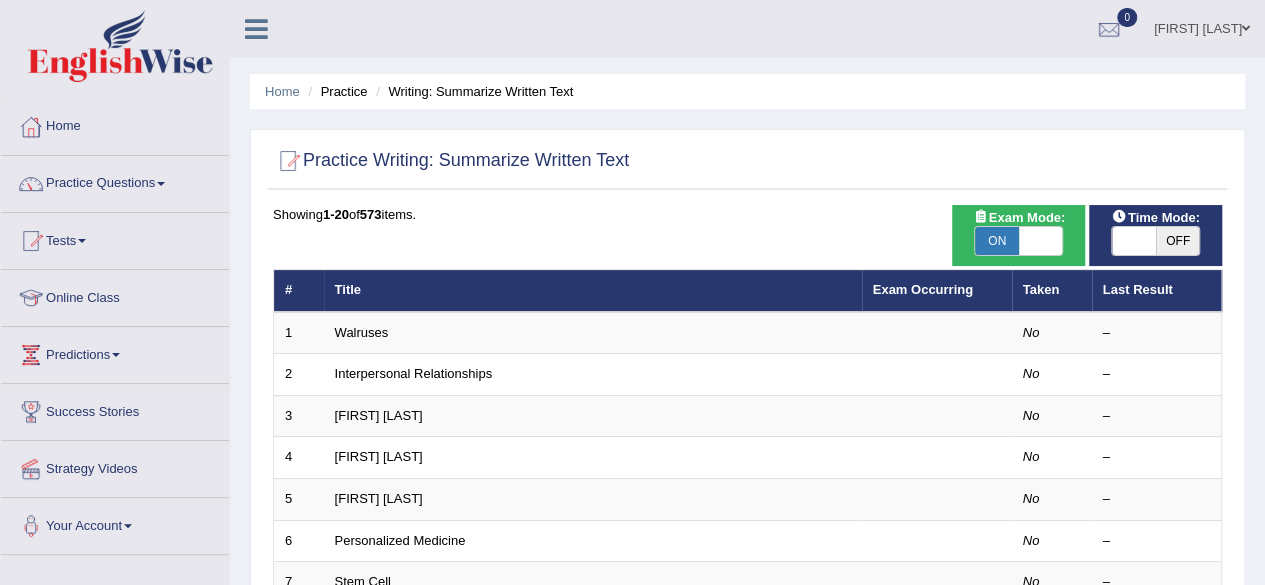 checkbox on "true" 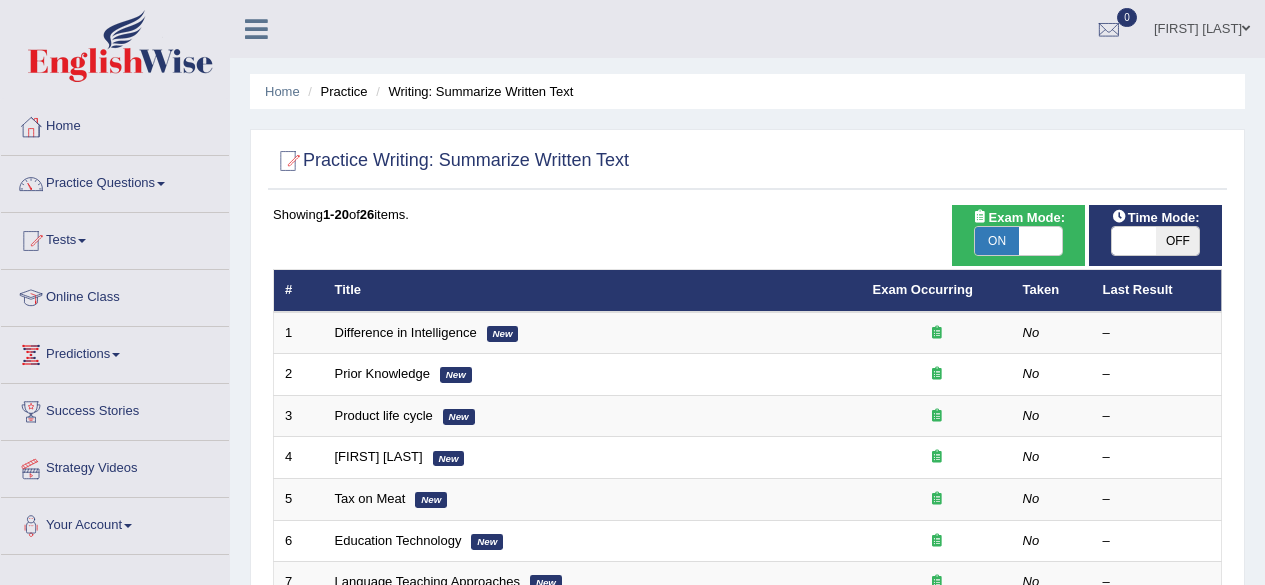scroll, scrollTop: 0, scrollLeft: 0, axis: both 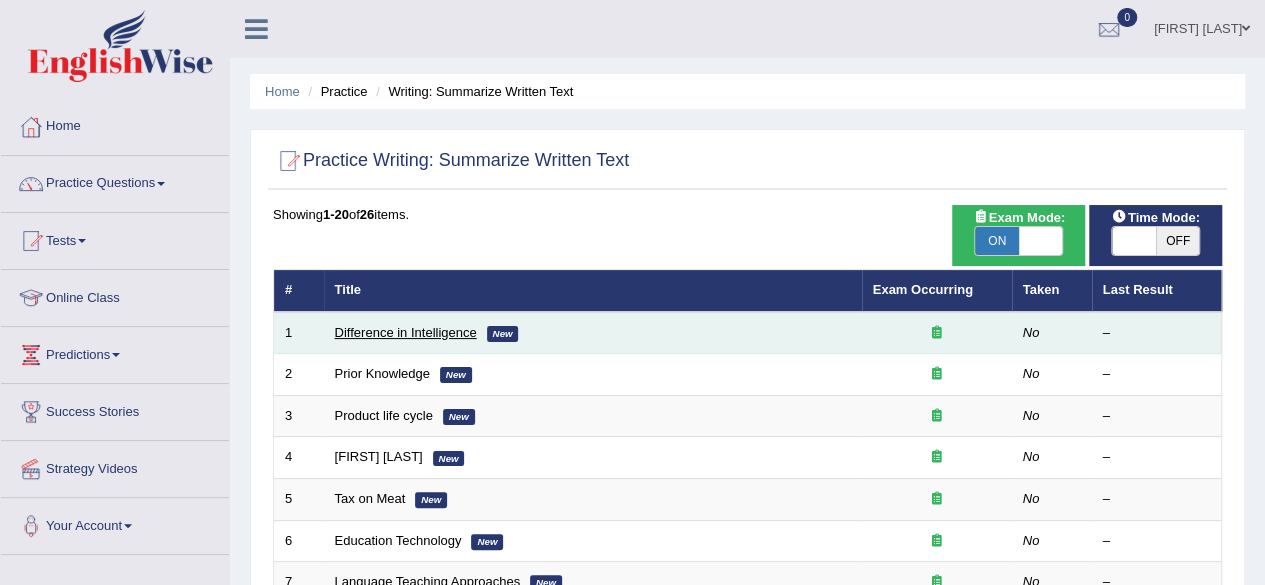 click on "Difference in Intelligence" at bounding box center [406, 332] 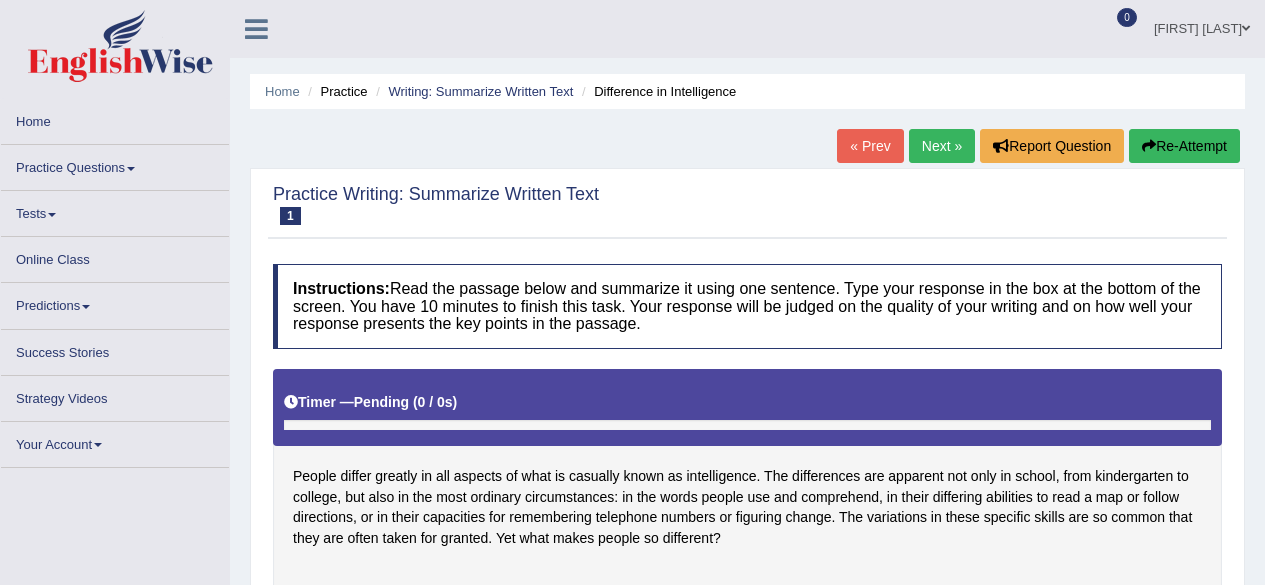 scroll, scrollTop: 0, scrollLeft: 0, axis: both 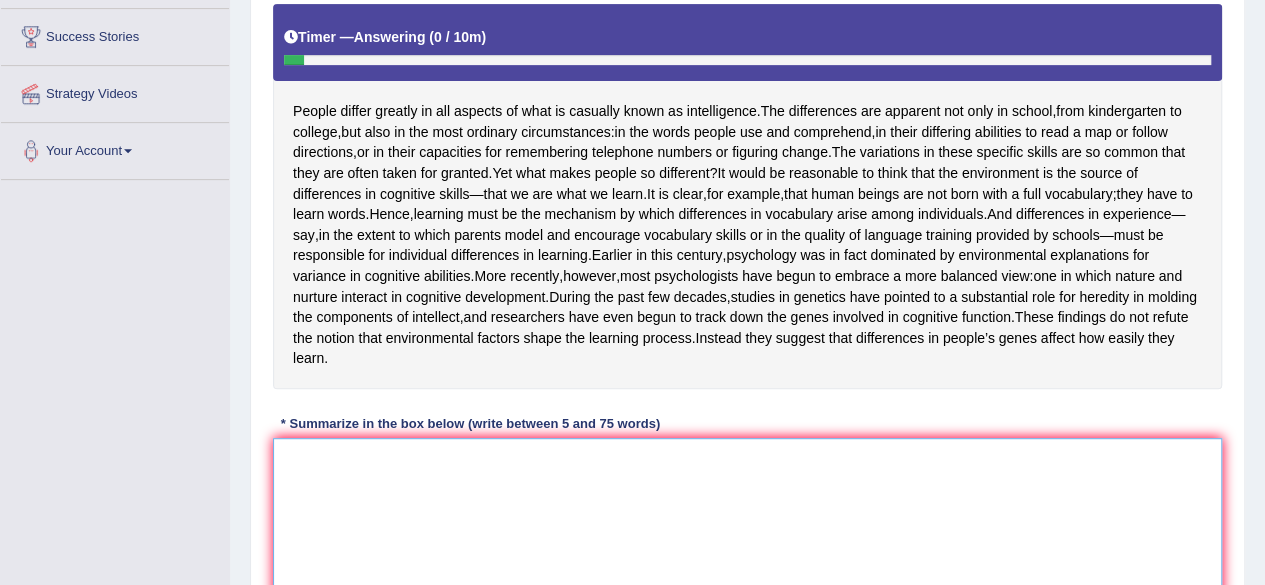 click at bounding box center (747, 535) 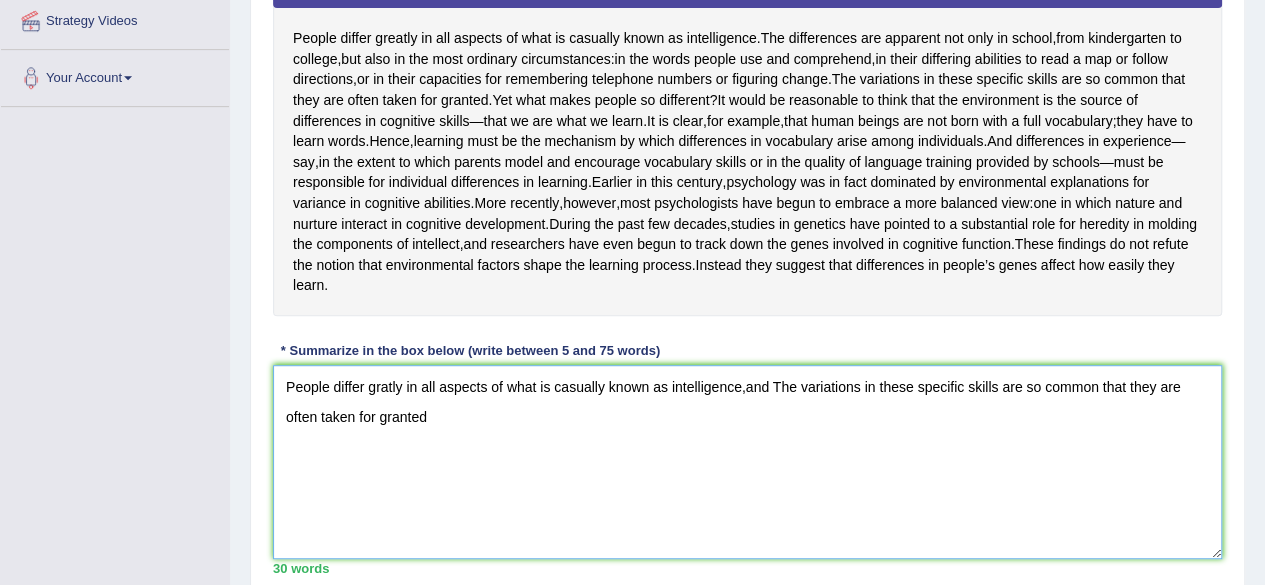 scroll, scrollTop: 449, scrollLeft: 0, axis: vertical 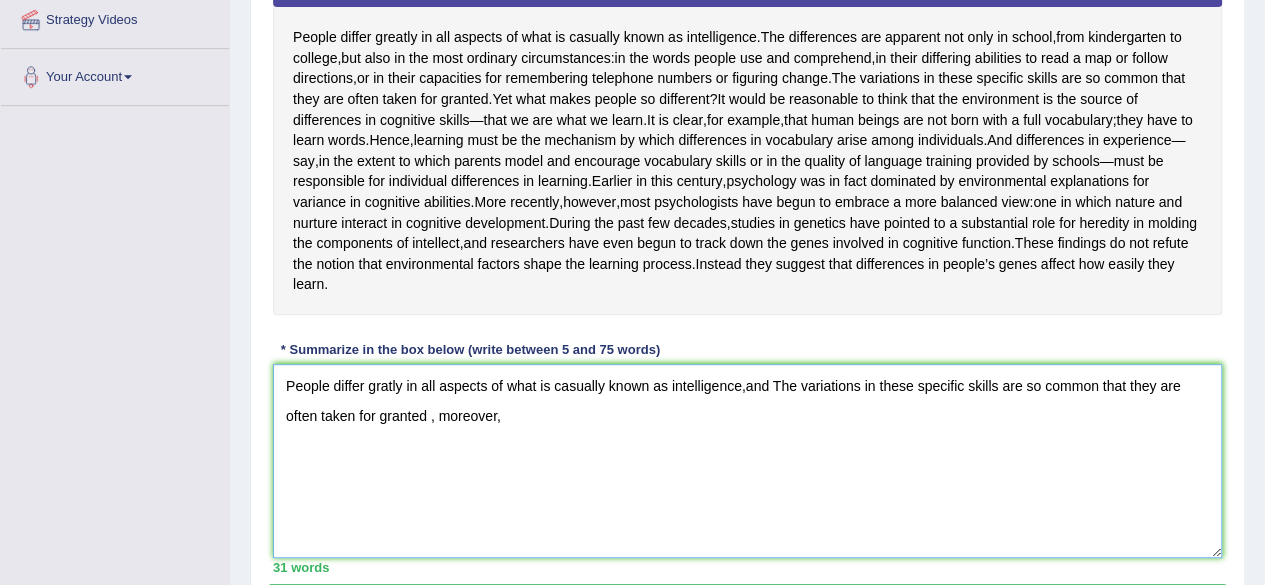 click on "People differ gratly in all aspects of what is casually known as intelligence,and The variations in these specific skills are so common that they are often taken for granted , moreover," at bounding box center [747, 461] 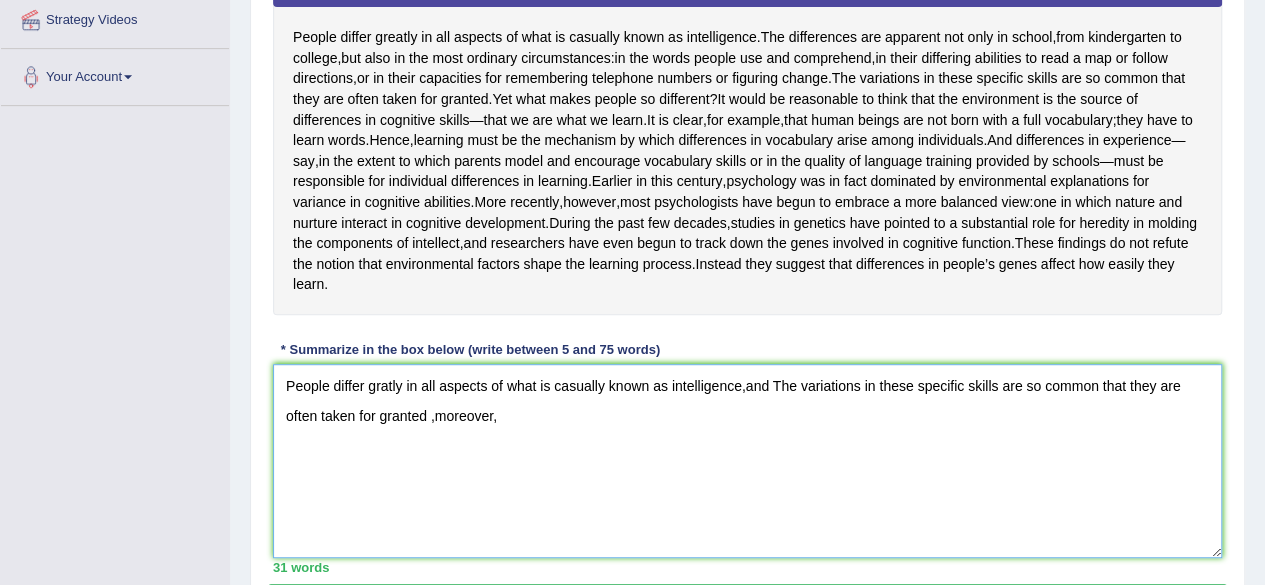 click on "People differ gratly in all aspects of what is casually known as intelligence,and The variations in these specific skills are so common that they are often taken for granted ,moreover," at bounding box center [747, 461] 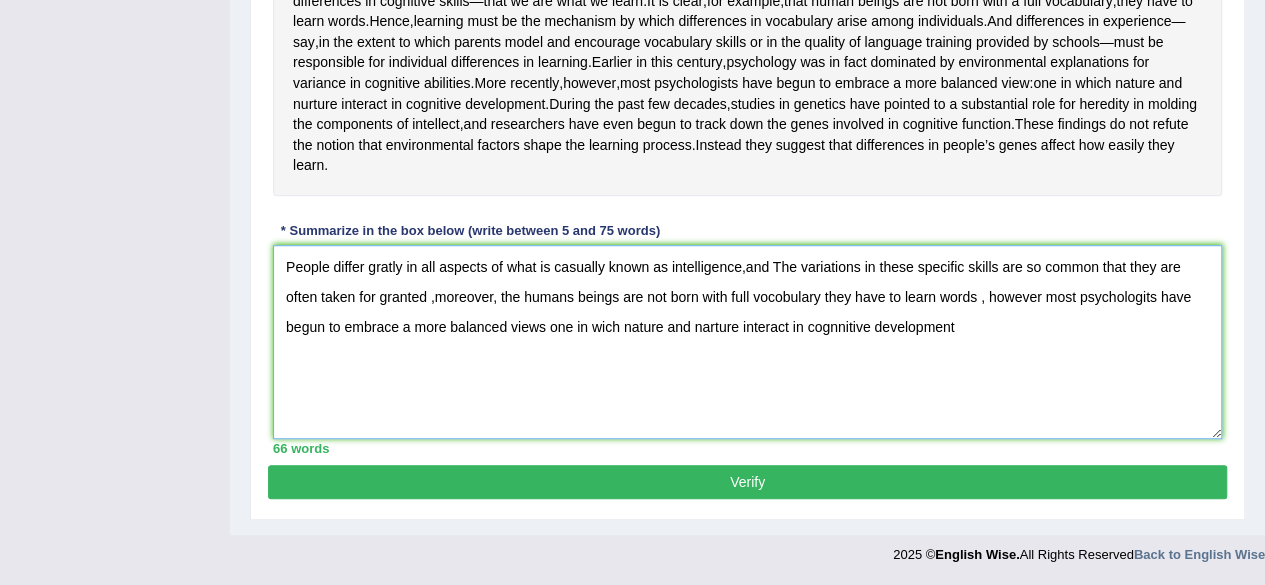 scroll, scrollTop: 592, scrollLeft: 0, axis: vertical 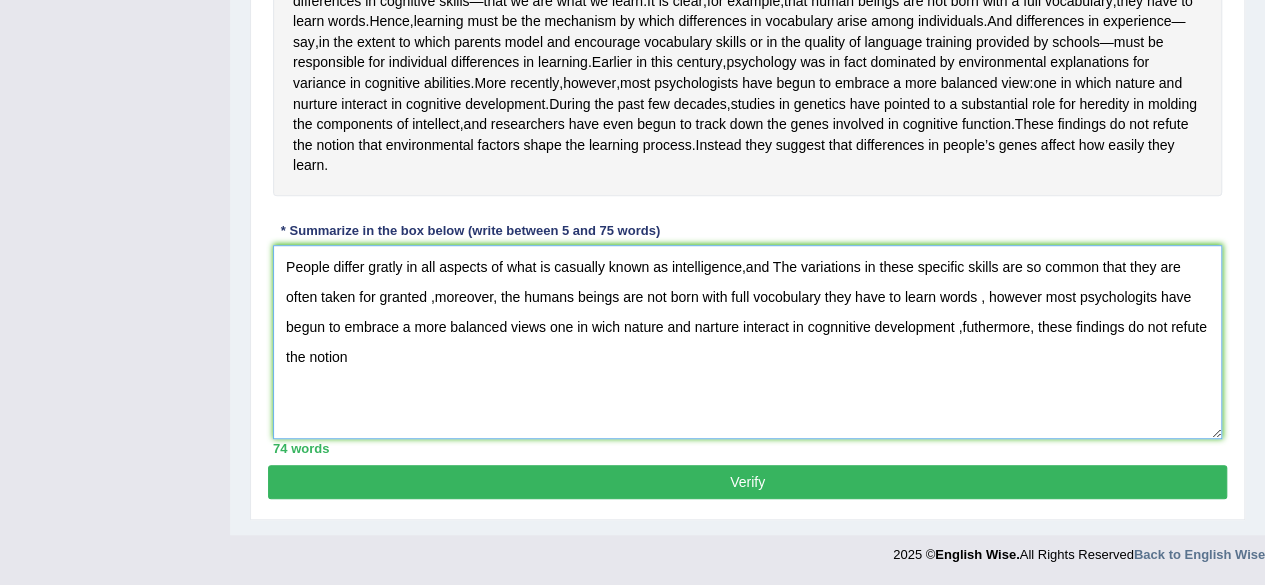 type on "People differ gratly in all aspects of what is casually known as intelligence,and The variations in these specific skills are so common that they are often taken for granted ,moreover, the humans beings are not born with full vocobulary they have to learn words , however most psychologits have begun to embrace a more balanced views one in wich nature and narture interact in cognnitive development ,futhermore, these findings do not refute the notion" 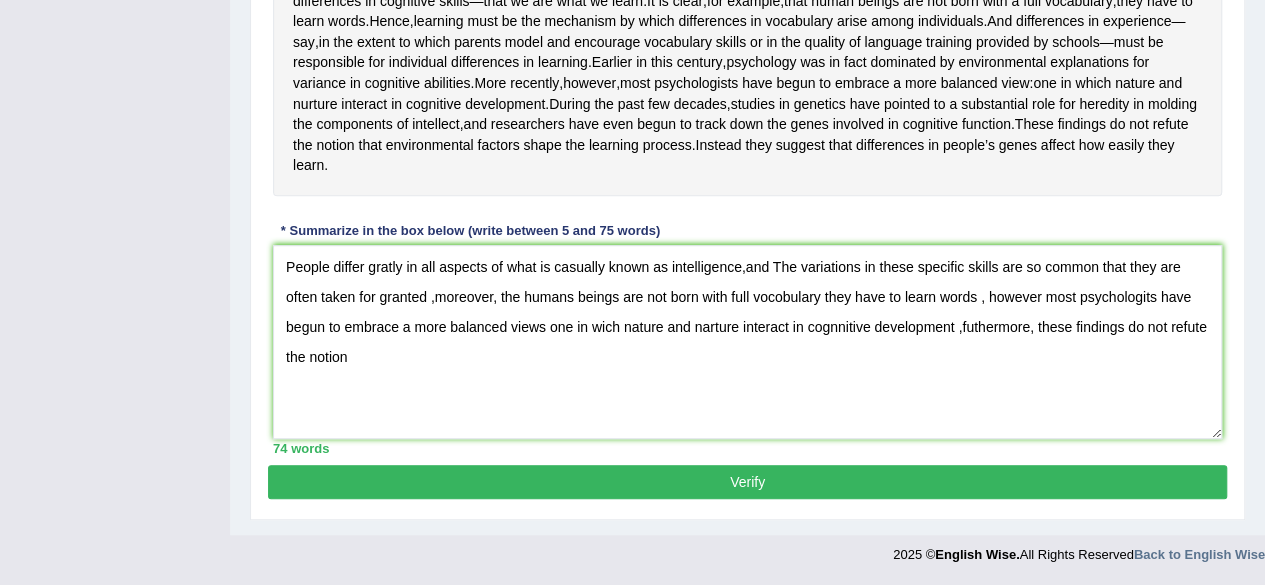 scroll, scrollTop: 516, scrollLeft: 0, axis: vertical 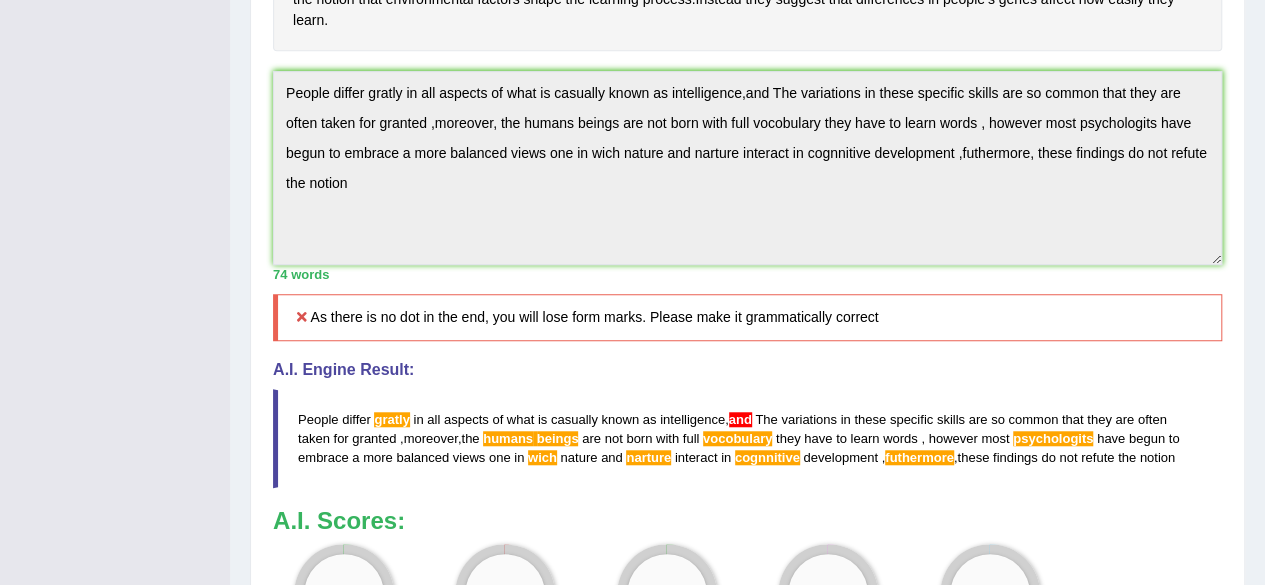 drag, startPoint x: 894, startPoint y: 363, endPoint x: 324, endPoint y: 346, distance: 570.2535 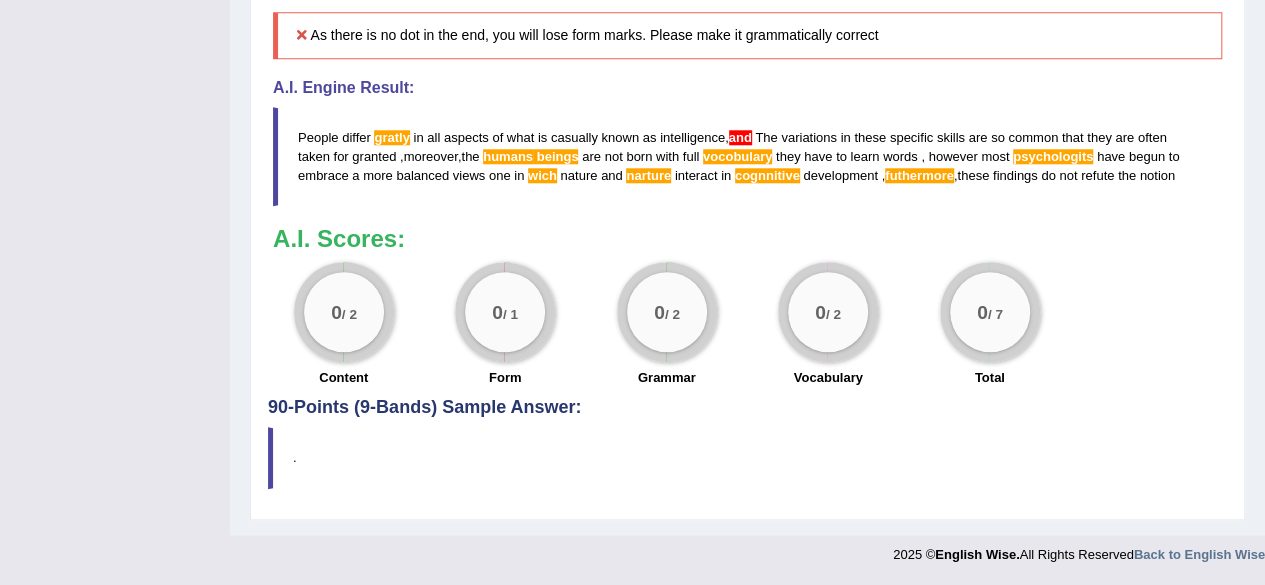 scroll, scrollTop: 944, scrollLeft: 0, axis: vertical 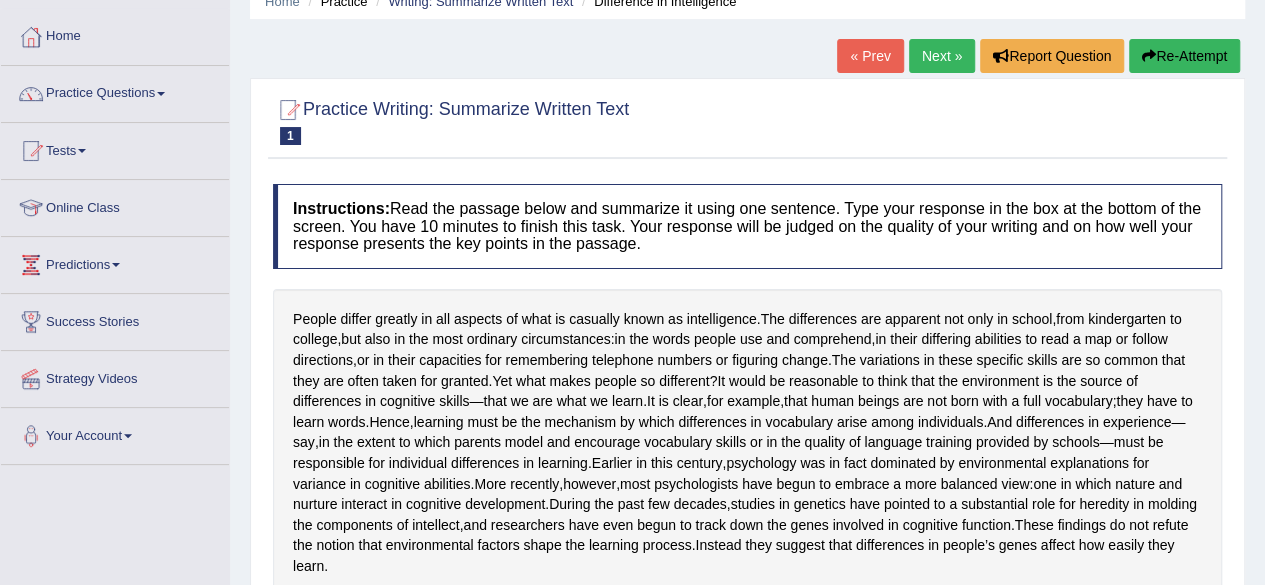 click on "Next »" at bounding box center (942, 56) 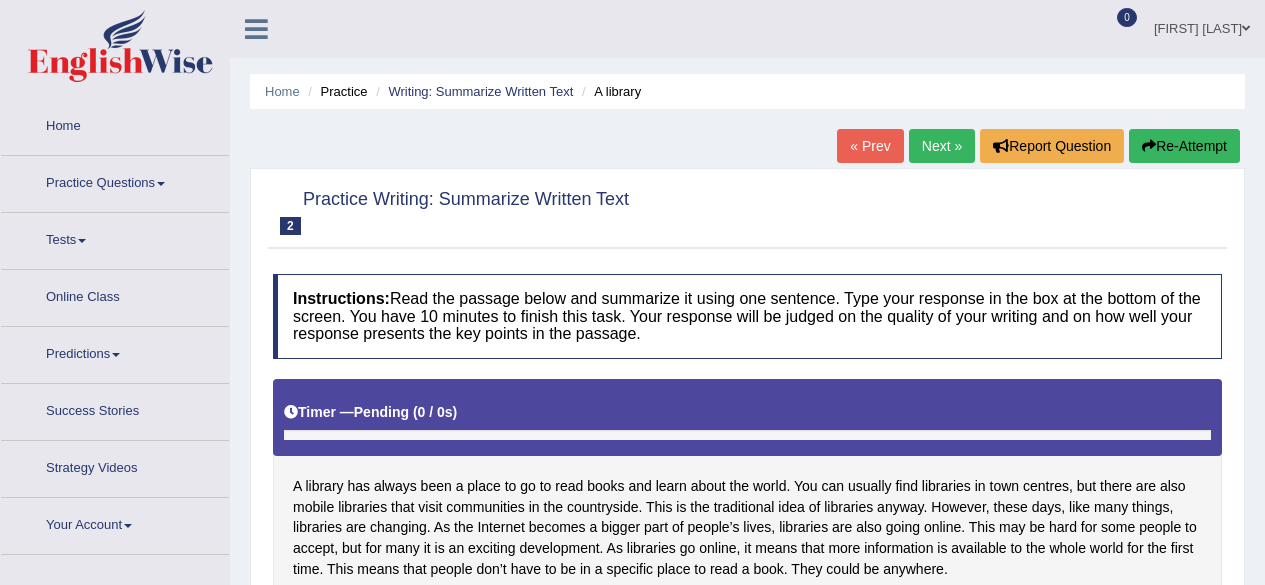 scroll, scrollTop: 0, scrollLeft: 0, axis: both 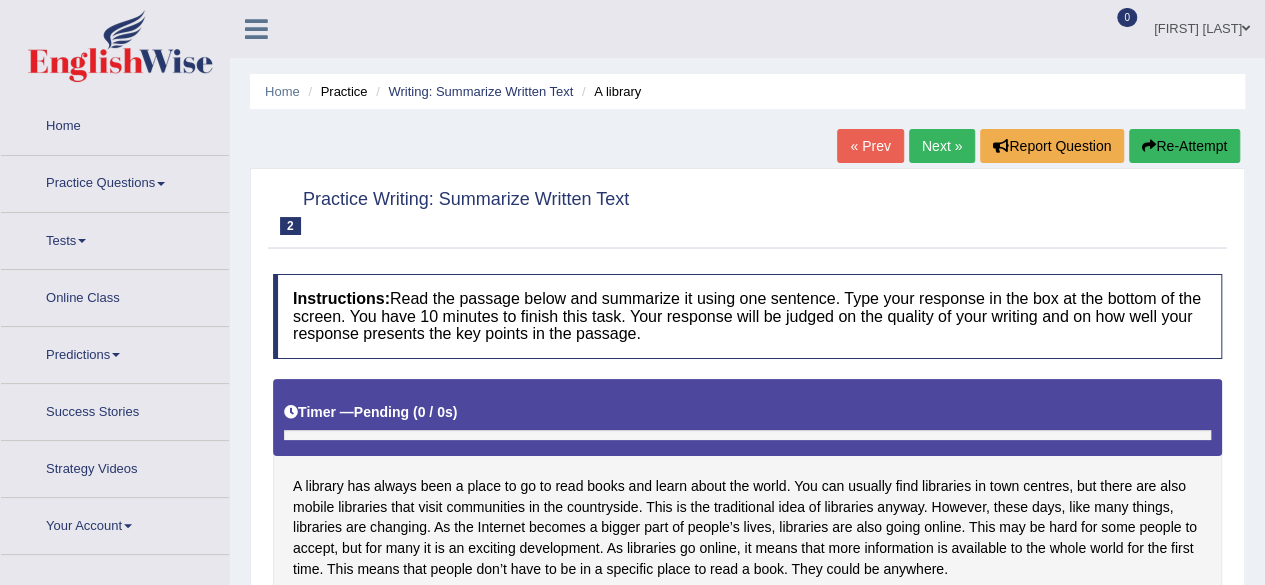 click at bounding box center (747, 210) 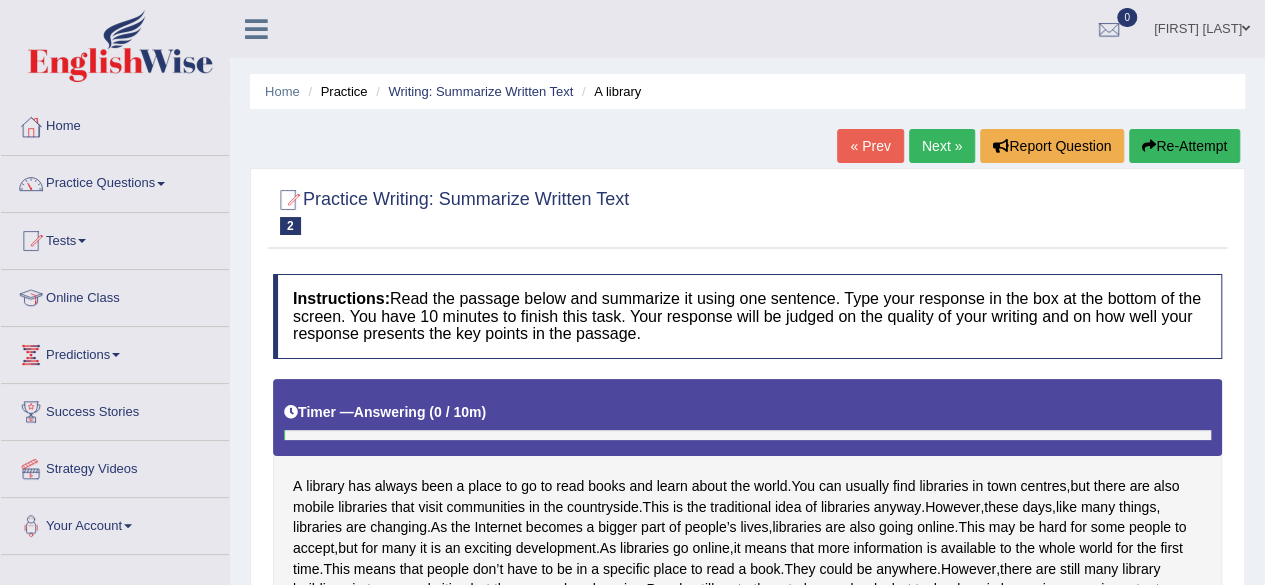 scroll, scrollTop: 0, scrollLeft: 0, axis: both 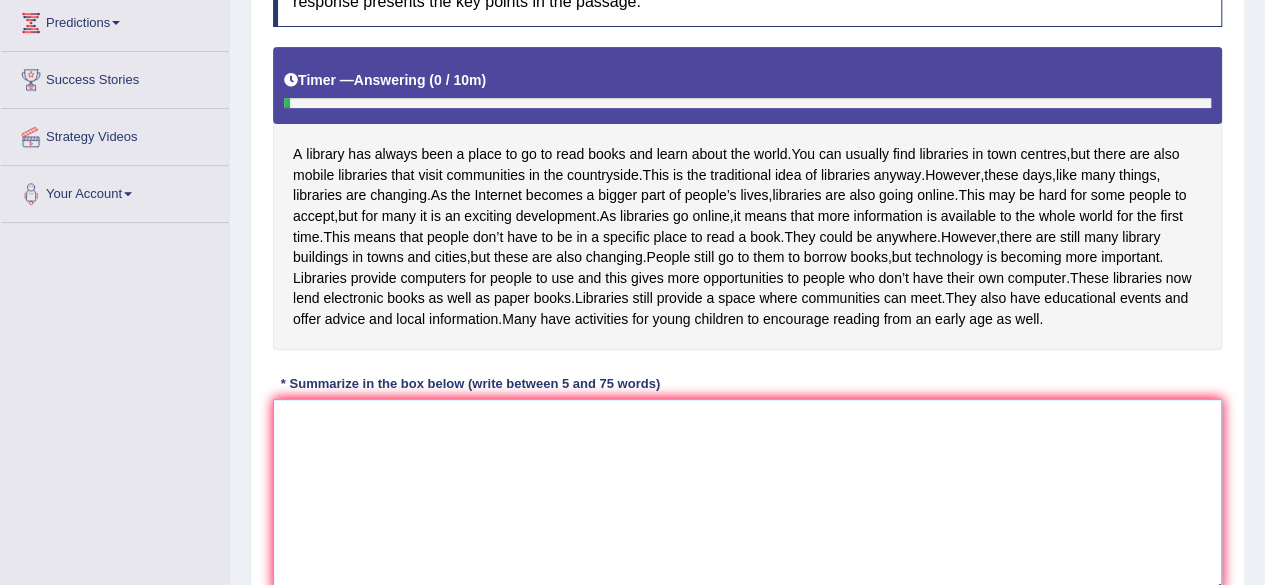 click at bounding box center (747, 496) 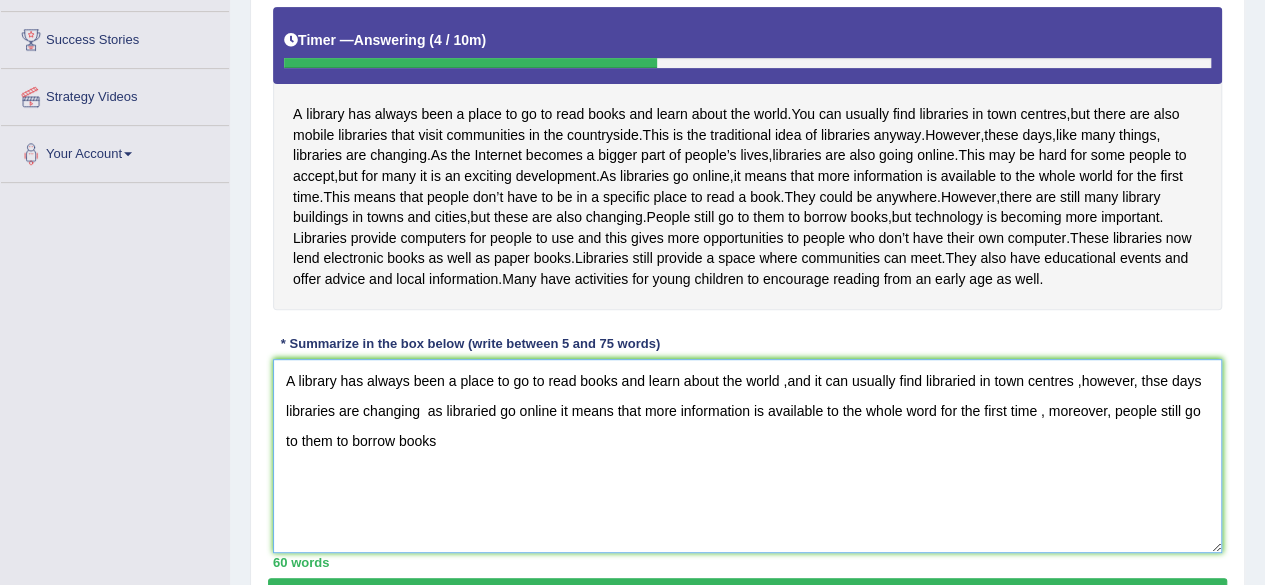 scroll, scrollTop: 375, scrollLeft: 0, axis: vertical 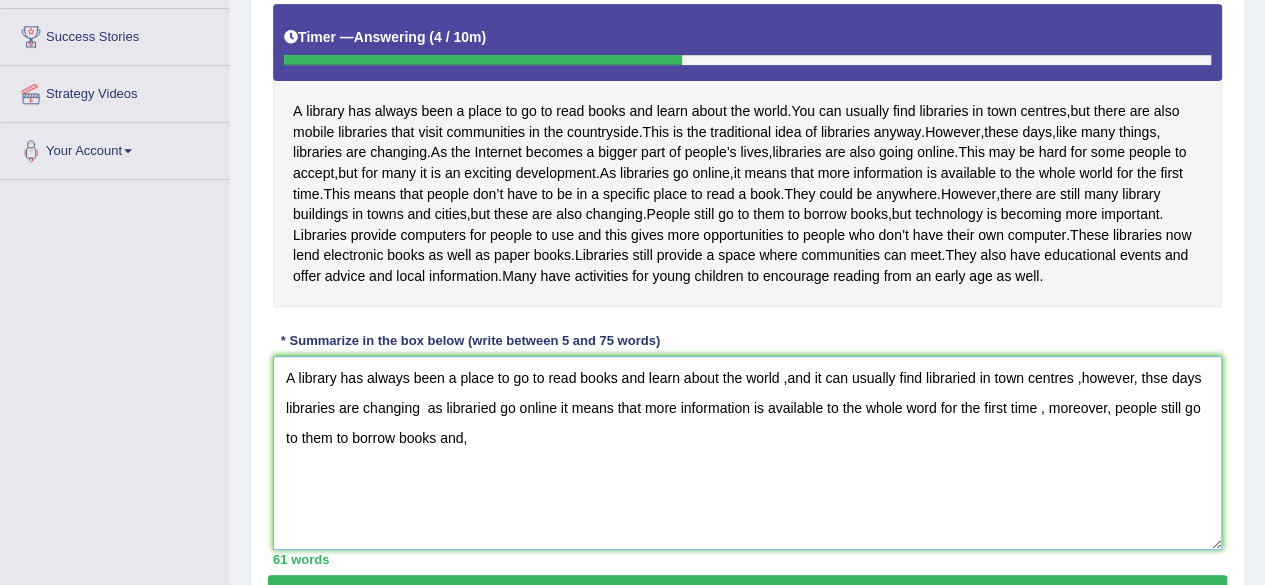 click on "A library has always been a place to go to read books and learn about the world ,and it can usually find libraried in town centres ,however, thse days libraries are changing  as libraried go online it means that more information is available to the whole word for the first time , moreover, people still go to them to borrow books and," at bounding box center (747, 453) 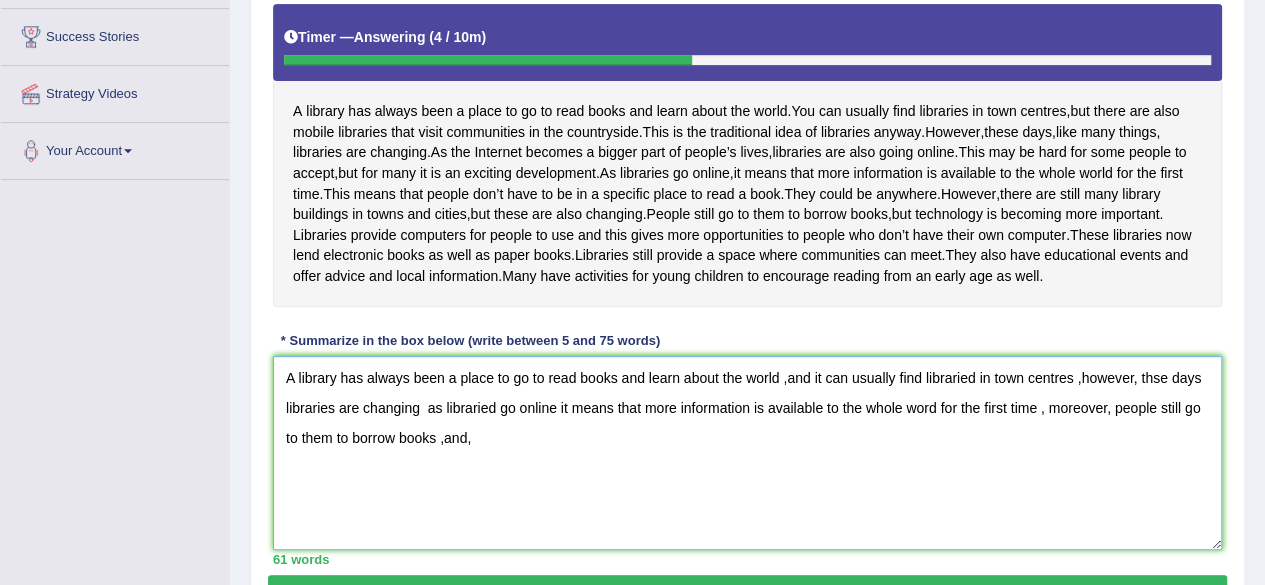 click on "A library has always been a place to go to read books and learn about the world ,and it can usually find libraried in town centres ,however, thse days libraries are changing  as libraried go online it means that more information is available to the whole word for the first time , moreover, people still go to them to borrow books ,and," at bounding box center [747, 453] 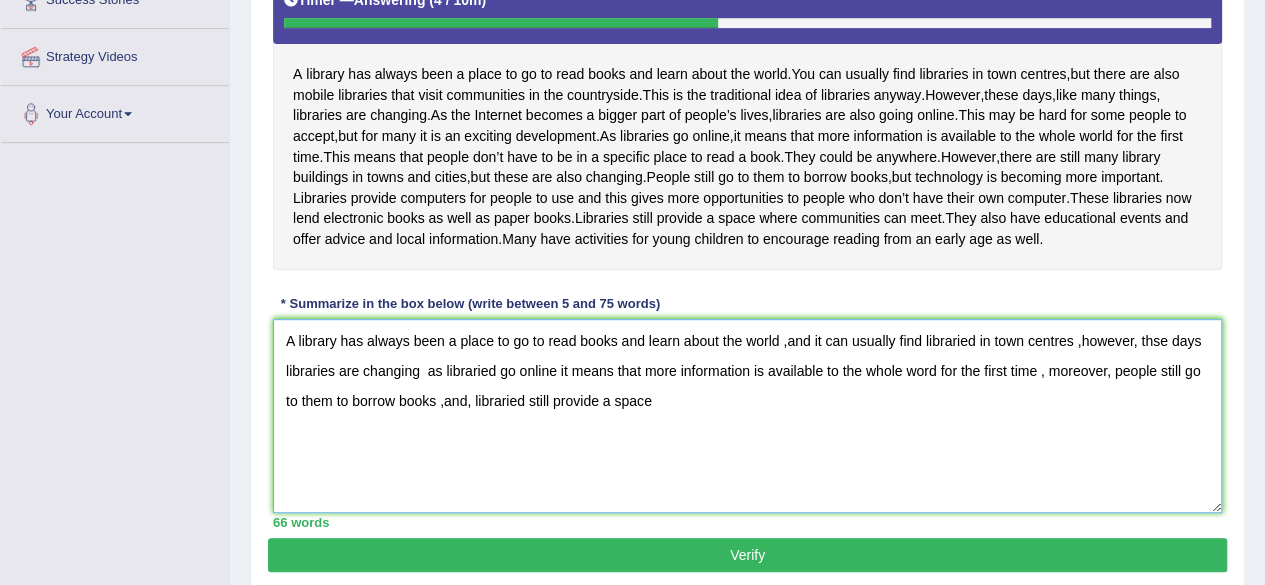 scroll, scrollTop: 394, scrollLeft: 0, axis: vertical 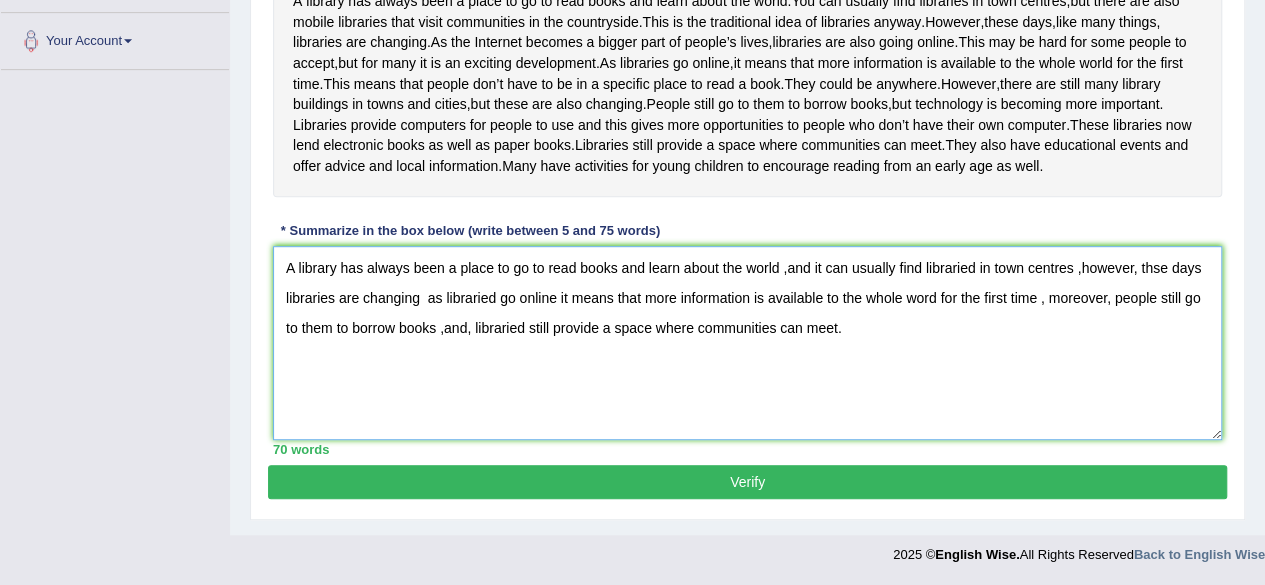 type on "A library has always been a place to go to read books and learn about the world ,and it can usually find libraried in town centres ,however, thse days libraries are changing  as libraried go online it means that more information is available to the whole word for the first time , moreover, people still go to them to borrow books ,and, libraried still provide a space where communities can meet." 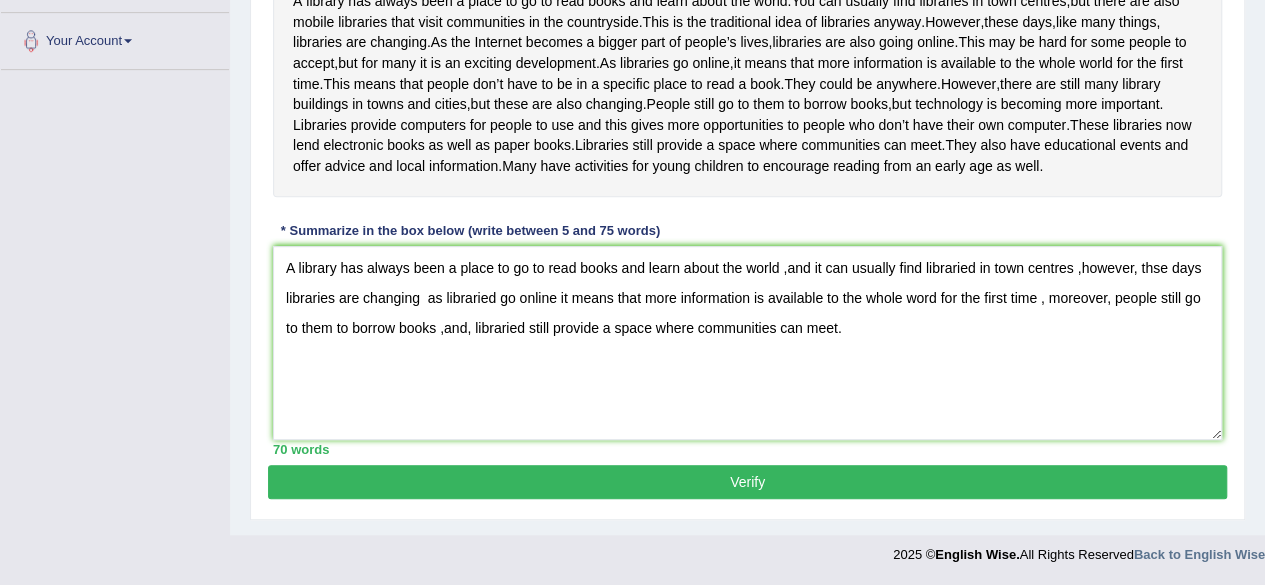 click on "Verify" at bounding box center (747, 482) 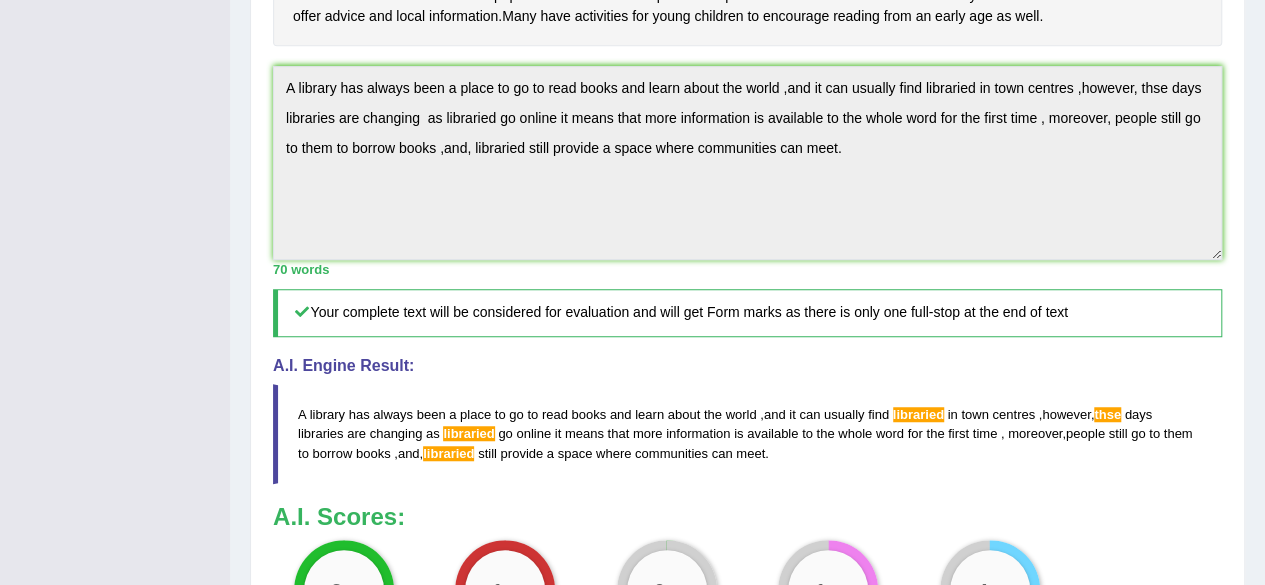 scroll, scrollTop: 0, scrollLeft: 0, axis: both 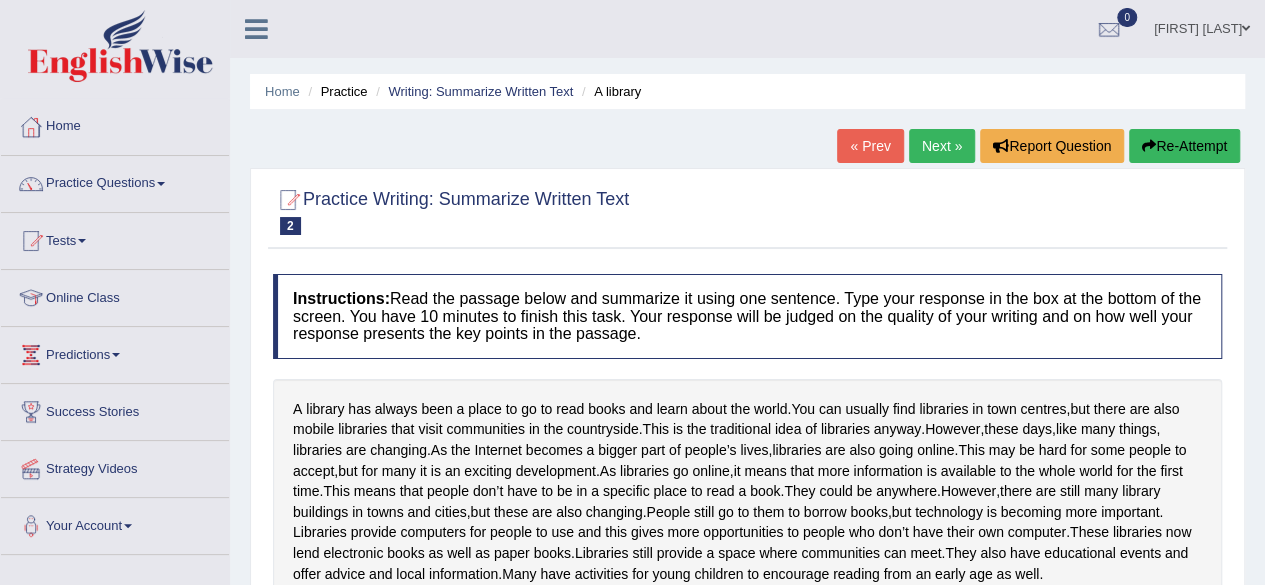 click on "Next »" at bounding box center (942, 146) 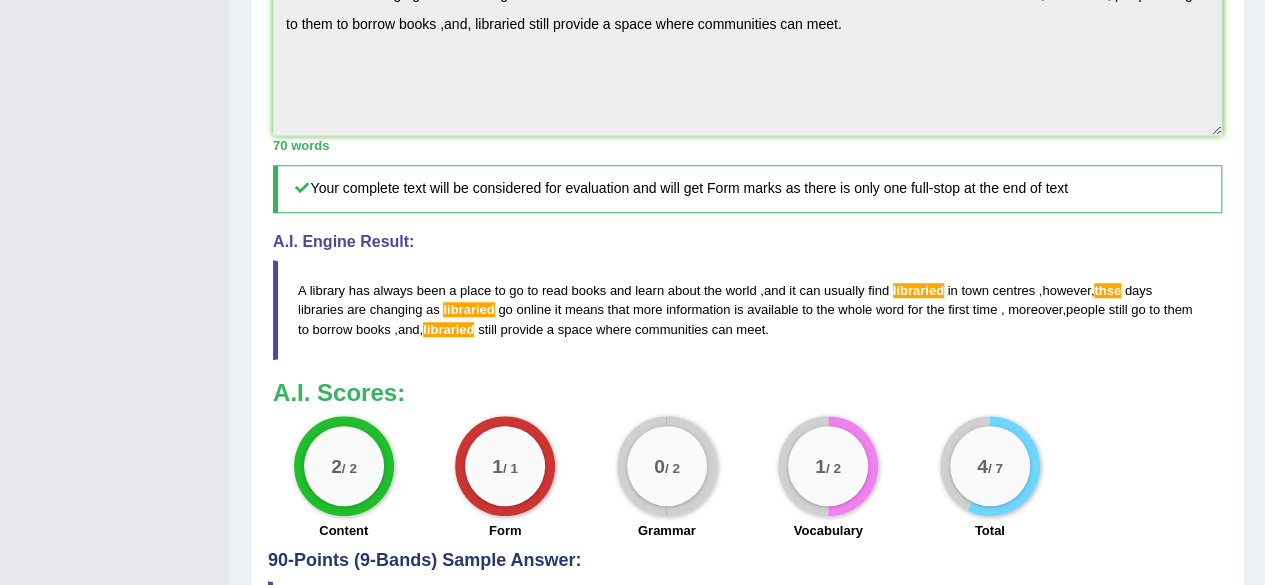 scroll, scrollTop: 910, scrollLeft: 0, axis: vertical 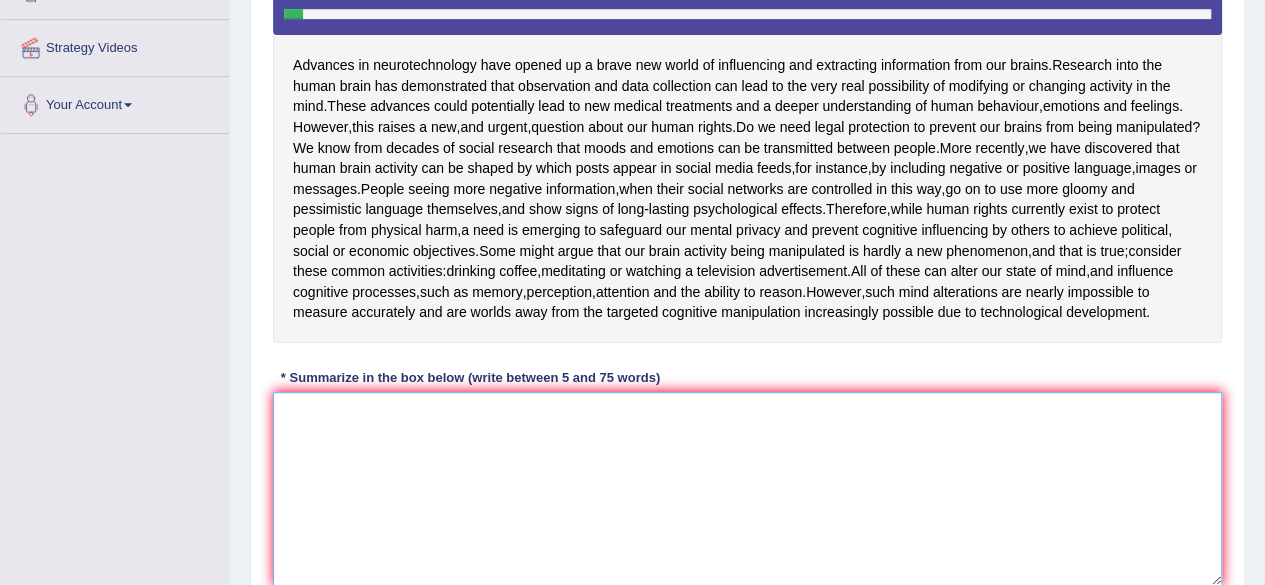 click at bounding box center [747, 489] 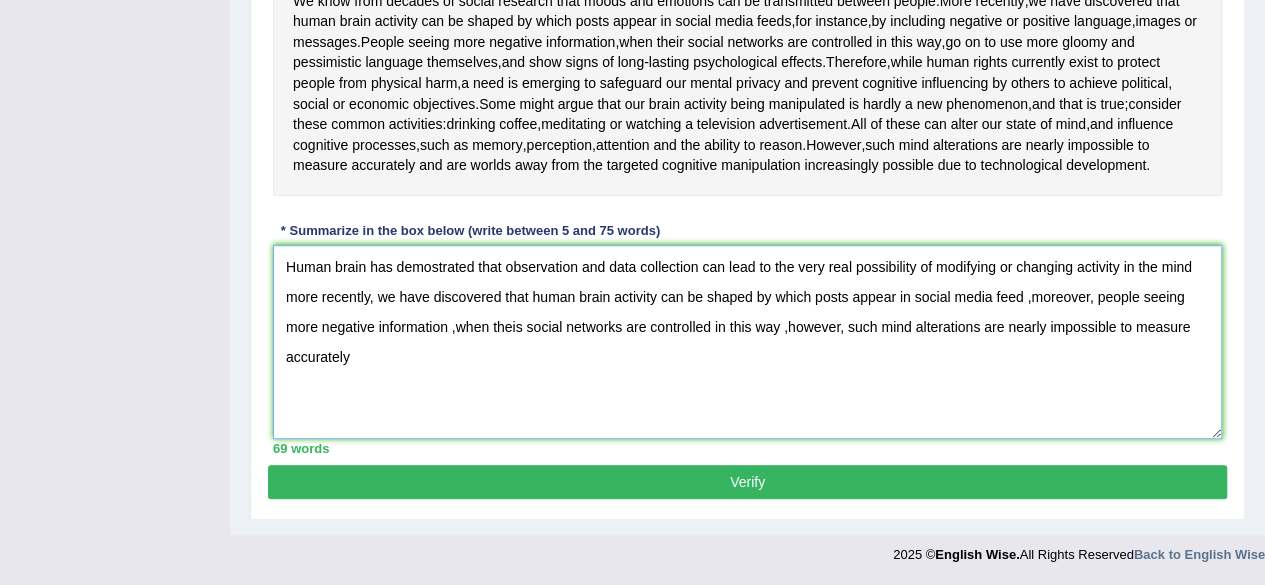 scroll, scrollTop: 580, scrollLeft: 0, axis: vertical 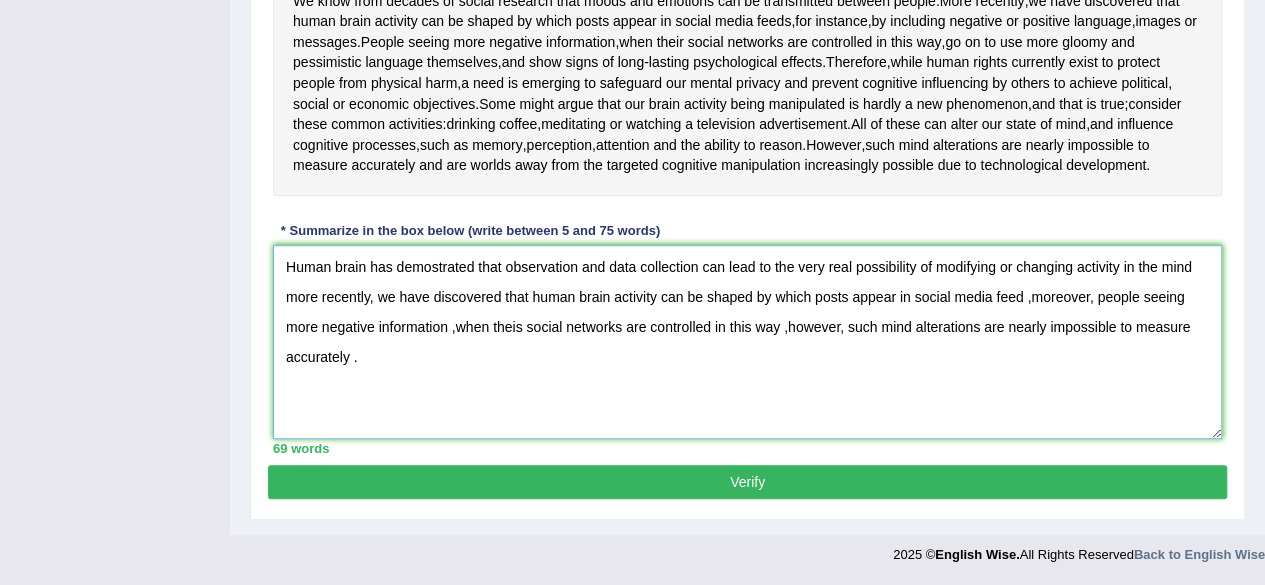 type on "Human brain has demostrated that observation and data collection can lead to the very real possibility of modifying or changing activity in the mind more recently, we have discovered that human brain activity can be shaped by which posts appear in social media feed ,moreover, people seeing more negative information ,when theis social networks are controlled in this way ,however, such mind alterations are nearly impossible to measure accurately ." 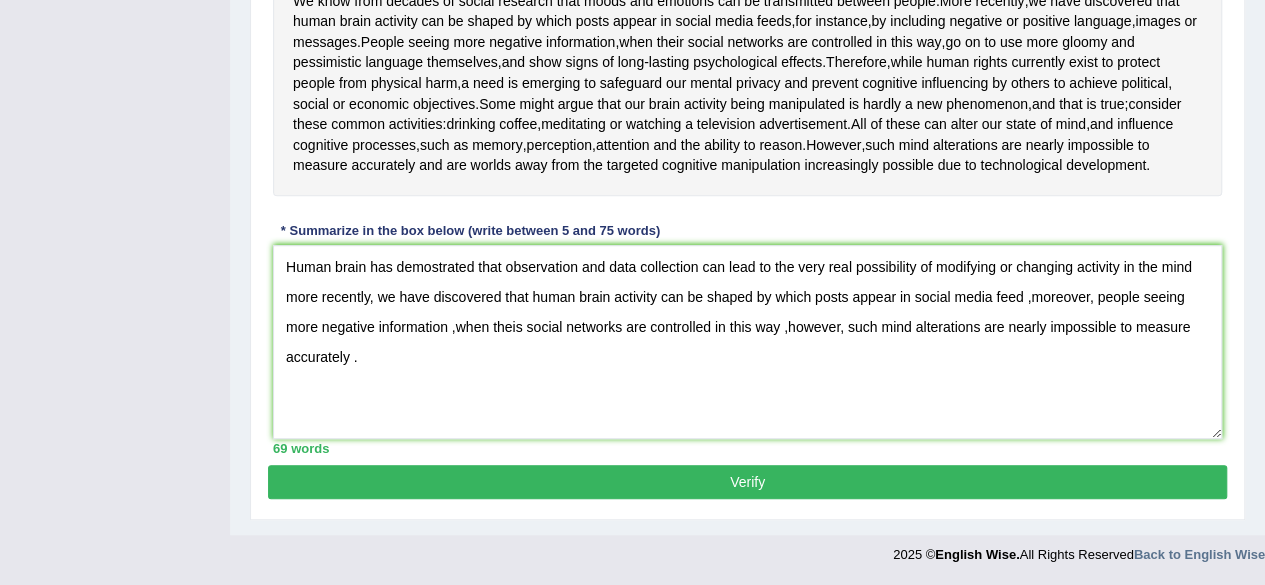 click on "Verify" at bounding box center (747, 482) 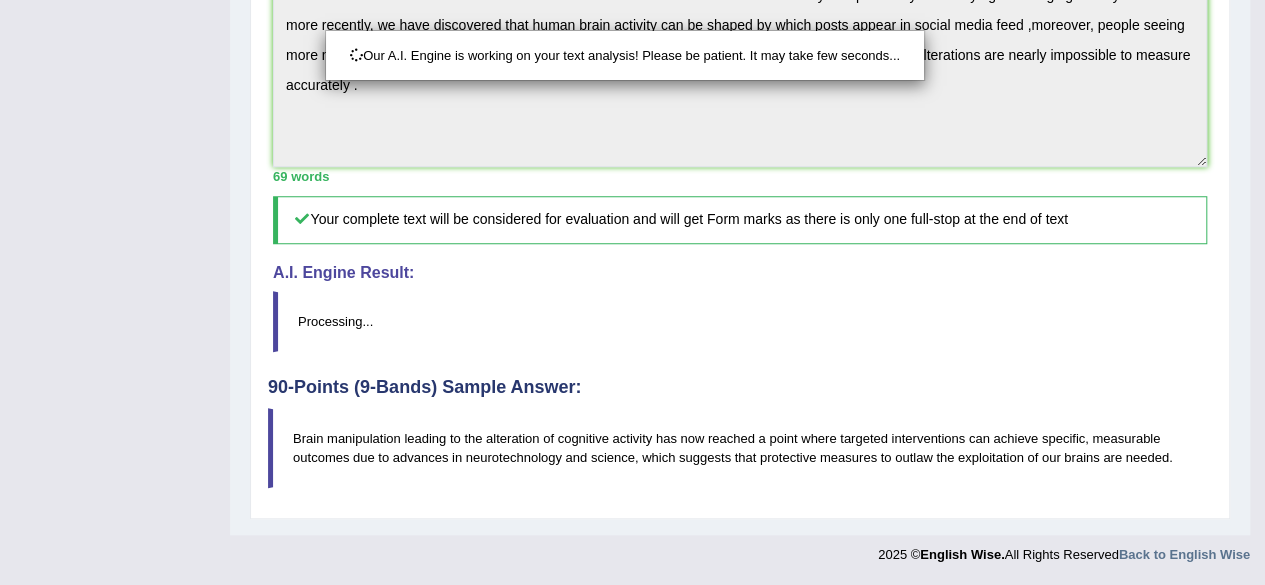 scroll, scrollTop: 810, scrollLeft: 0, axis: vertical 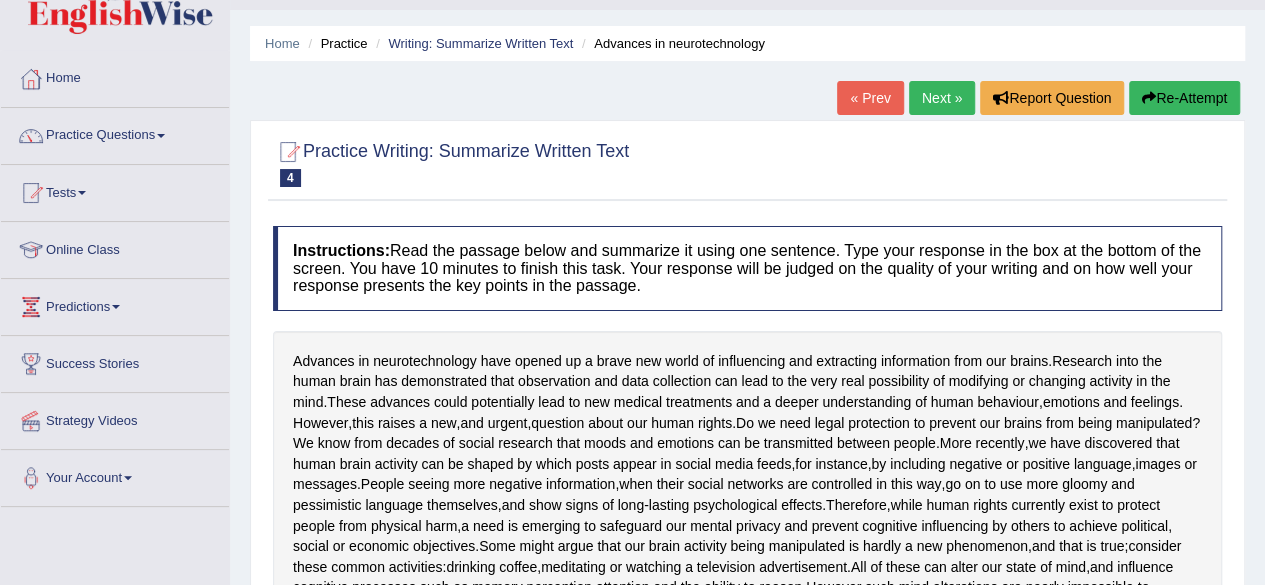click on "Tests" at bounding box center [115, 190] 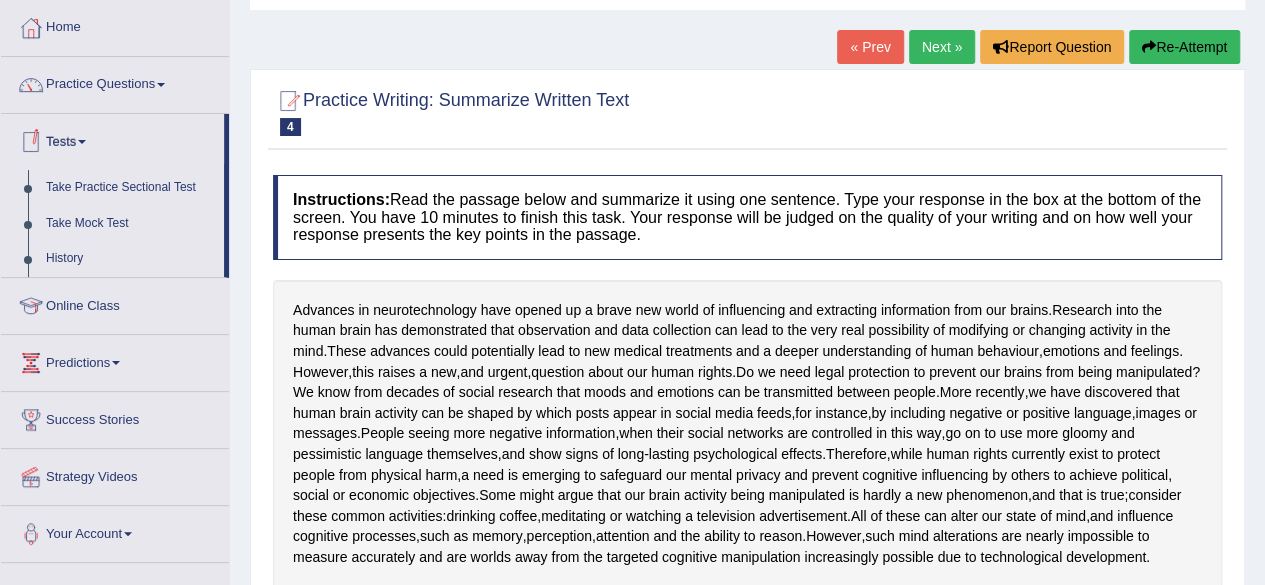 scroll, scrollTop: 102, scrollLeft: 0, axis: vertical 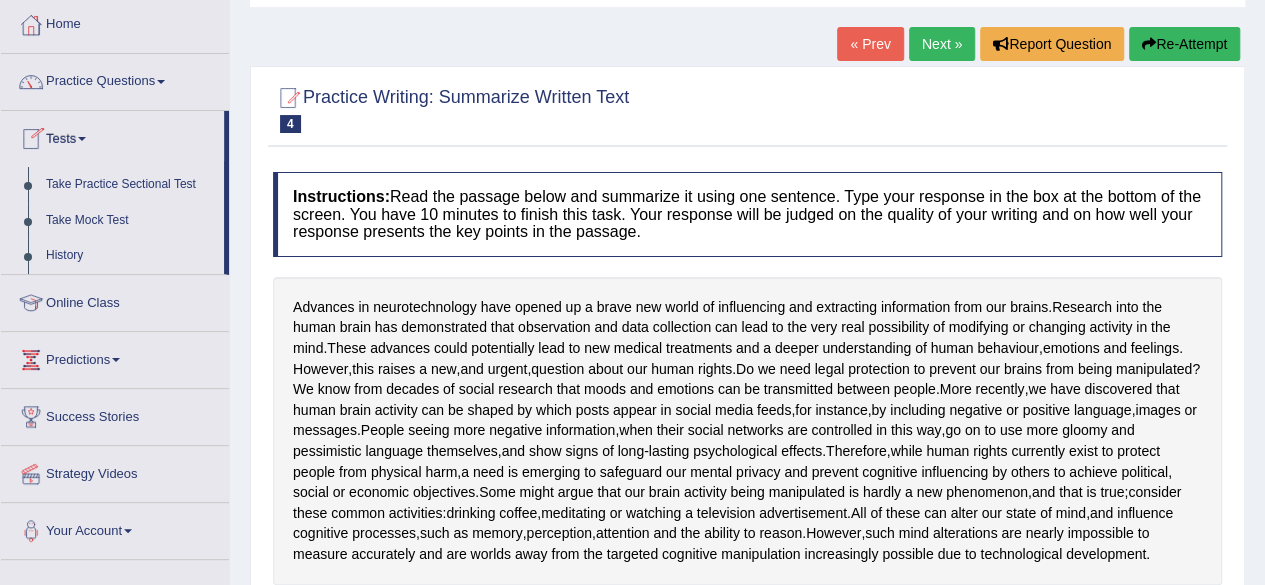 click on "Practice Questions" at bounding box center (115, 79) 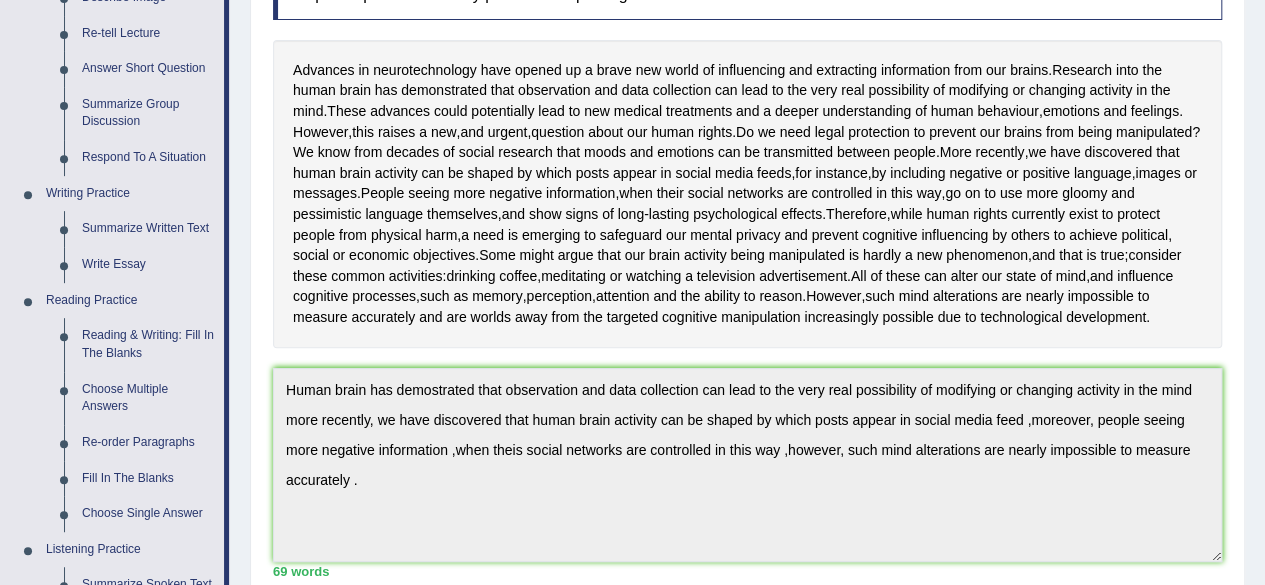 scroll, scrollTop: 343, scrollLeft: 0, axis: vertical 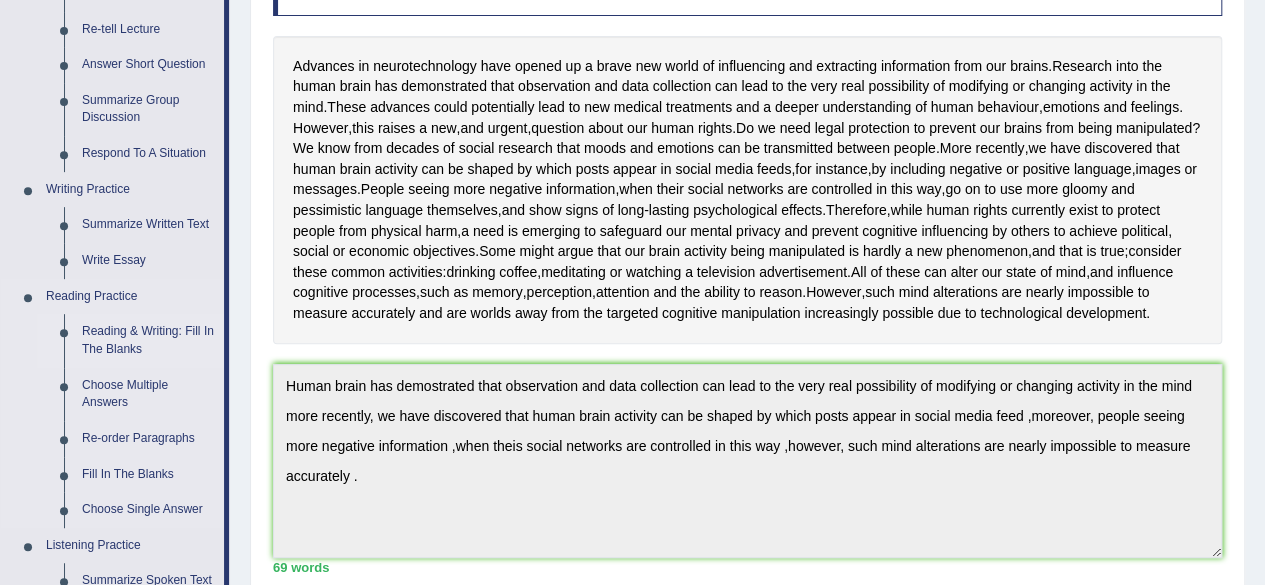 click on "Reading & Writing: Fill In The Blanks" at bounding box center [148, 340] 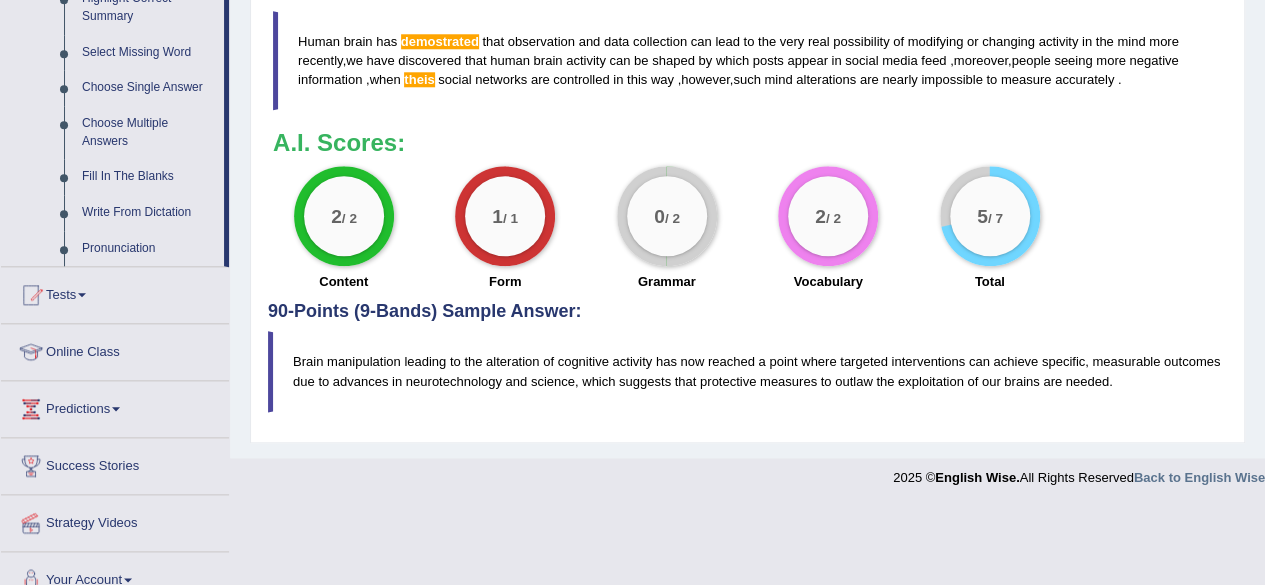 scroll, scrollTop: 1035, scrollLeft: 0, axis: vertical 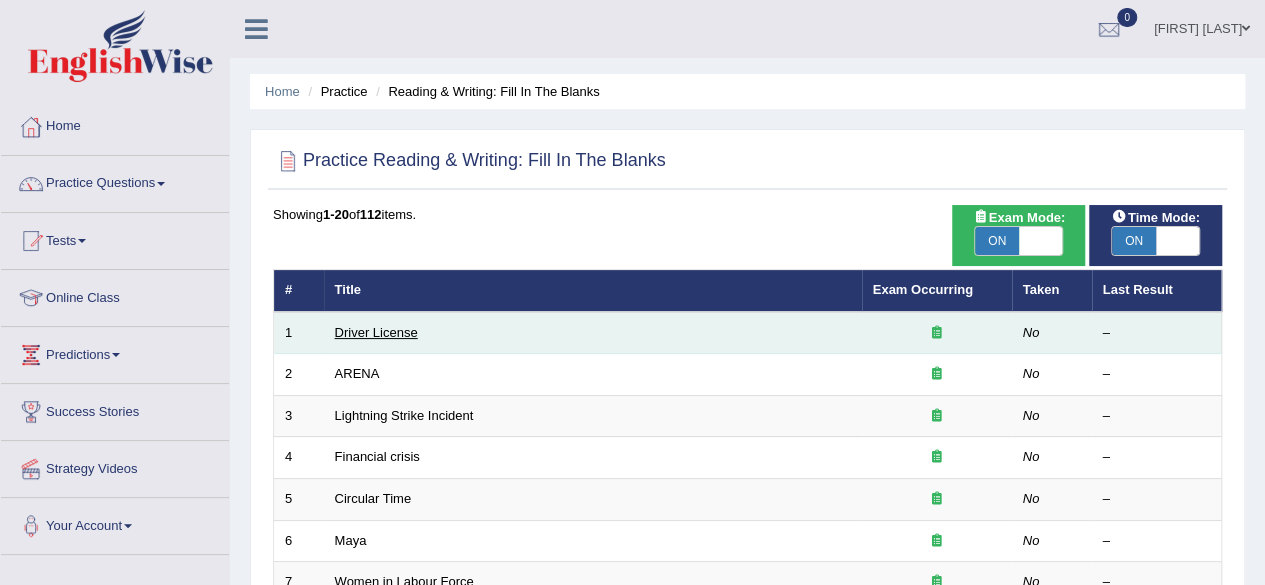 click on "Driver License" at bounding box center [376, 332] 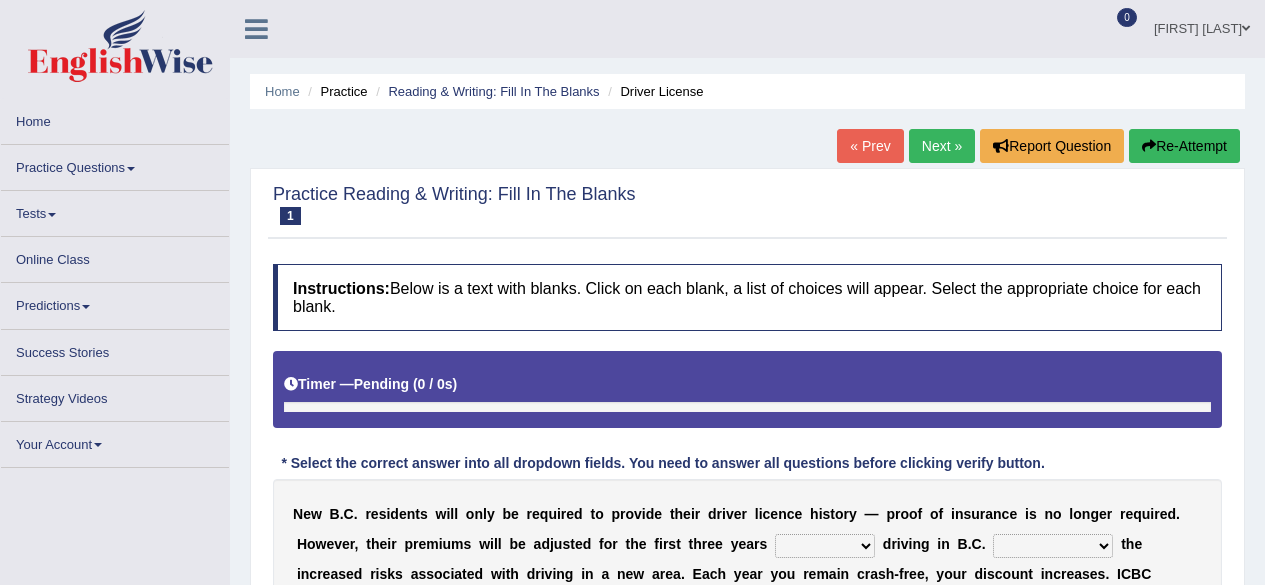 scroll, scrollTop: 0, scrollLeft: 0, axis: both 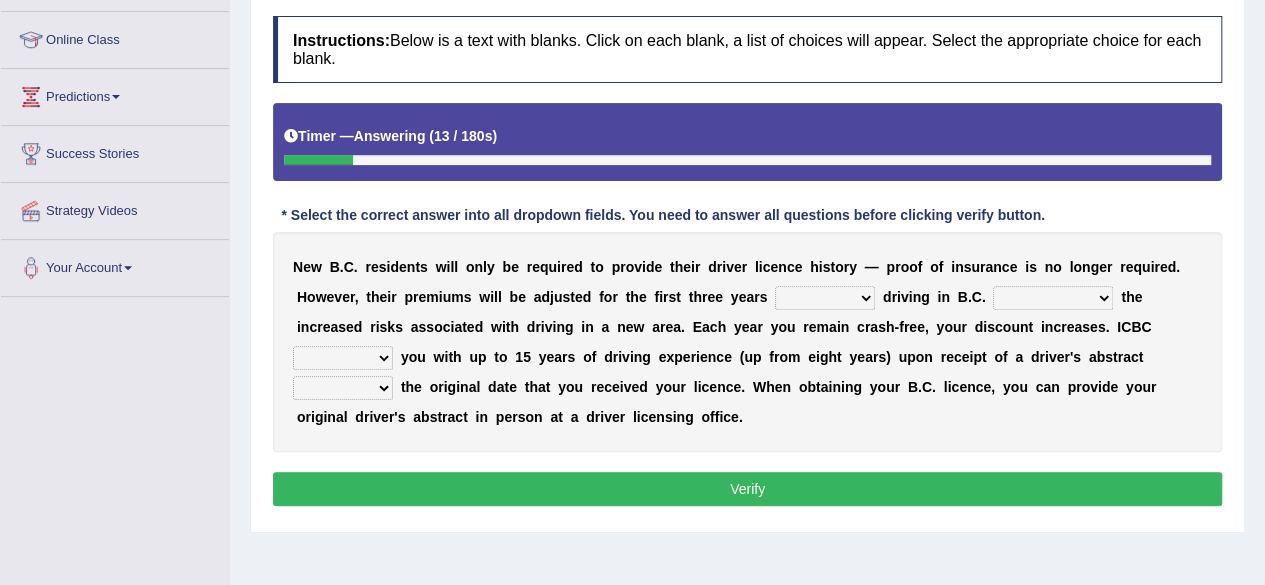 click on "within among against of" at bounding box center [825, 298] 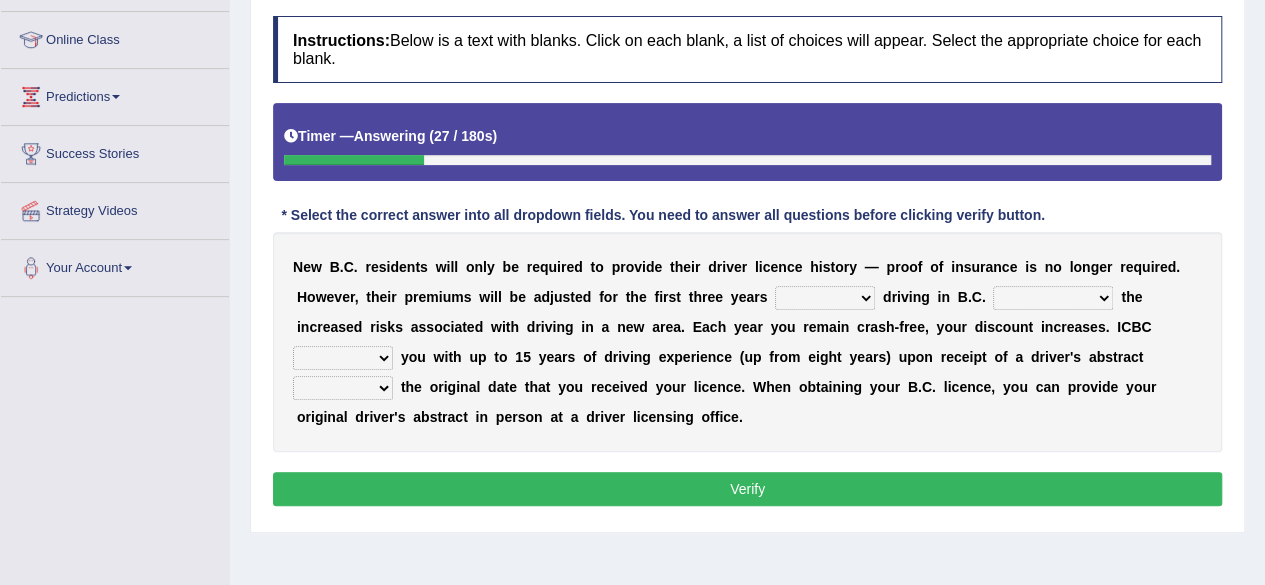 select on "within" 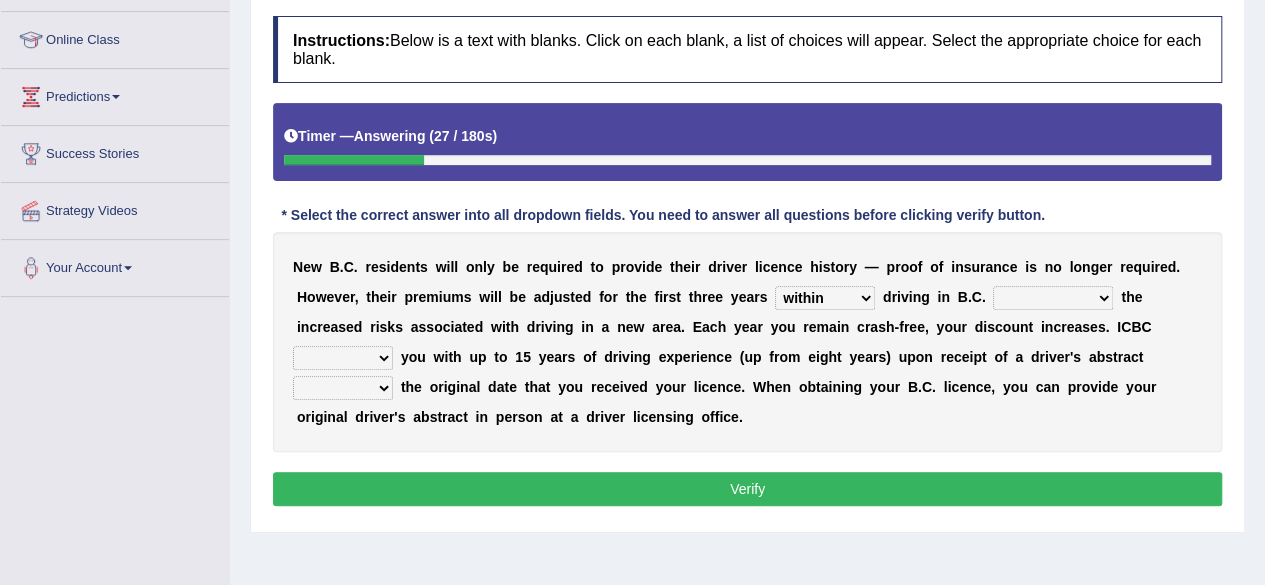 click on "within among against of" at bounding box center (825, 298) 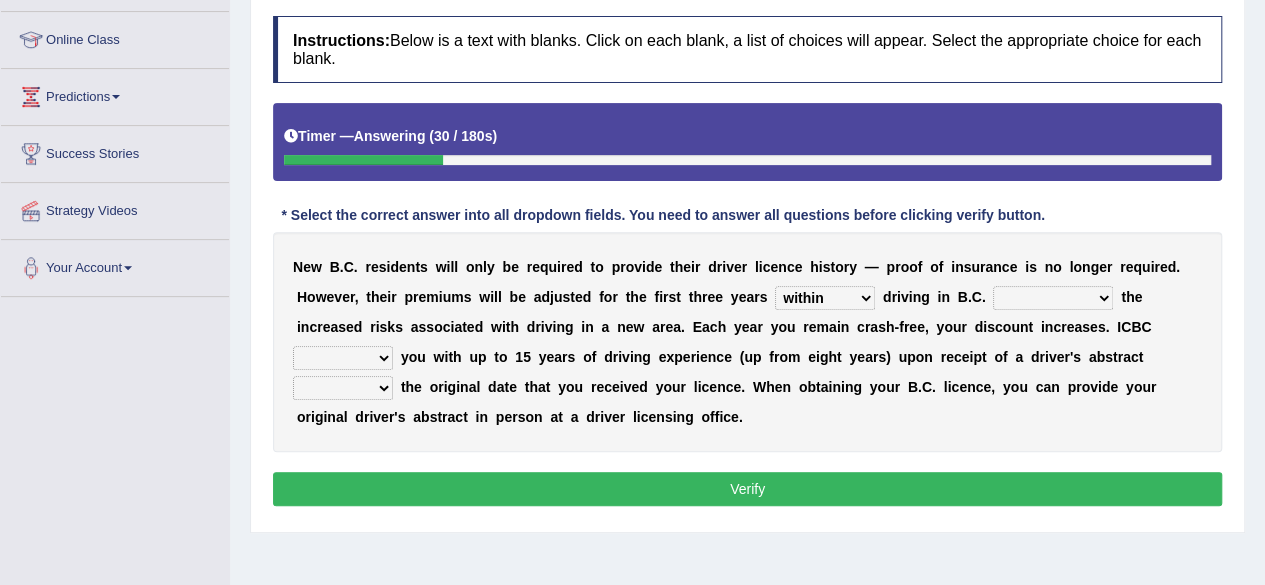 click on "depending on as for due to thanks to" at bounding box center [1053, 298] 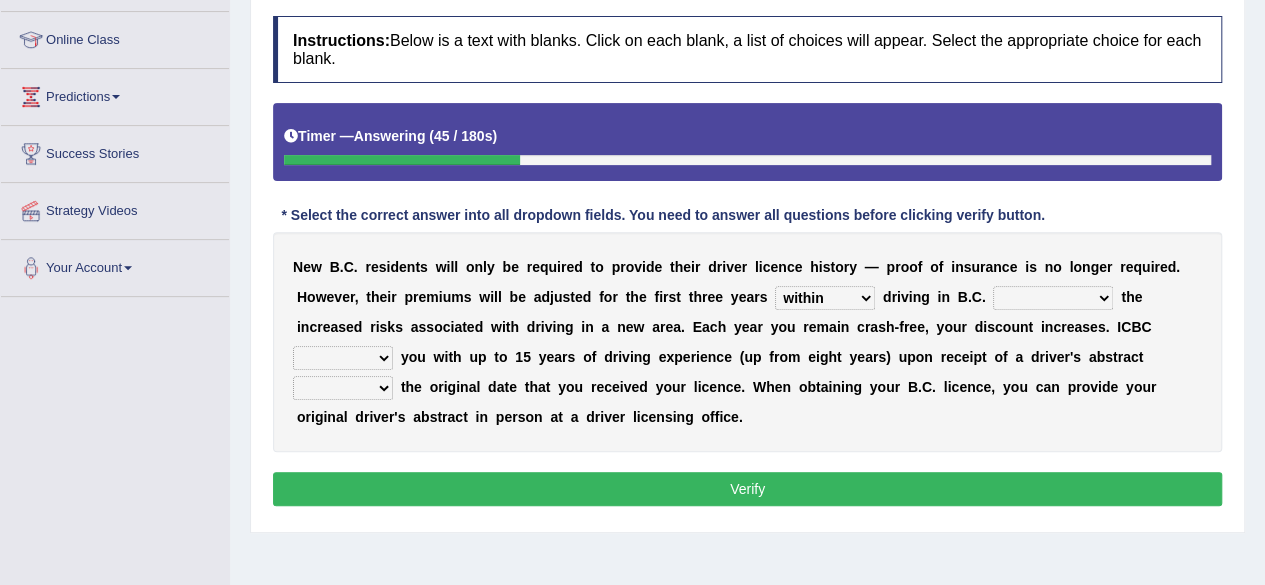 select on "as for" 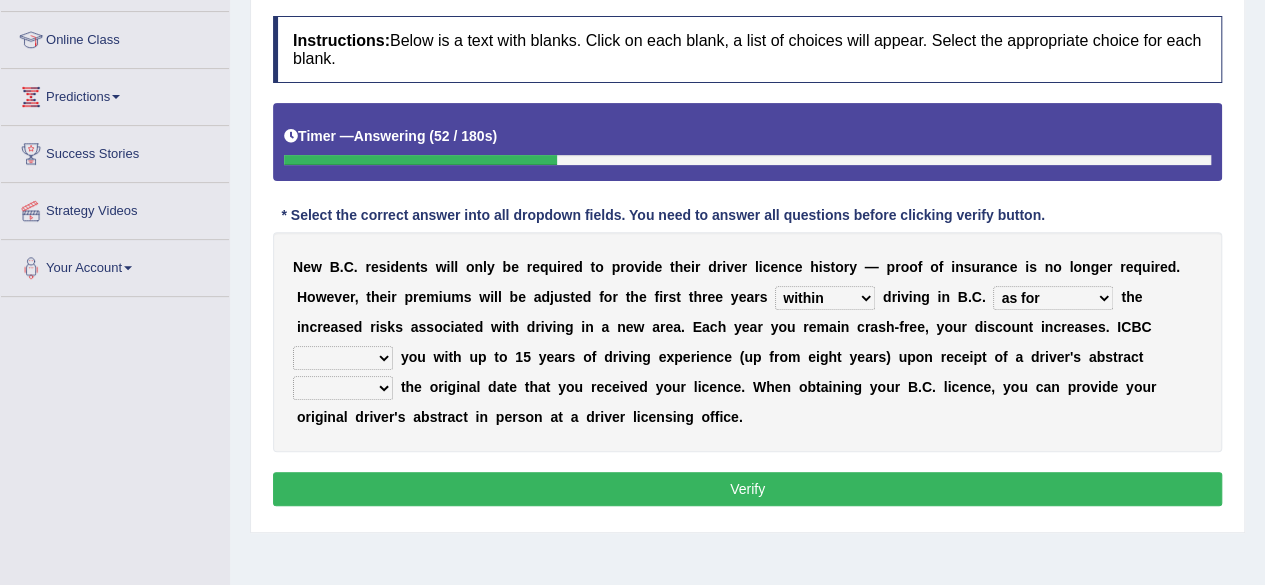 click on "credited crediting credit will credit" at bounding box center [343, 358] 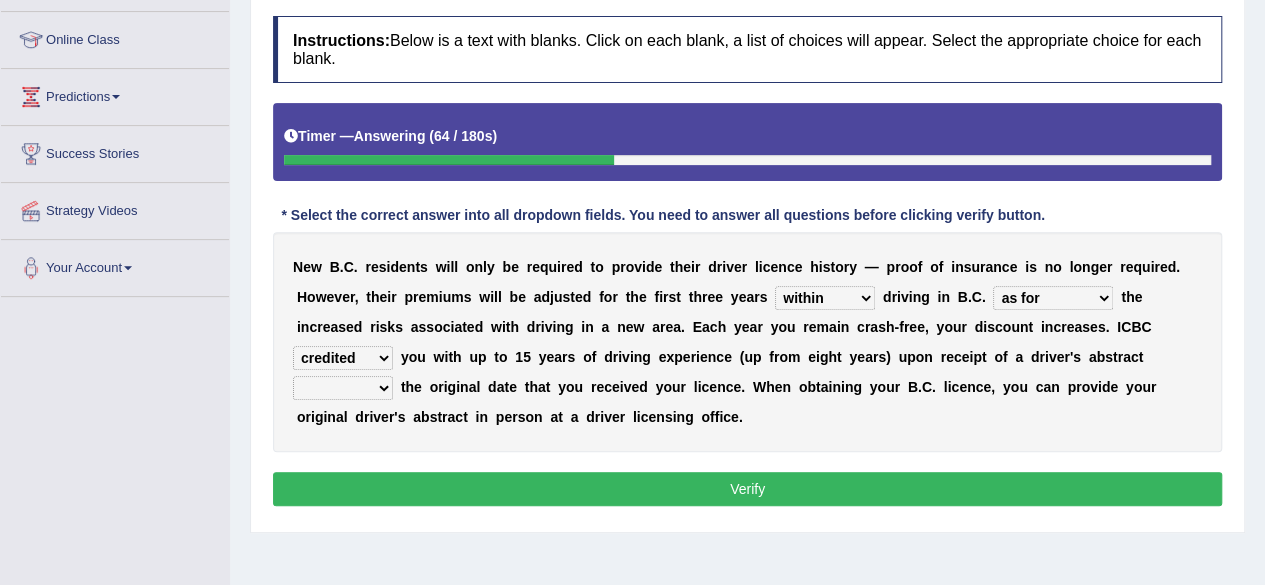 click on "credited crediting credit will credit" at bounding box center [343, 358] 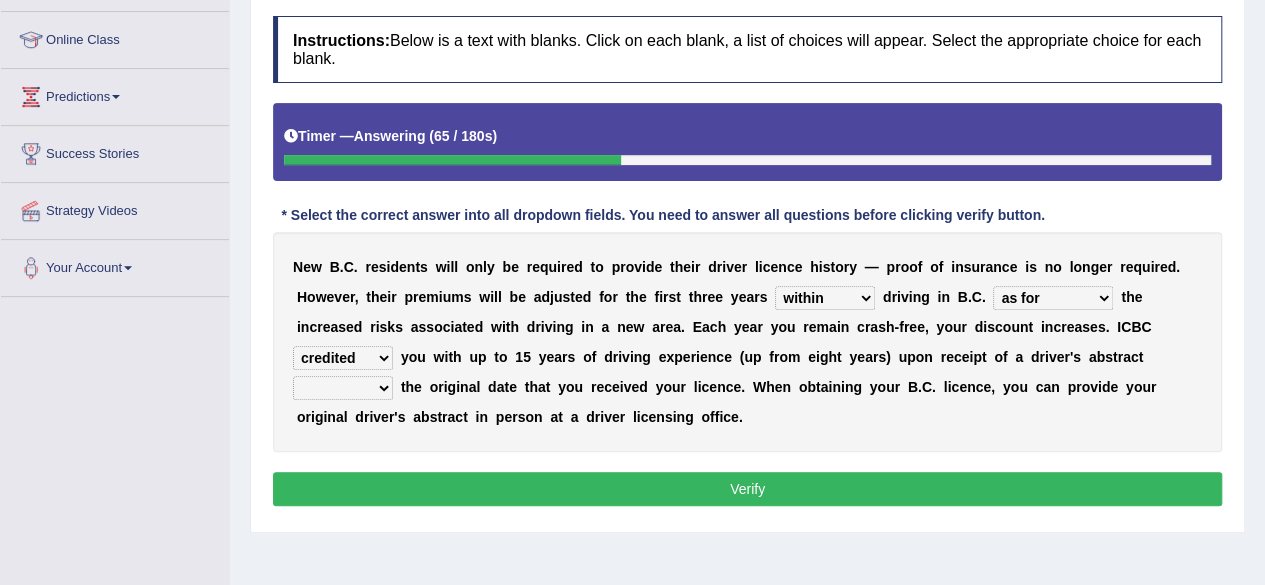 click on "N e w    B . C .    r e s i d e n t s    w i l l    o n l y    b e    r e q u i r e d    t o    p r o v i d e    t h e i r    d r i v e r    l i c e n c e    h i s t o r y    —    p r o o f    o f    i n s u r a n c e    i s    n o    l o n g e r    r e q u i r e d .    H o w e v e r ,    t h e i r    p r e m i u m s    w i l l    b e    a d j u s t e d    f o r    t h e    f i r s t    t h r e e    y e a r s    within among against of    d r i v i n g    i n    B . C .    depending on as for due to thanks to    t h e    i n c r e a s e d    r i s k s    a s s o c i a t e d    w i t h    d r i v i n g    i n    a    n e w    a r e a .    E a c h    y e a r    y o u    r e m a i n    c r a s h - f r e e ,    y o u r    d i s c o u n t    i n c r e a s e s .    I C B C    credited crediting credit will credit    y o u    w i t h    u p    t o    1 5    y e a r s    o f    d r i v i n g    e x p e r i e n c e    ( u p    f r o m    e i g h t y" at bounding box center [747, 342] 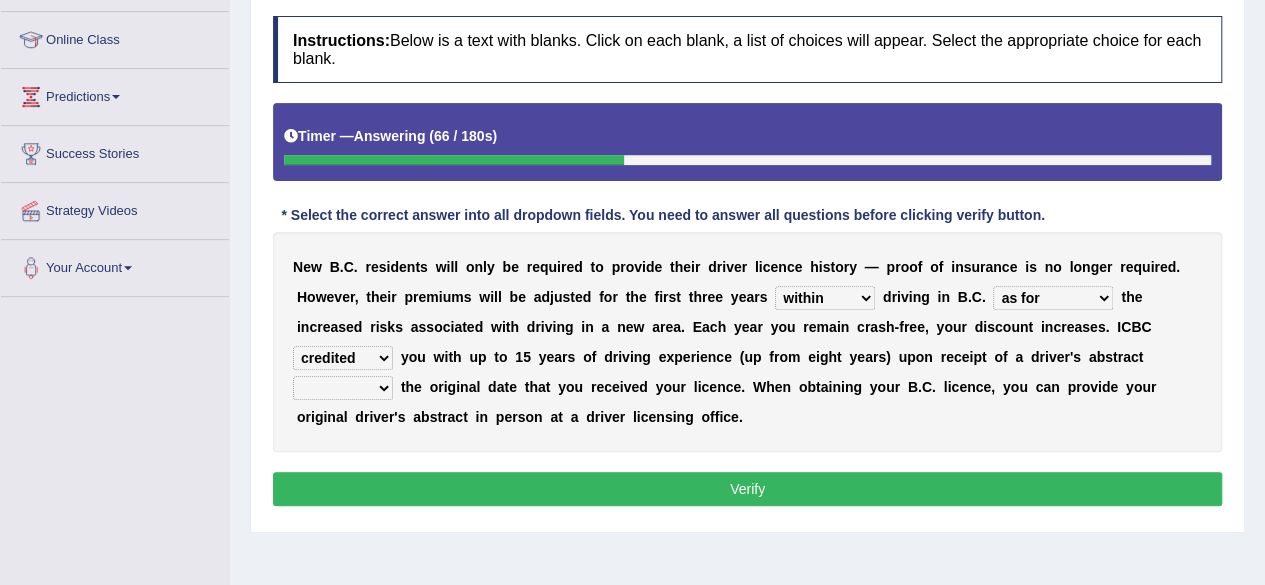 click on "credited crediting credit will credit" at bounding box center (343, 358) 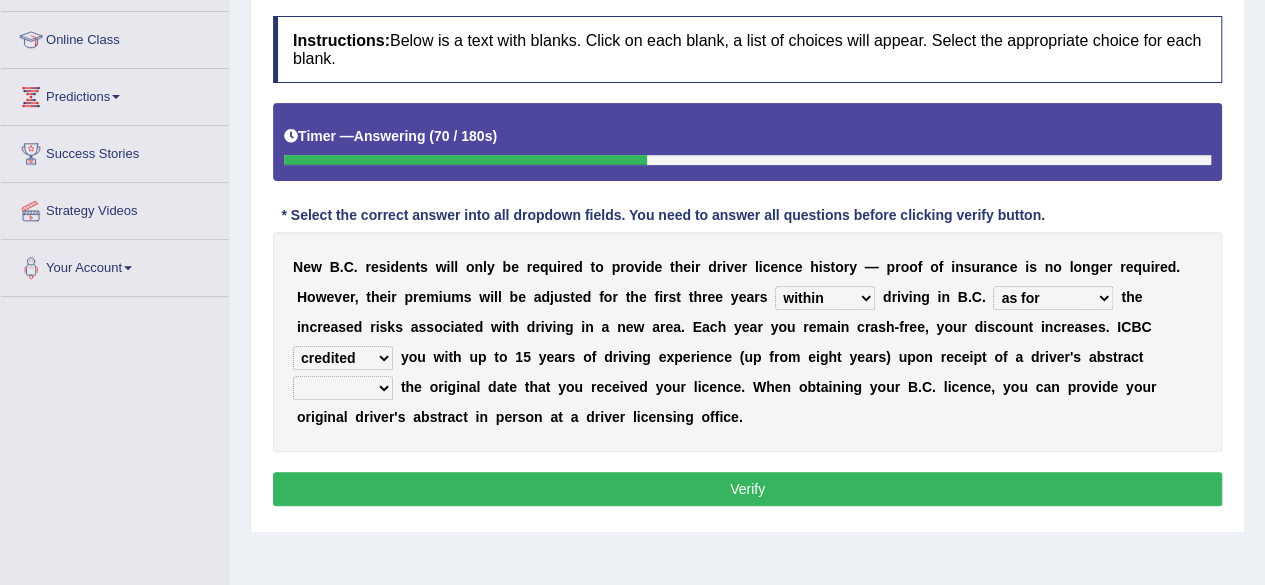 click on "credited crediting credit will credit" at bounding box center [343, 358] 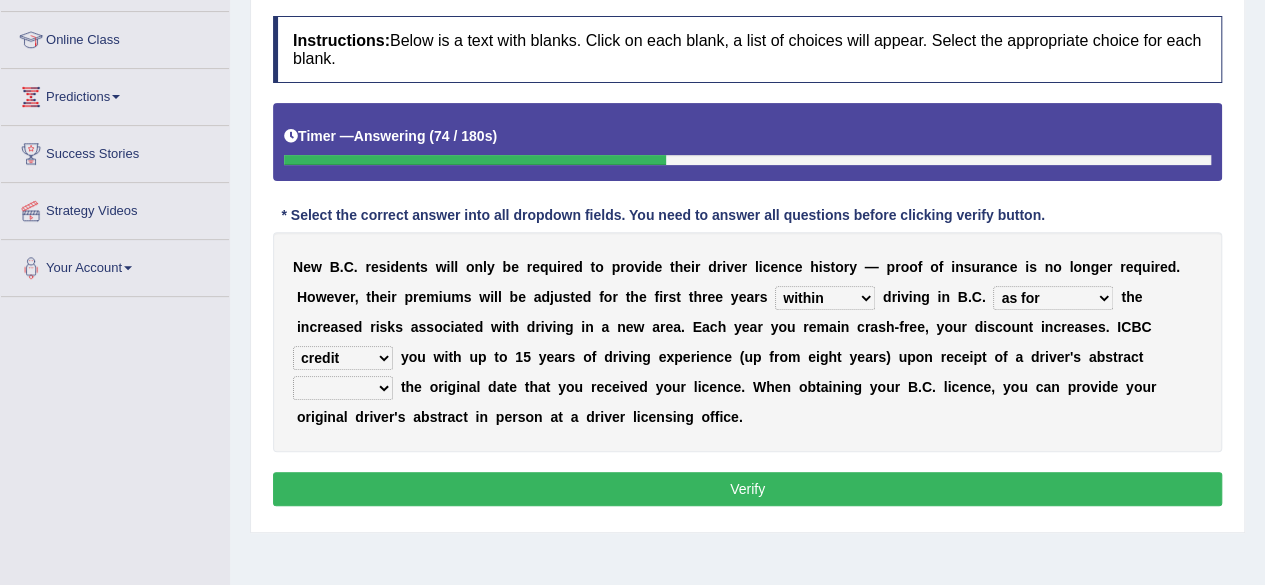 click on "credited crediting credit will credit" at bounding box center (343, 358) 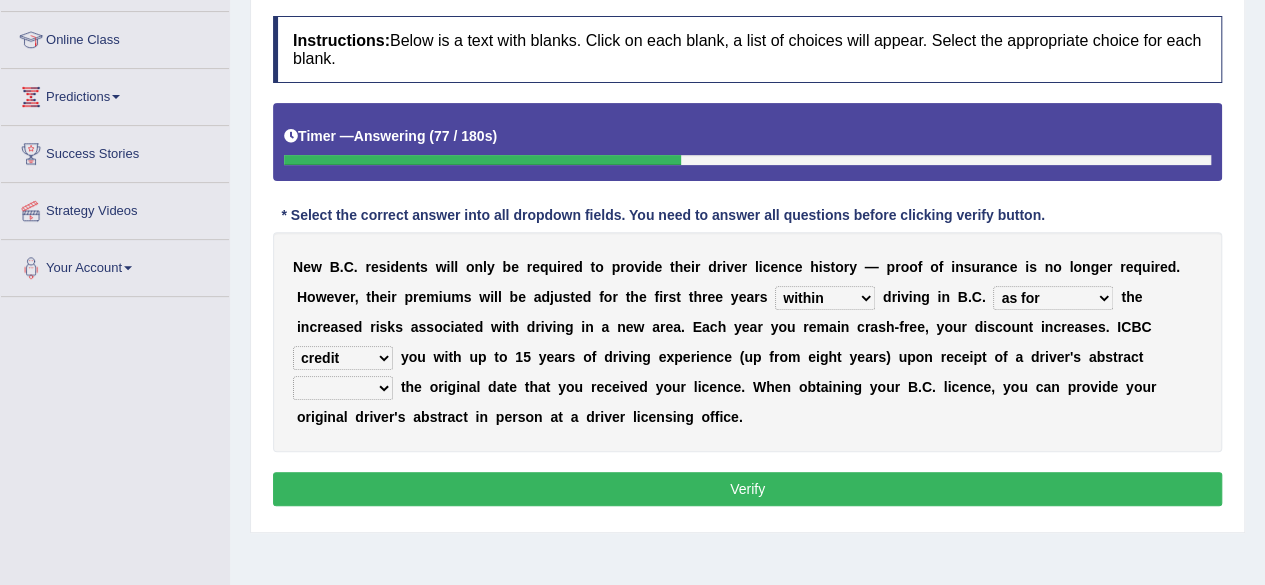 select on "will credit" 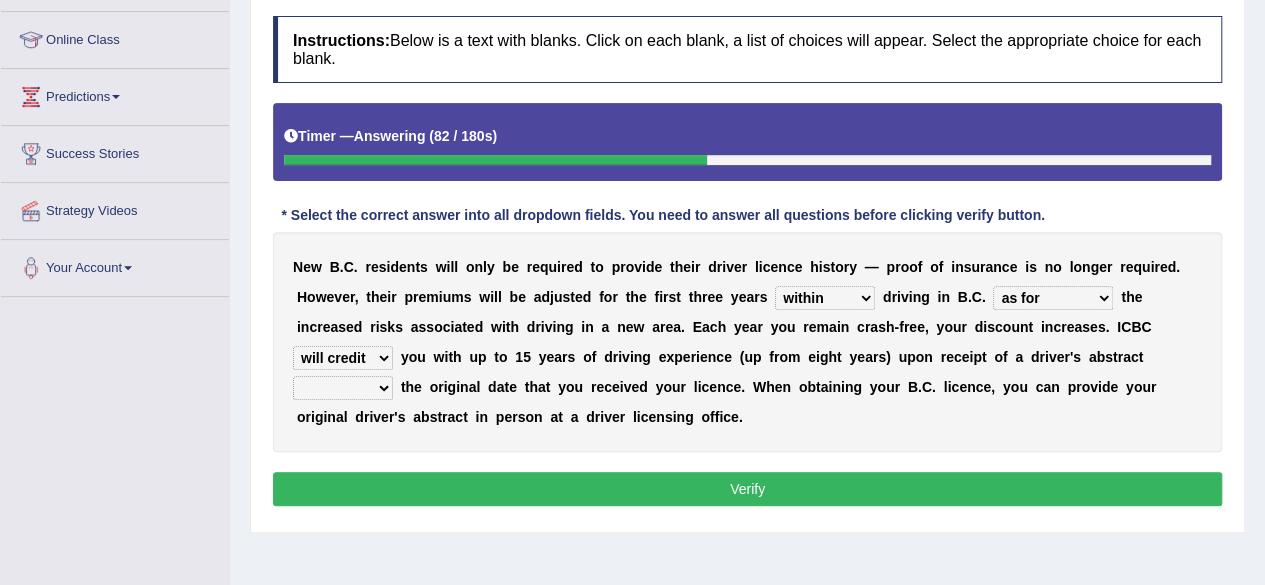 click on "showing show shows shown" at bounding box center [343, 388] 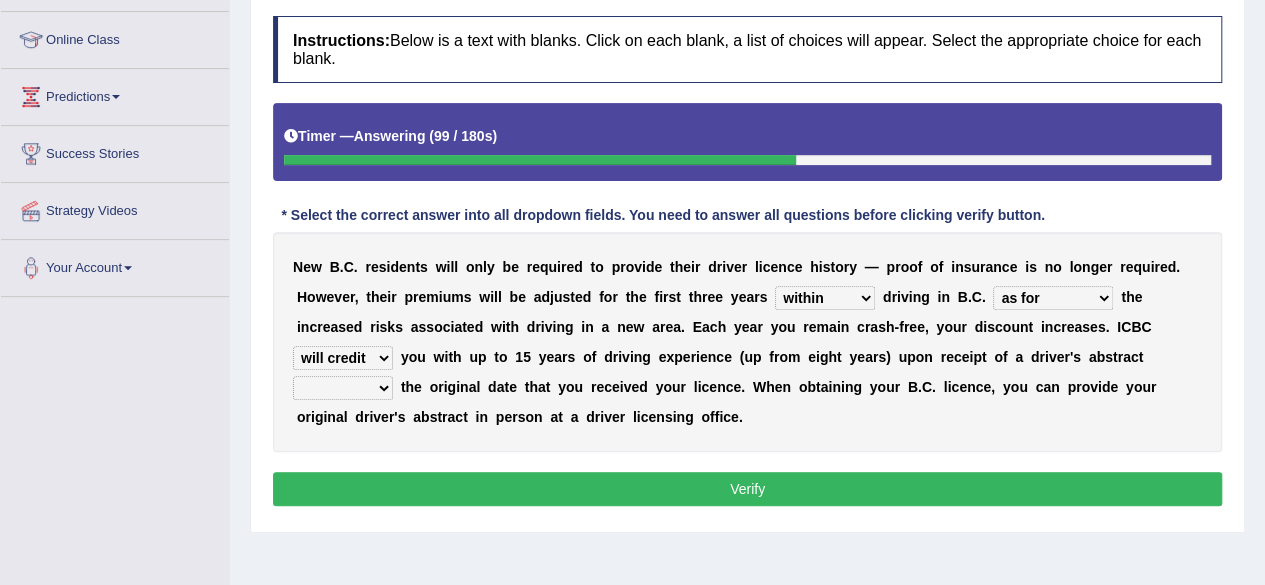 select on "shows" 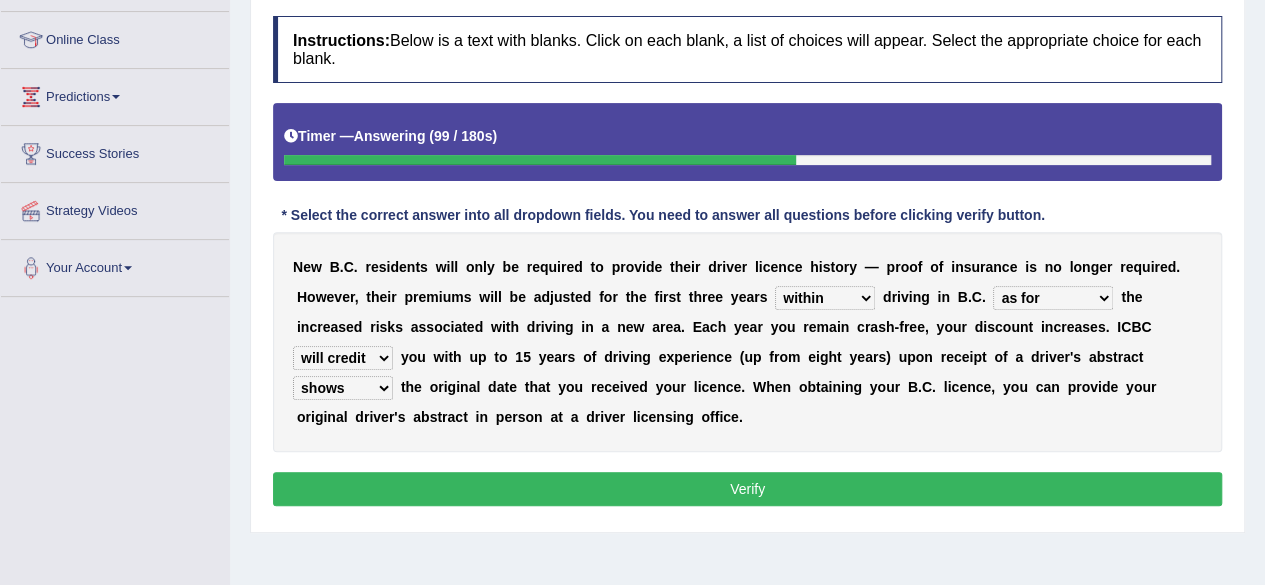 click on "showing show shows shown" at bounding box center [343, 388] 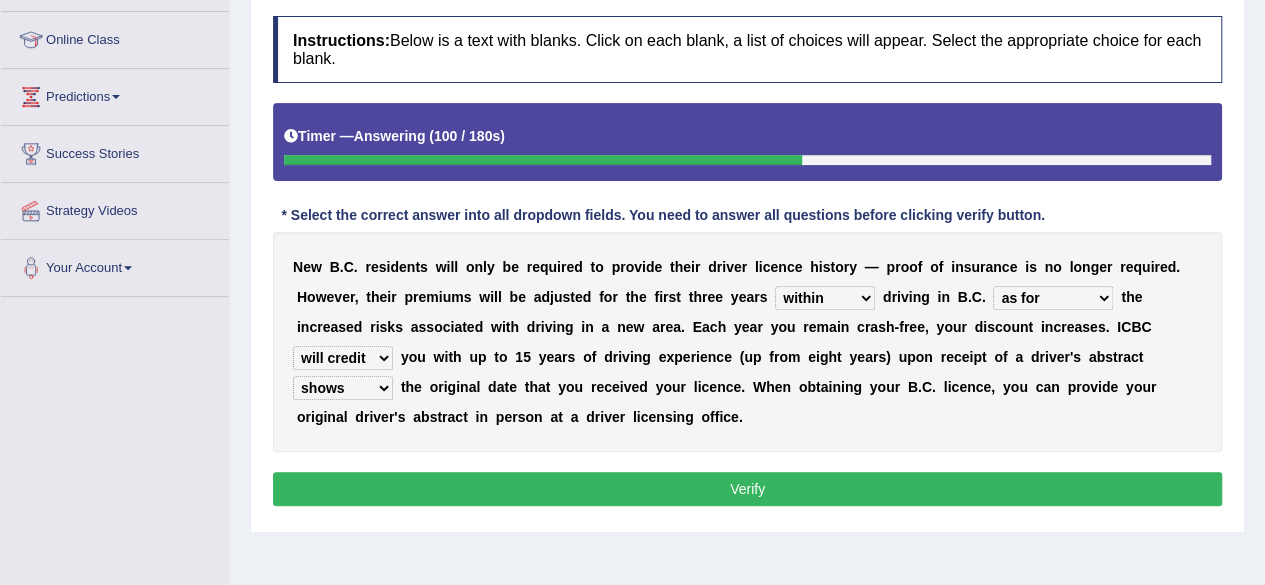 click on "Verify" at bounding box center (747, 489) 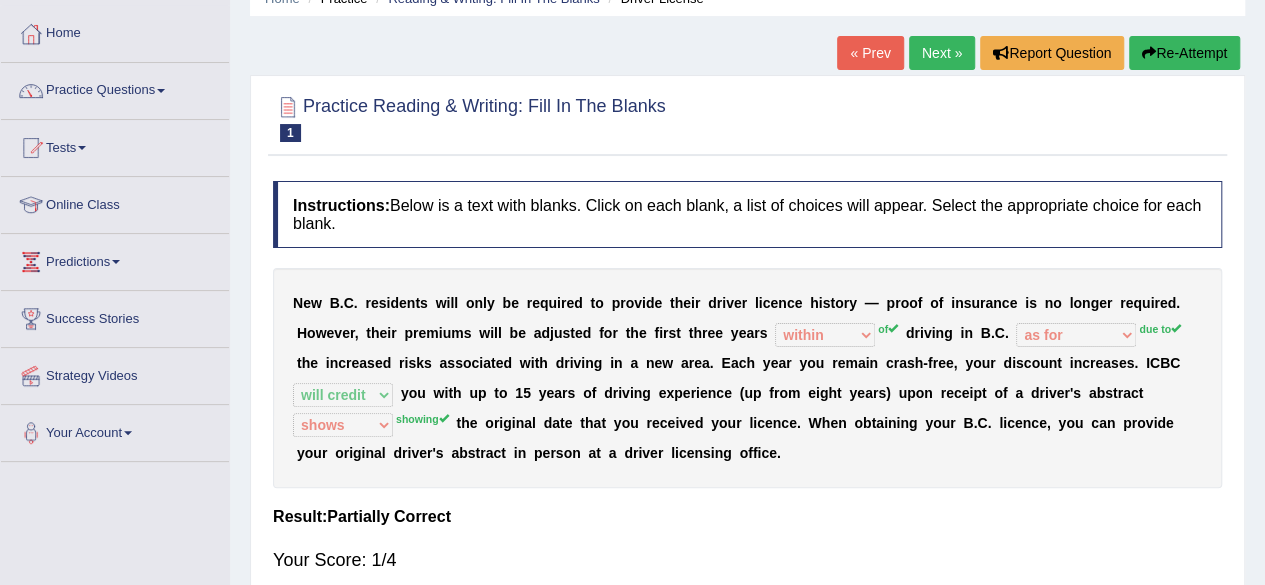 scroll, scrollTop: 94, scrollLeft: 0, axis: vertical 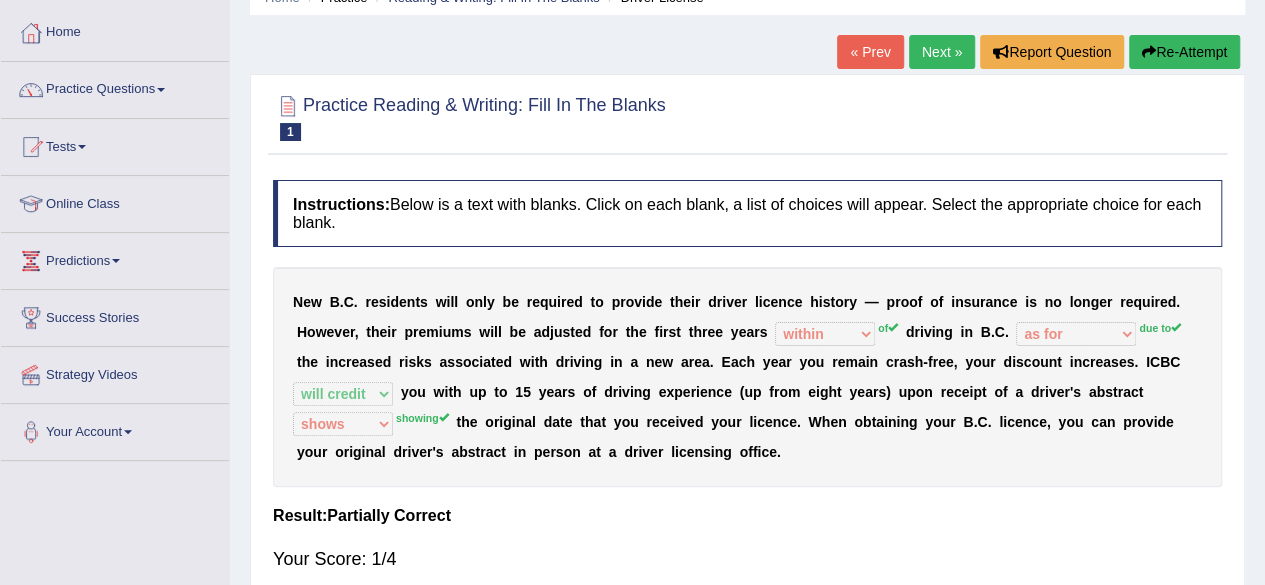 click on "Next »" at bounding box center (942, 52) 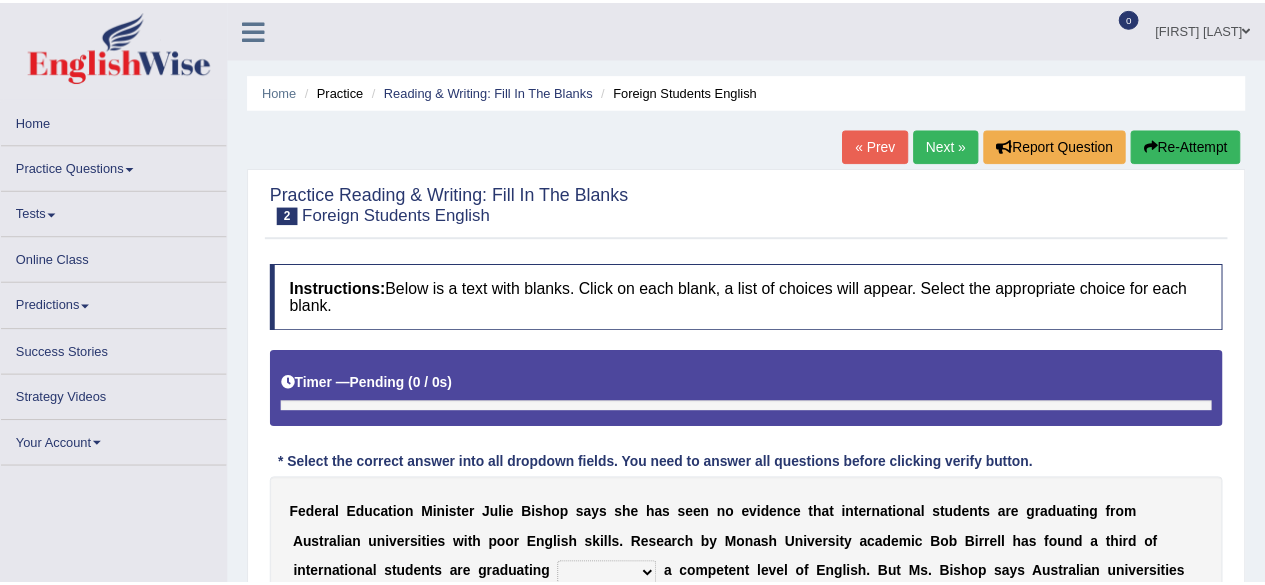 scroll, scrollTop: 0, scrollLeft: 0, axis: both 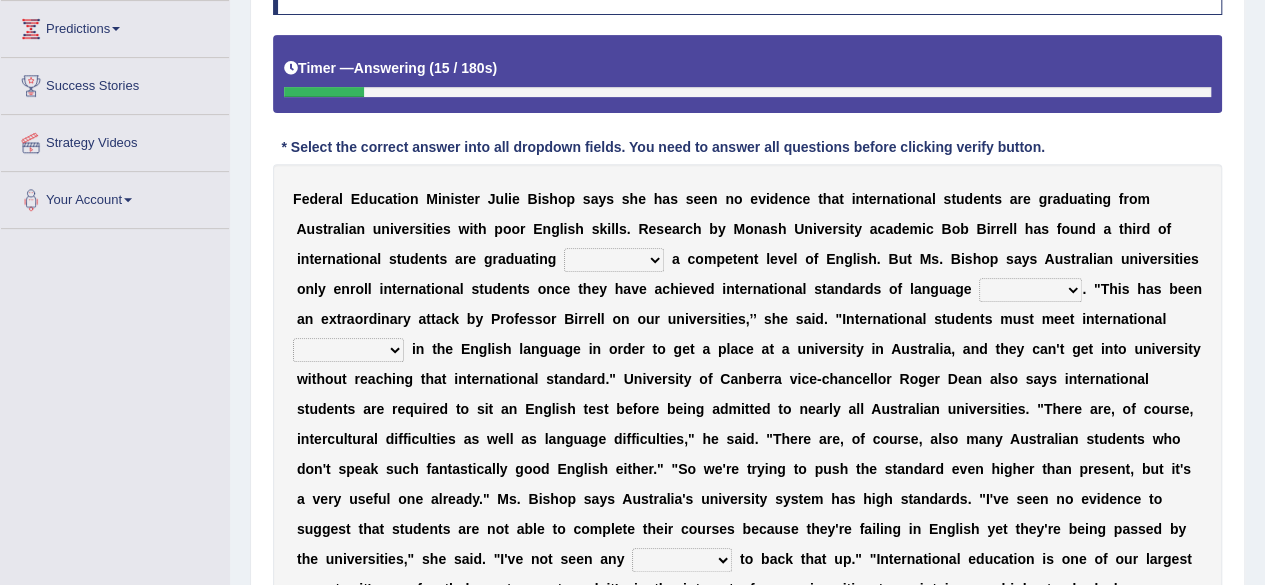 click on "without for into by" at bounding box center [614, 260] 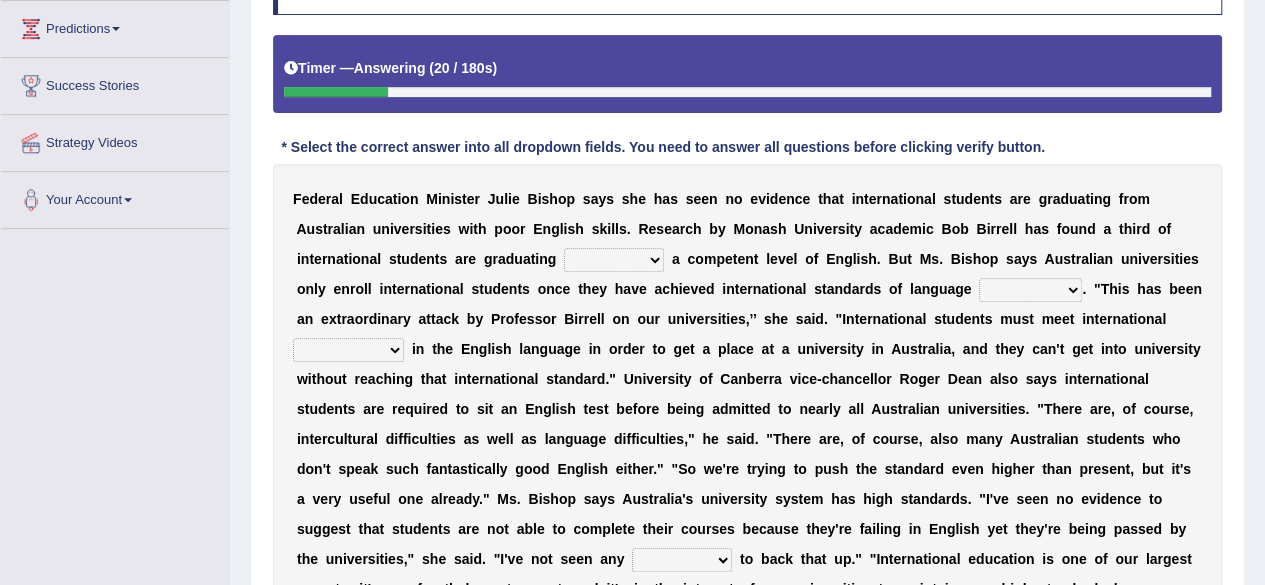 select on "without" 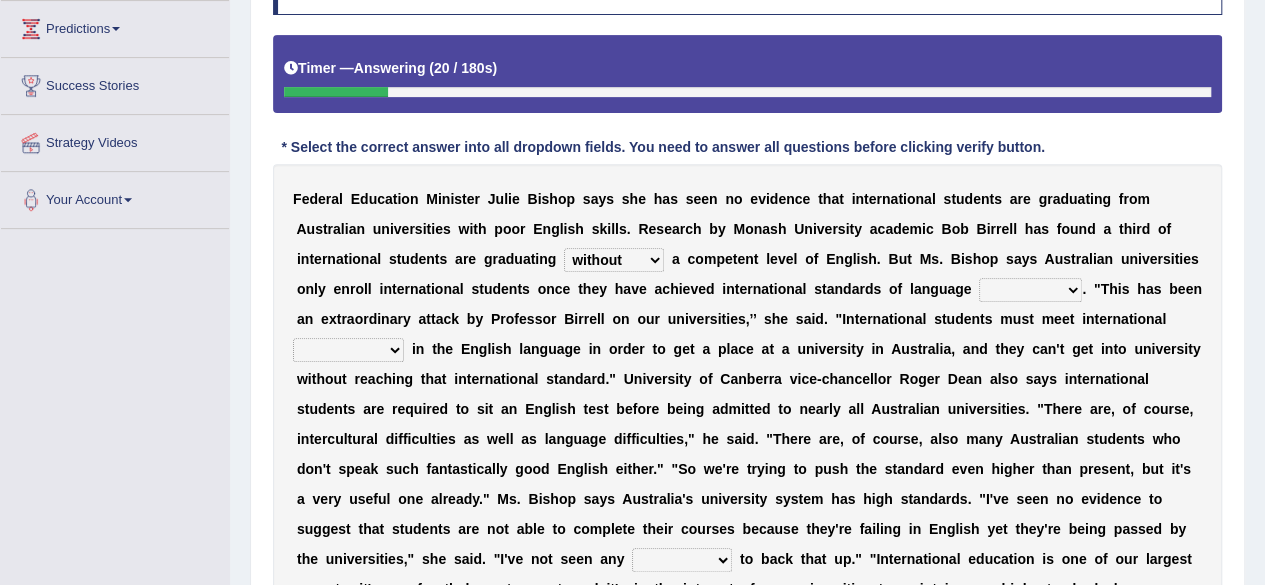 click on "without for into by" at bounding box center [614, 260] 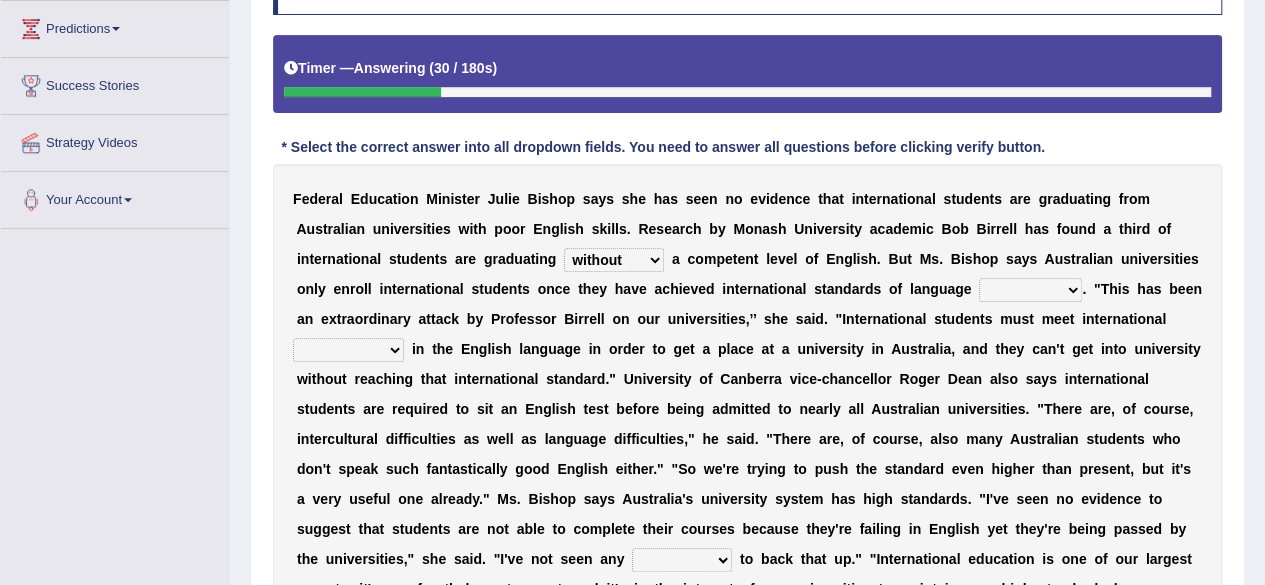 click on "proficiency test affinity results" at bounding box center [1030, 290] 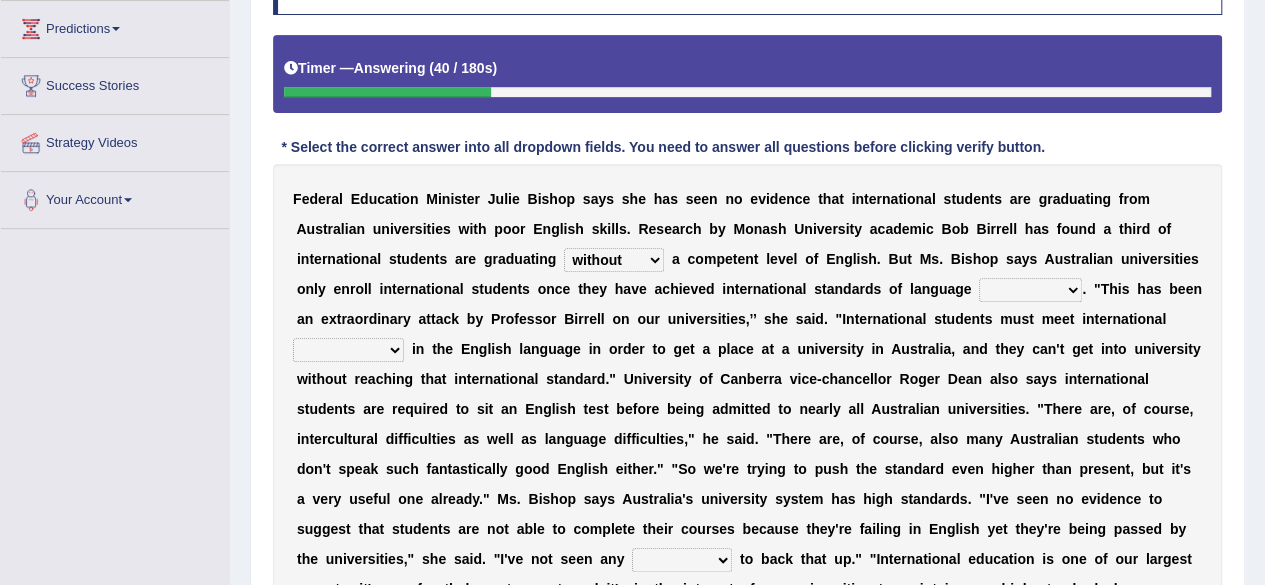 select on "results" 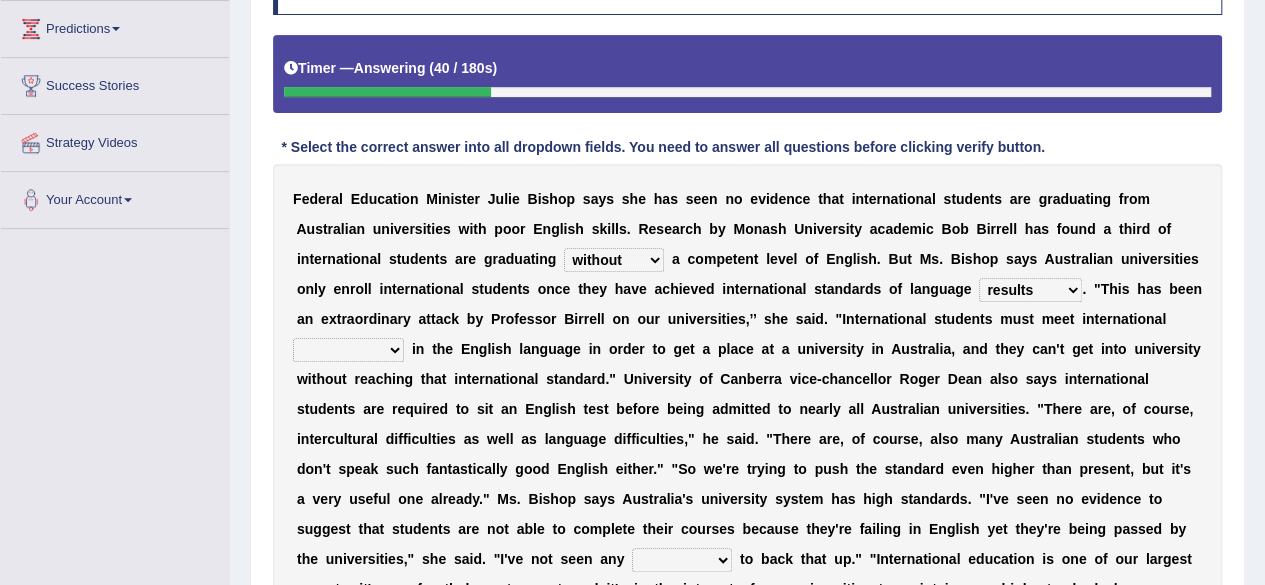 click on "proficiency test affinity results" at bounding box center (1030, 290) 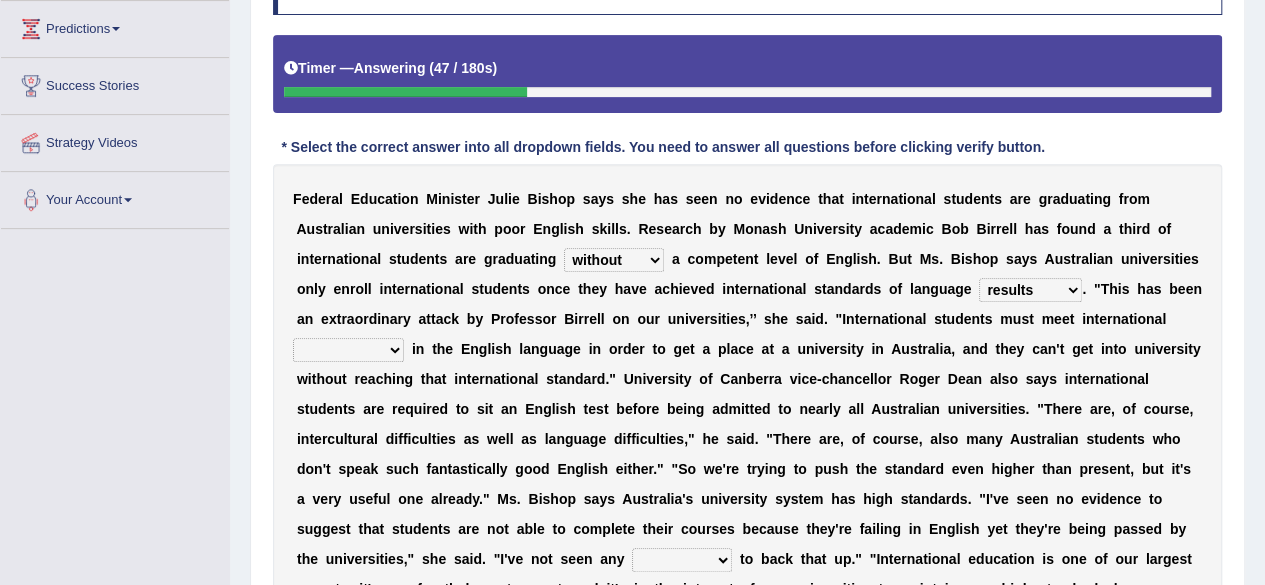 click on "approaches standard benchmarks ways" at bounding box center [348, 350] 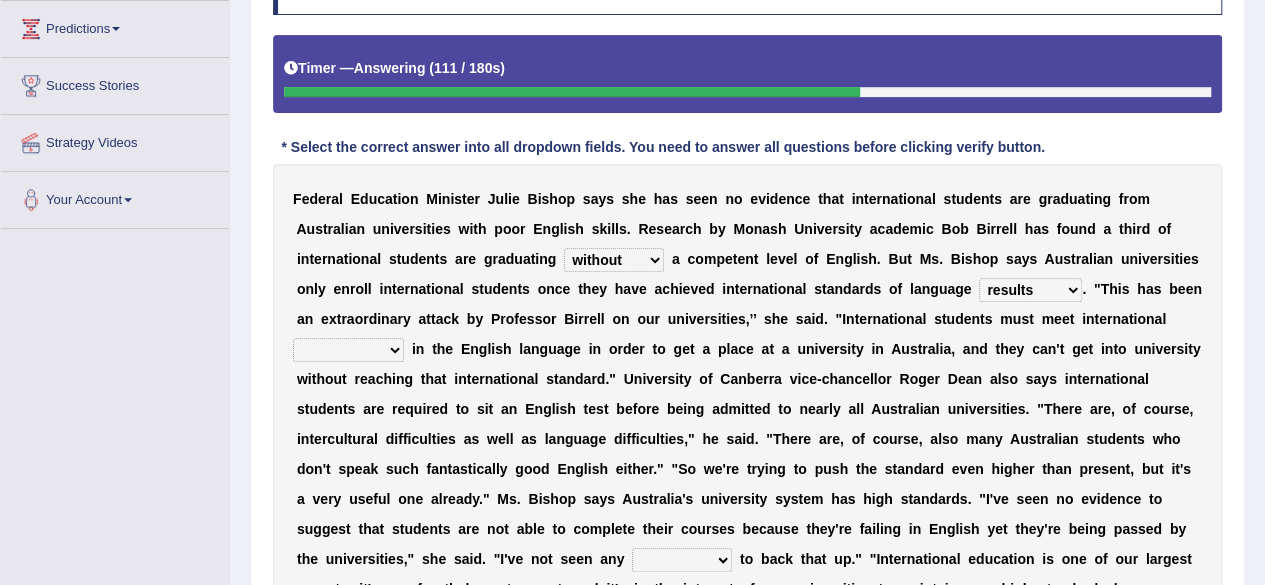 click on "l" at bounding box center [512, 439] 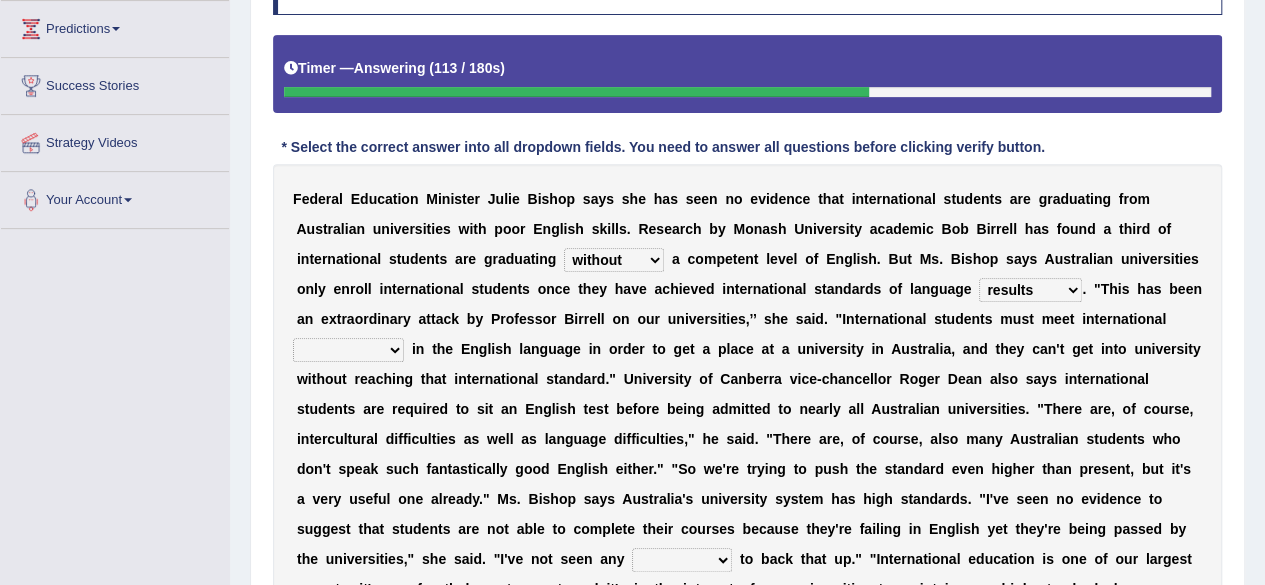 click on "approaches standard benchmarks ways" at bounding box center [348, 350] 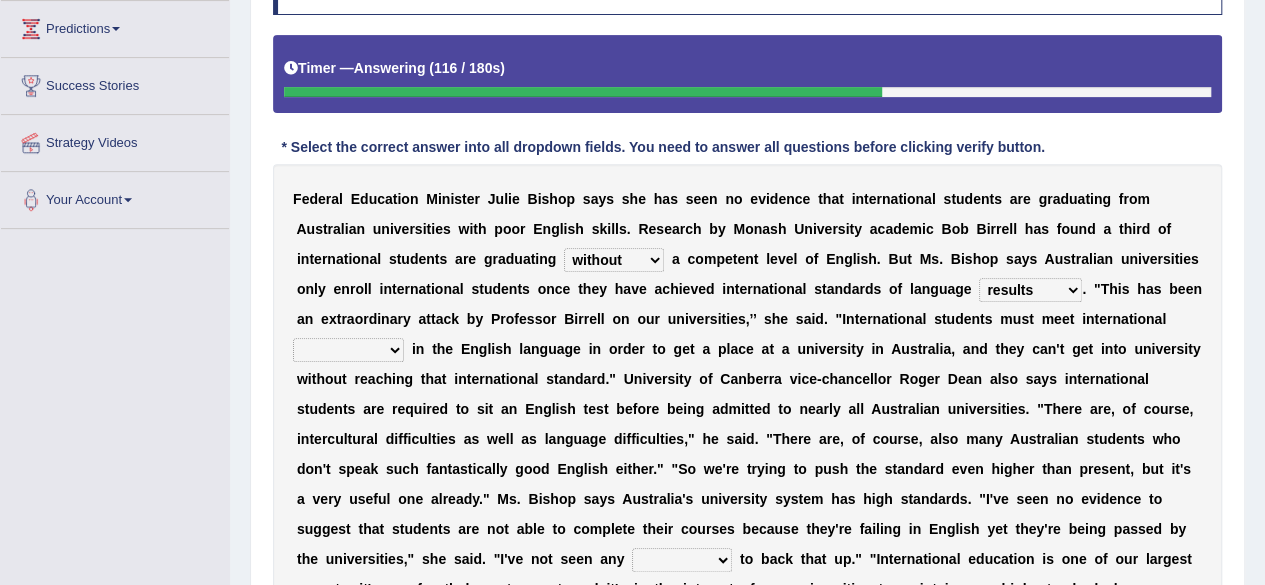 click on "F e d e r a l   E d u c a t i o n n a l   M i n i s t e r   [FIRST]   [LAST]   s a y s   s h e   h a s   s e e n   n o   e v i d e n c e   t h a t   i n t e r n a t i o n a l   s t u d e n t s   a r e   g r a d u a t i n g   f r o m   [COUNTRY]   u n i v e r s i t i e s   w i t h   p o o r   E n g l i s h   s k i l l s .   R e s e a r c h   b y   M o n a s h   U n i v e r s i t y   a c a d e m i c   [FIRST]   [LAST]   h a s   f o u n d   a   t h i r d   o f   i n t e r n a t i o n a l   s t u d e n t s   a r e   g r a d u a t i n g   w i t h o u t   f o r   i n t o   b y   a   c o m p e t e n t   l e v e l   o f   E n g l i s h .   B u t   M s .   [LAST]   s a y s   [COUNTRY]   u n i v e r s i t i e s   o n l y   e n r o l l   i n t e r n a t i o n a l   s t u d e n t s   o n c e   t h e y   h a v e   a c h i e v e d   i n t e r n a t i o n a l   s t a n d a r d s   o f   l" at bounding box center (747, 409) 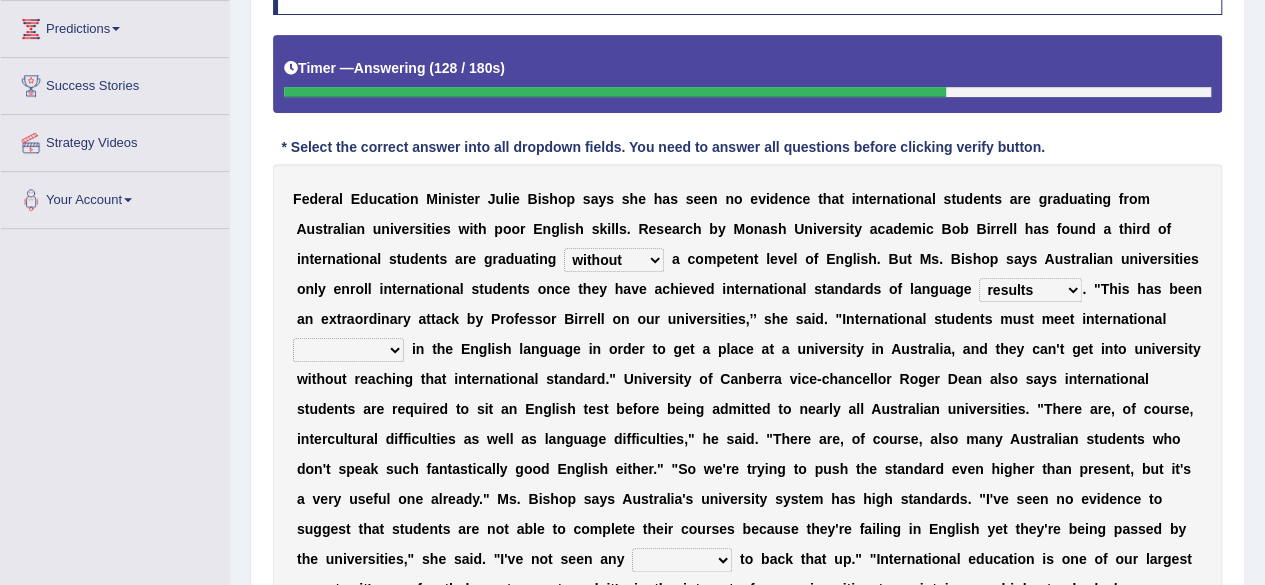 click on "approaches standard benchmarks ways" at bounding box center [348, 350] 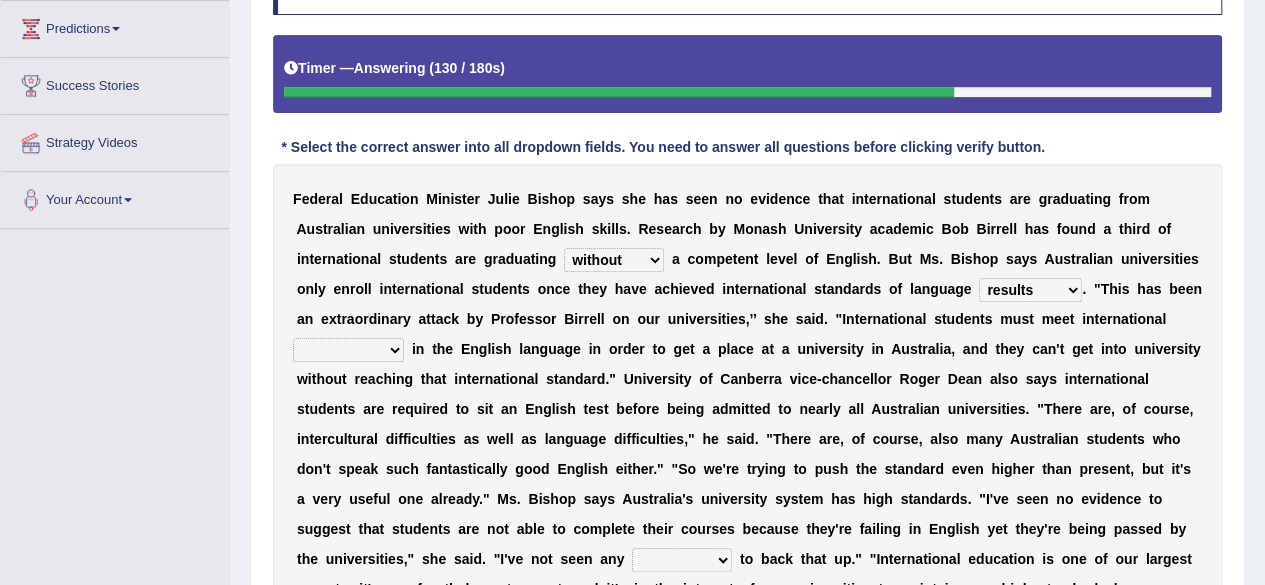 select on "ways" 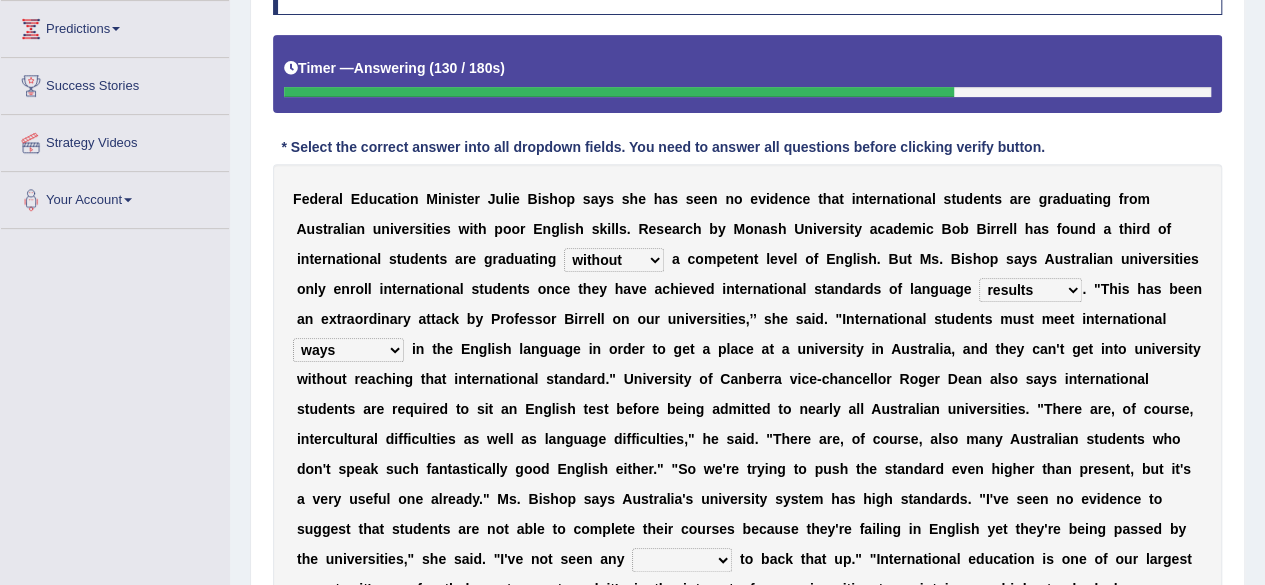 click on "approaches standard benchmarks ways" at bounding box center [348, 350] 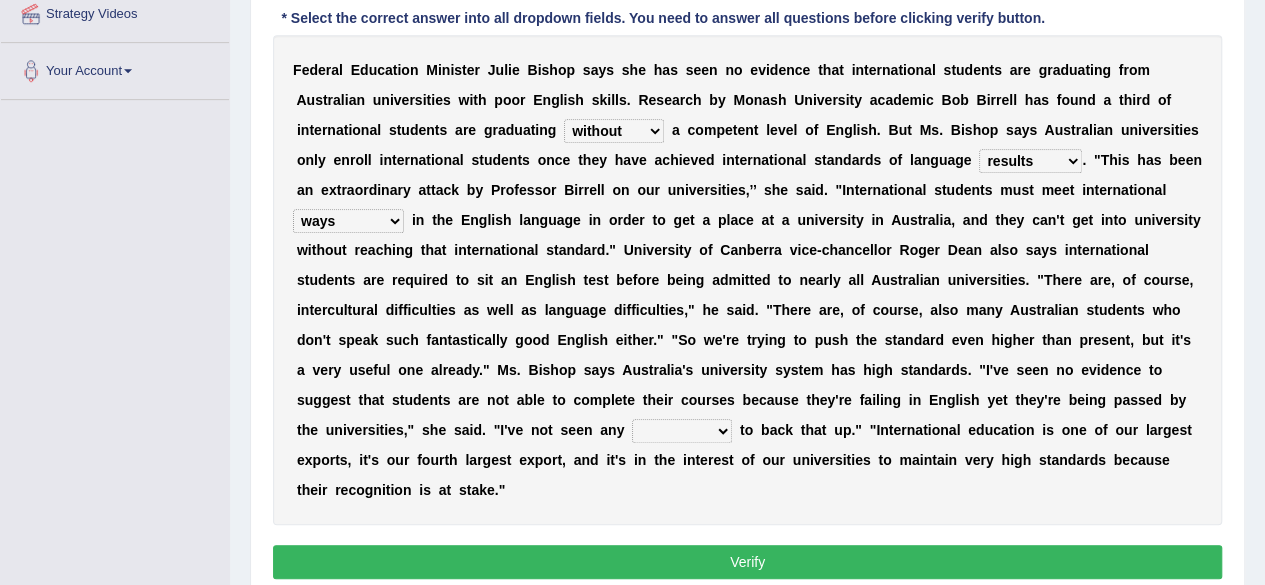 scroll, scrollTop: 458, scrollLeft: 0, axis: vertical 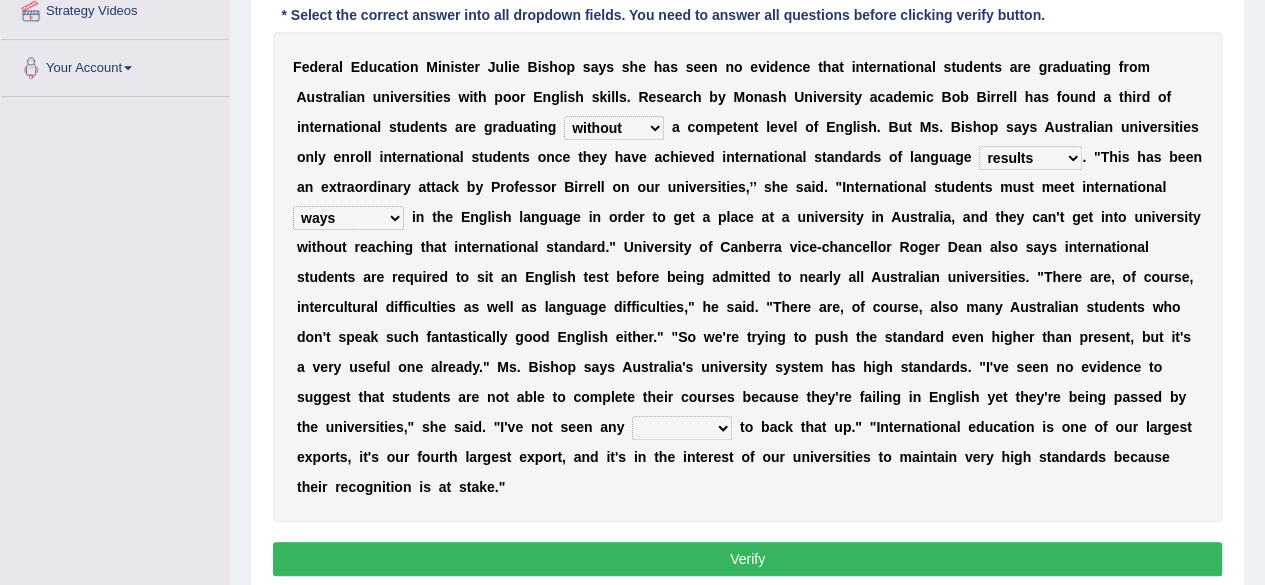 click on "excuse support reason evidence" at bounding box center (682, 428) 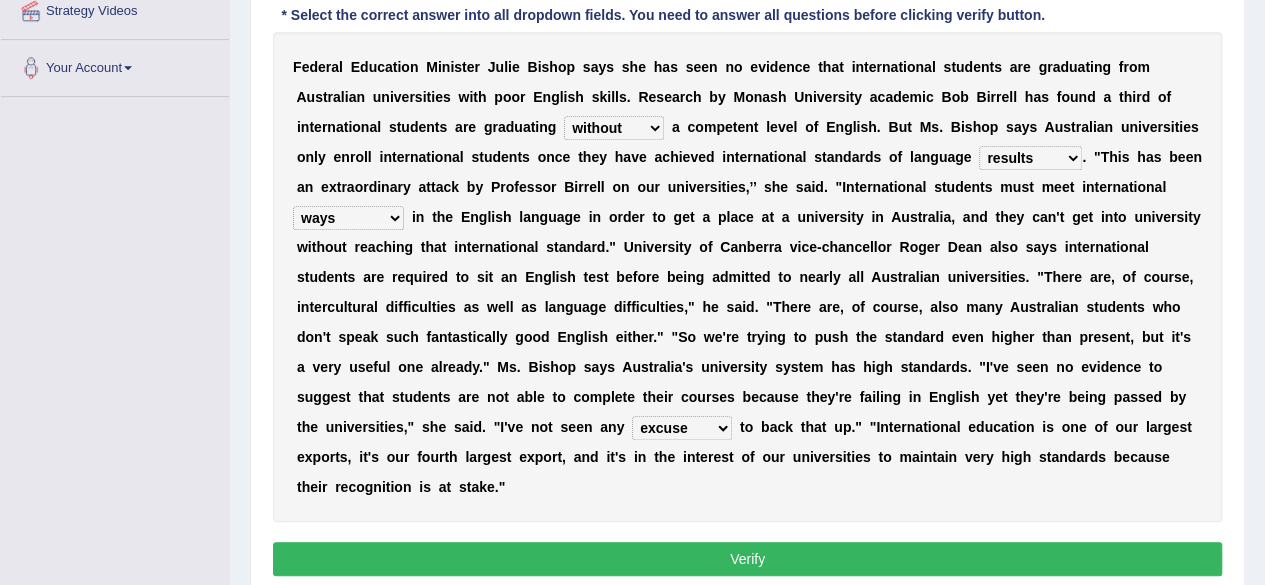 click on "excuse support reason evidence" at bounding box center (682, 428) 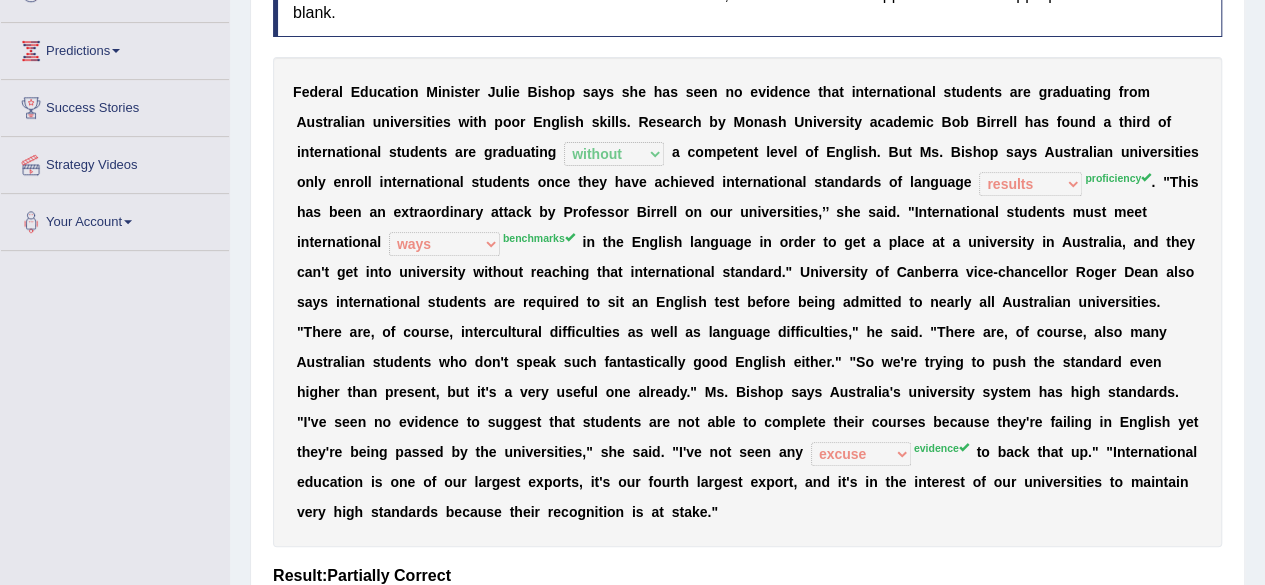 scroll, scrollTop: 302, scrollLeft: 0, axis: vertical 